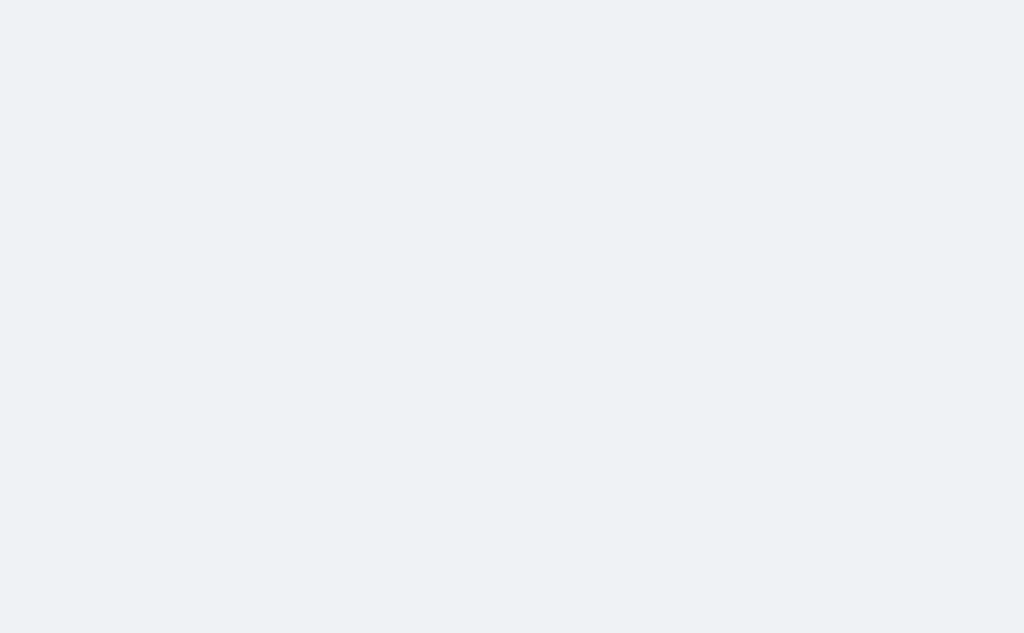 scroll, scrollTop: 0, scrollLeft: 0, axis: both 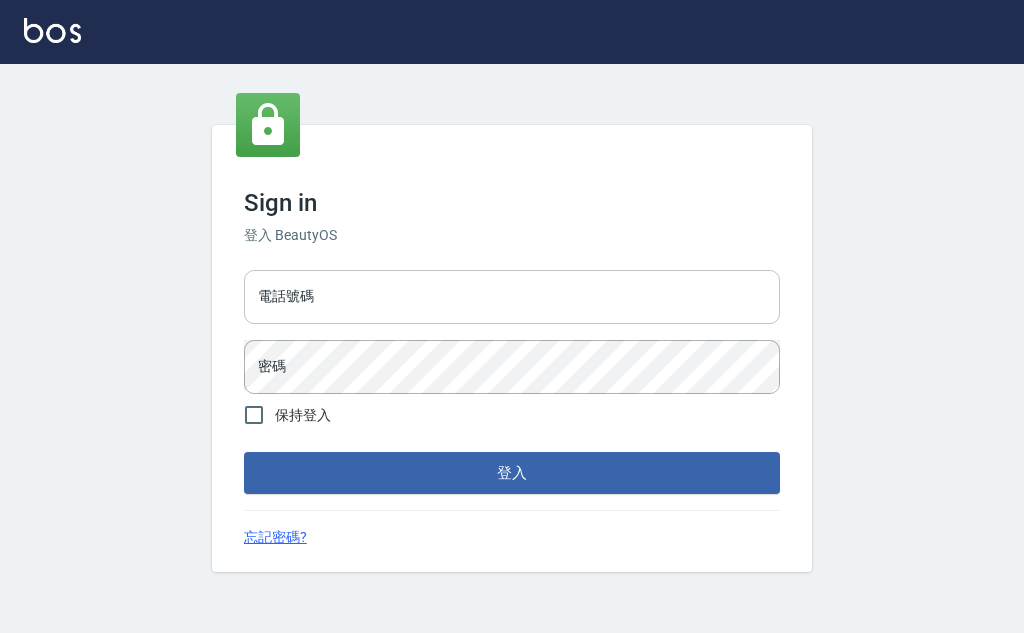 click on "電話號碼" at bounding box center [512, 297] 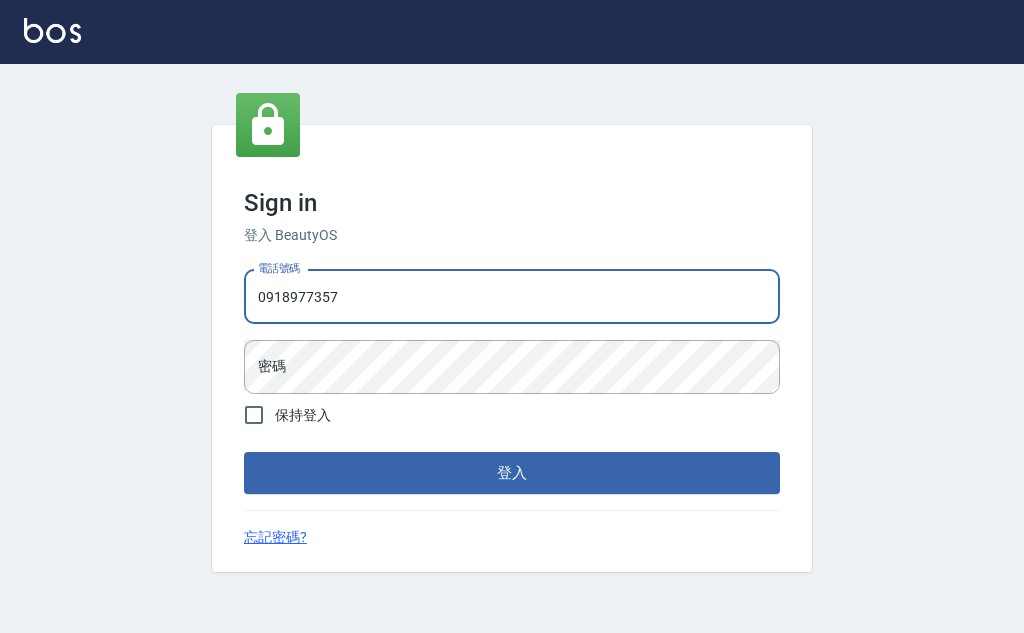 type on "0918977357" 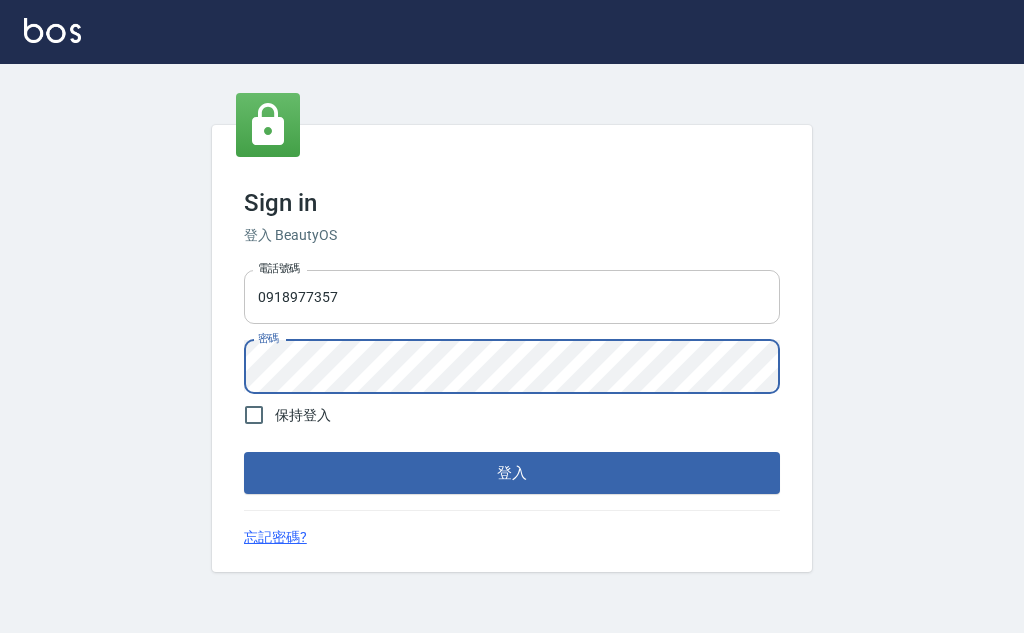 click on "登入" at bounding box center [512, 473] 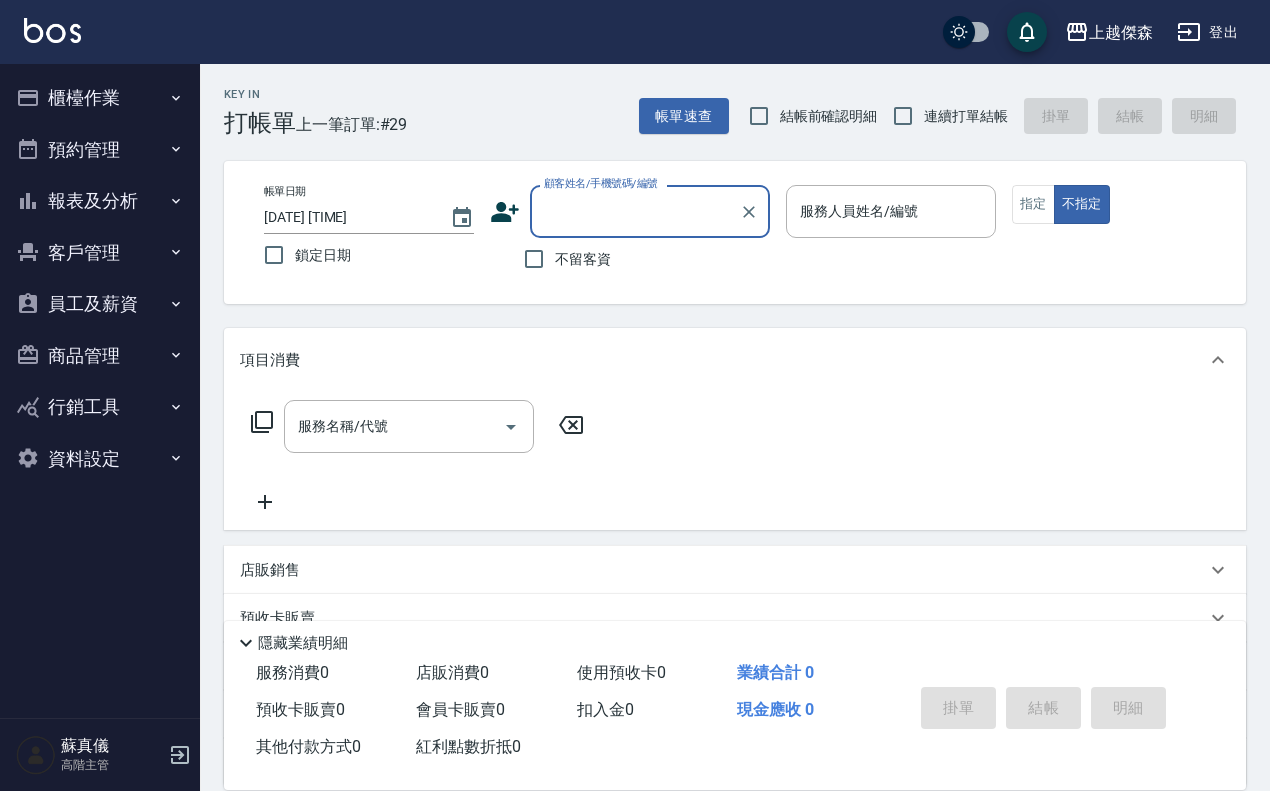 click on "隱藏業績明細" at bounding box center [735, 643] 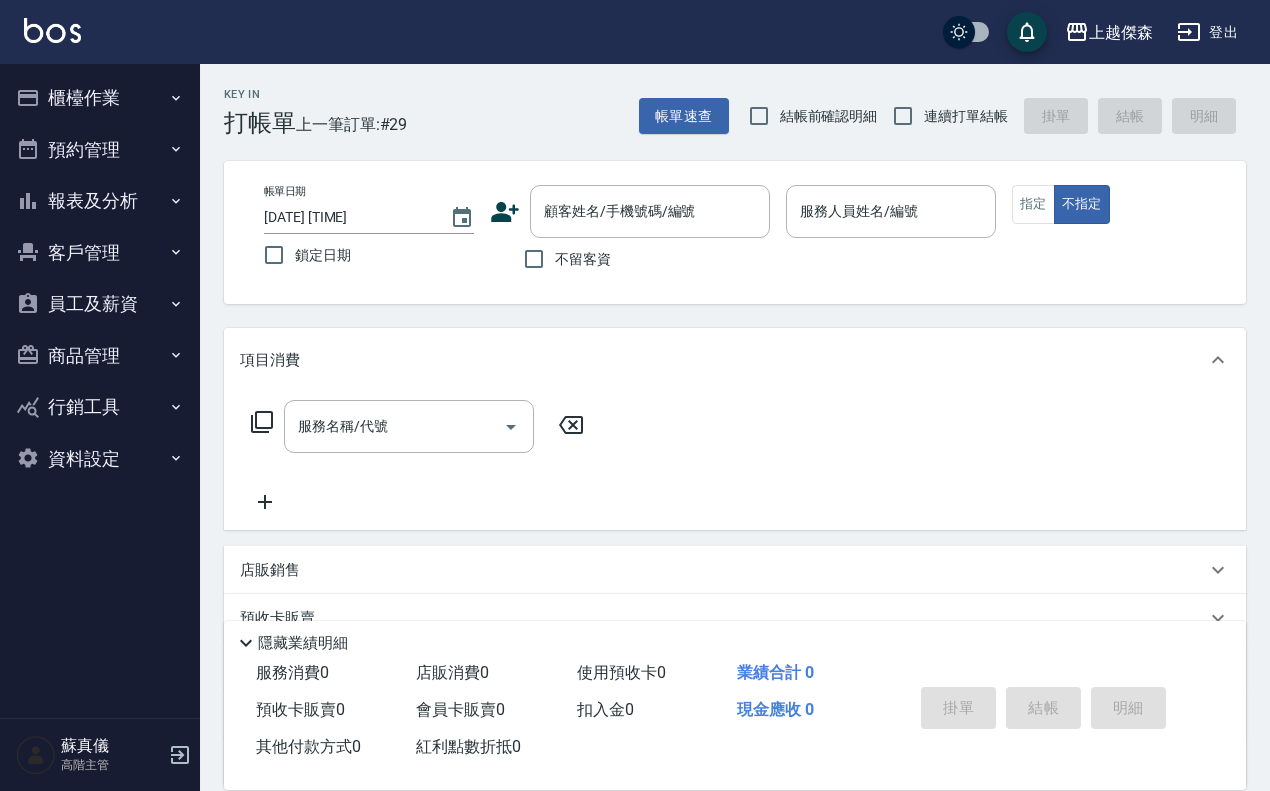 click 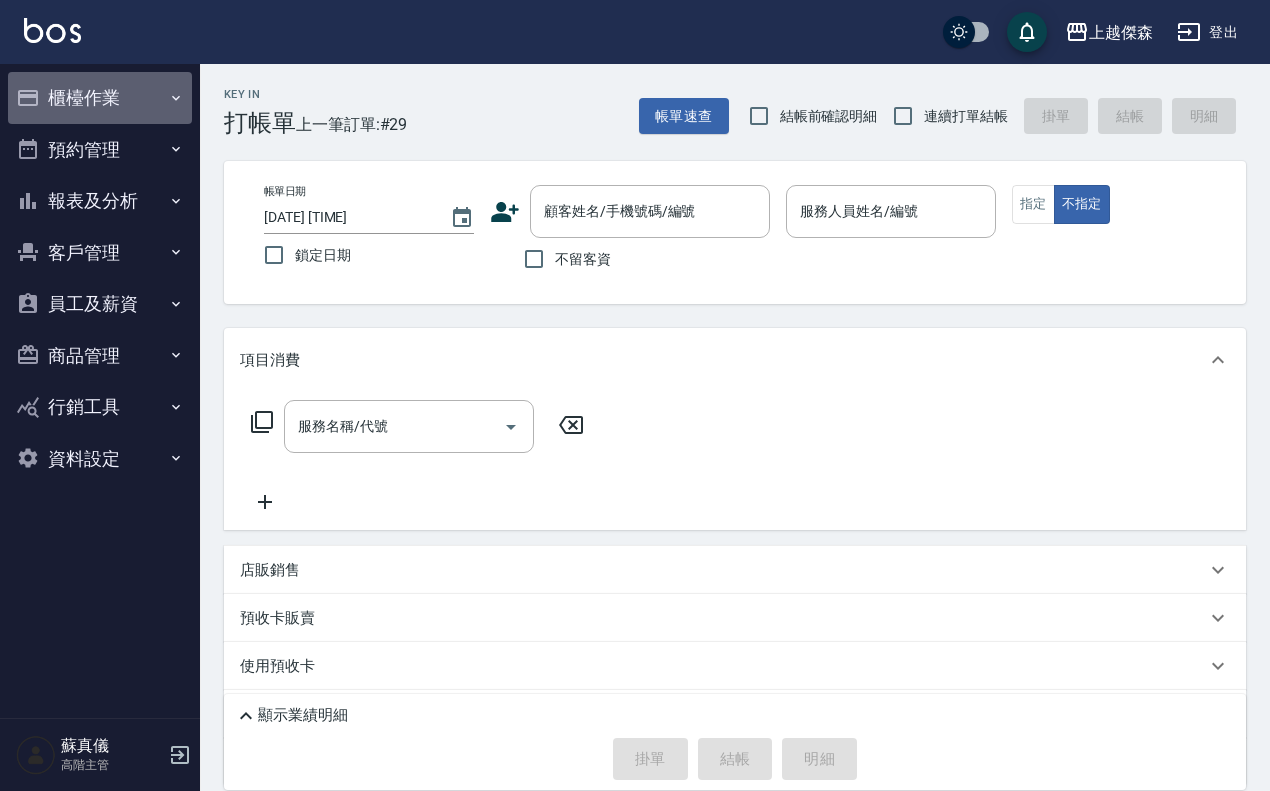 click on "櫃檯作業" at bounding box center (100, 98) 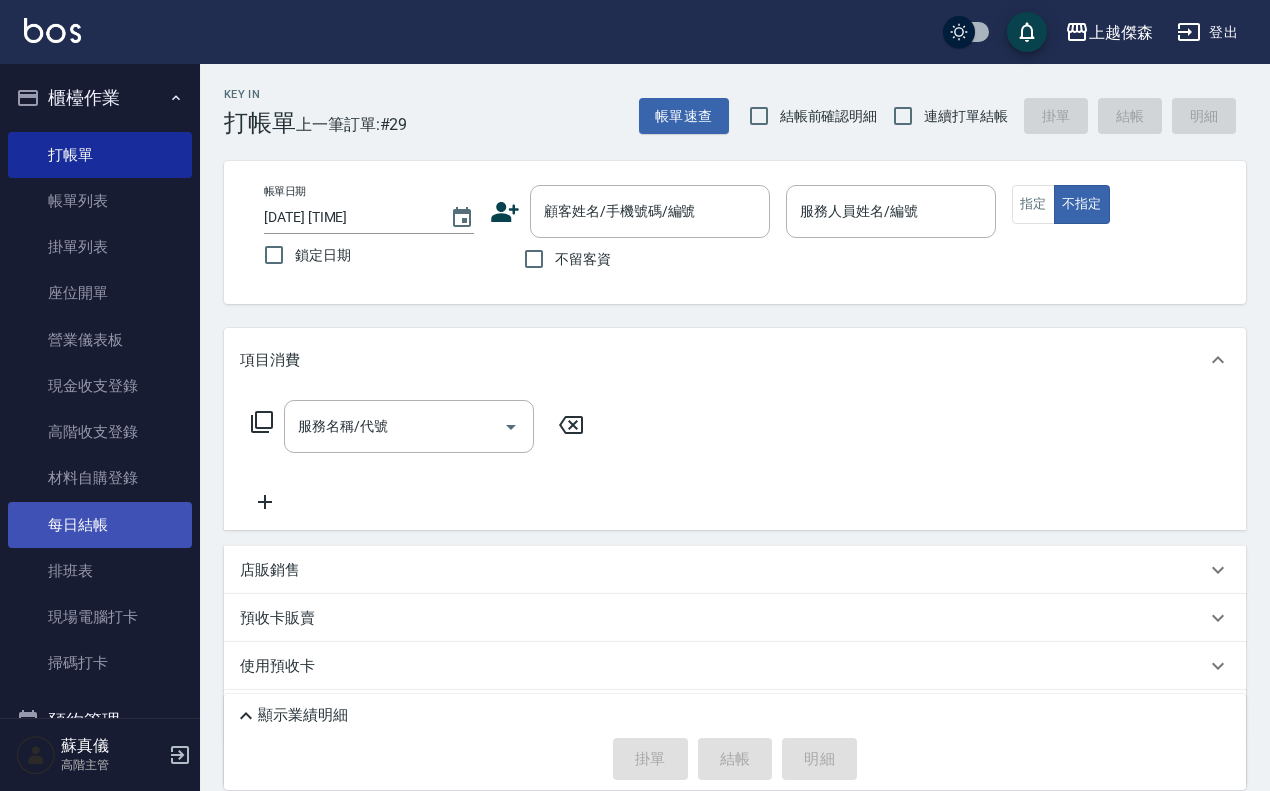 click on "每日結帳" at bounding box center (100, 525) 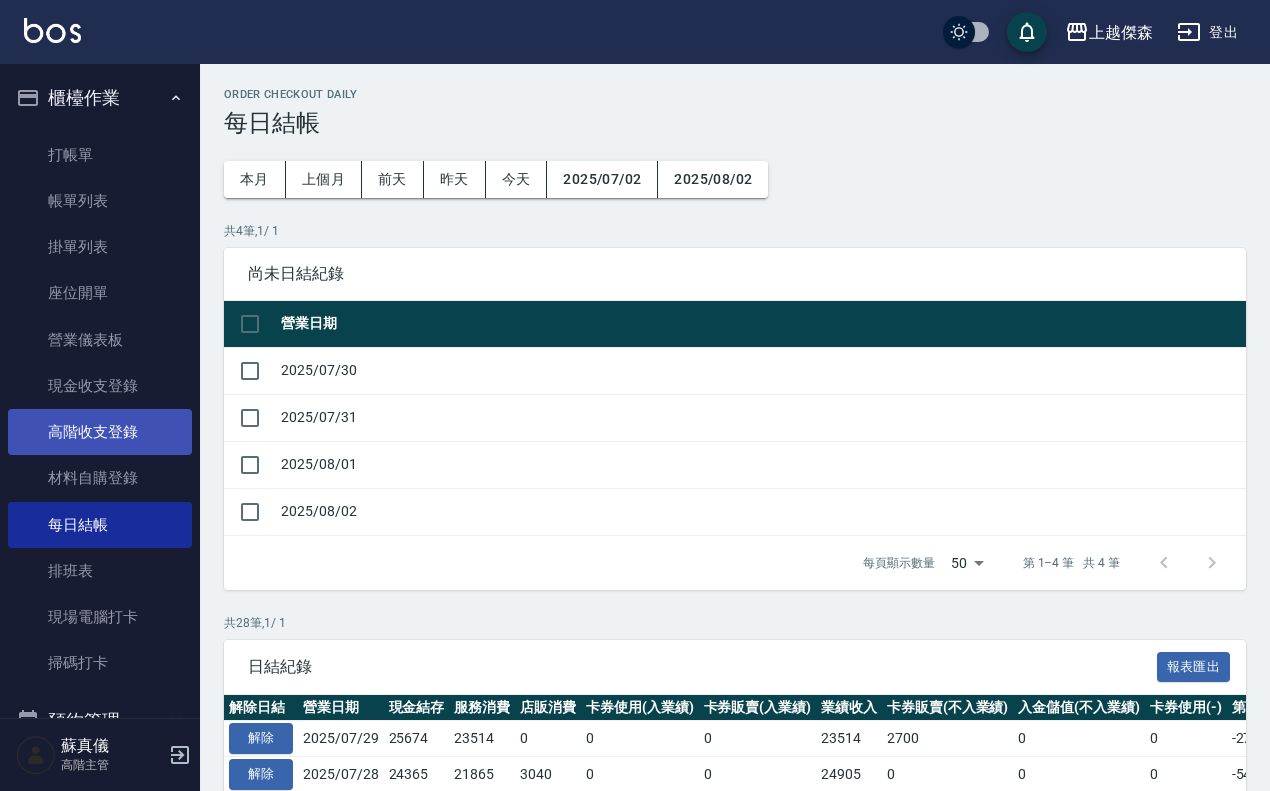 click on "高階收支登錄" at bounding box center [100, 432] 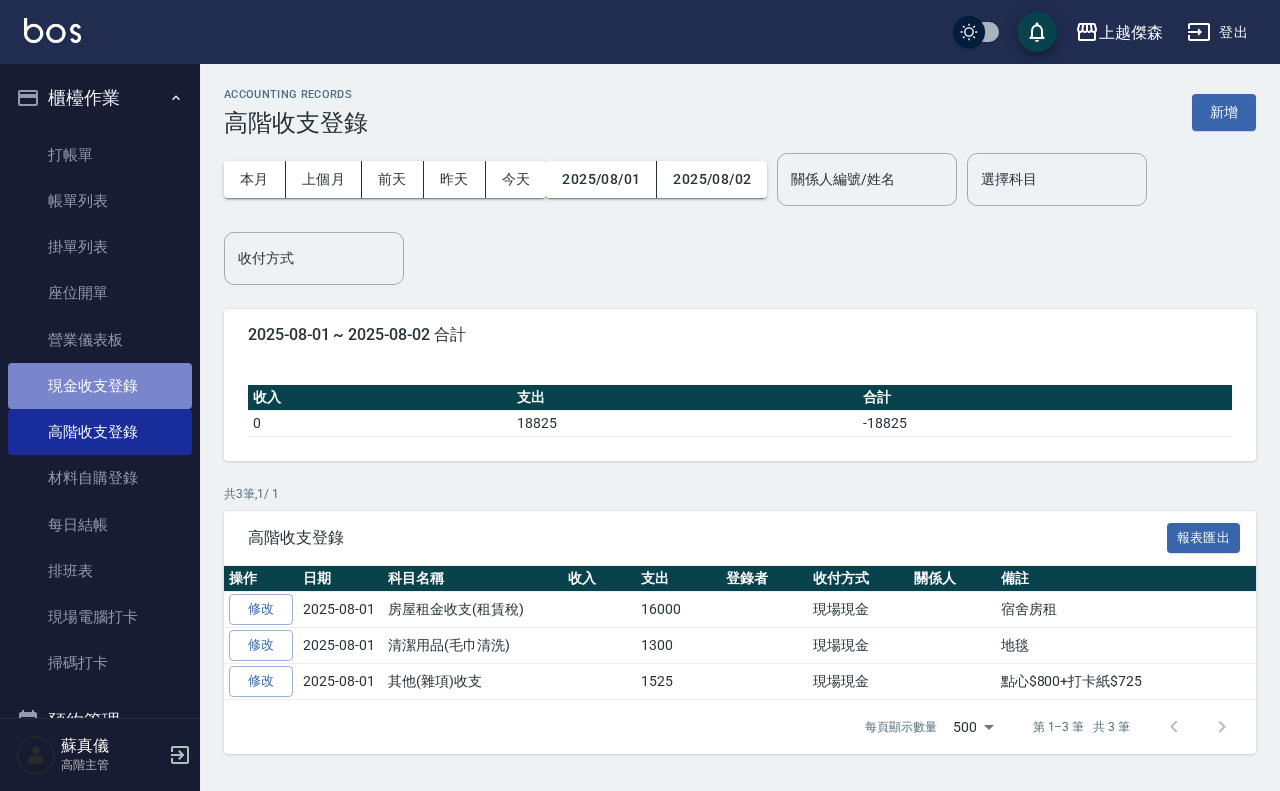 click on "現金收支登錄" at bounding box center (100, 386) 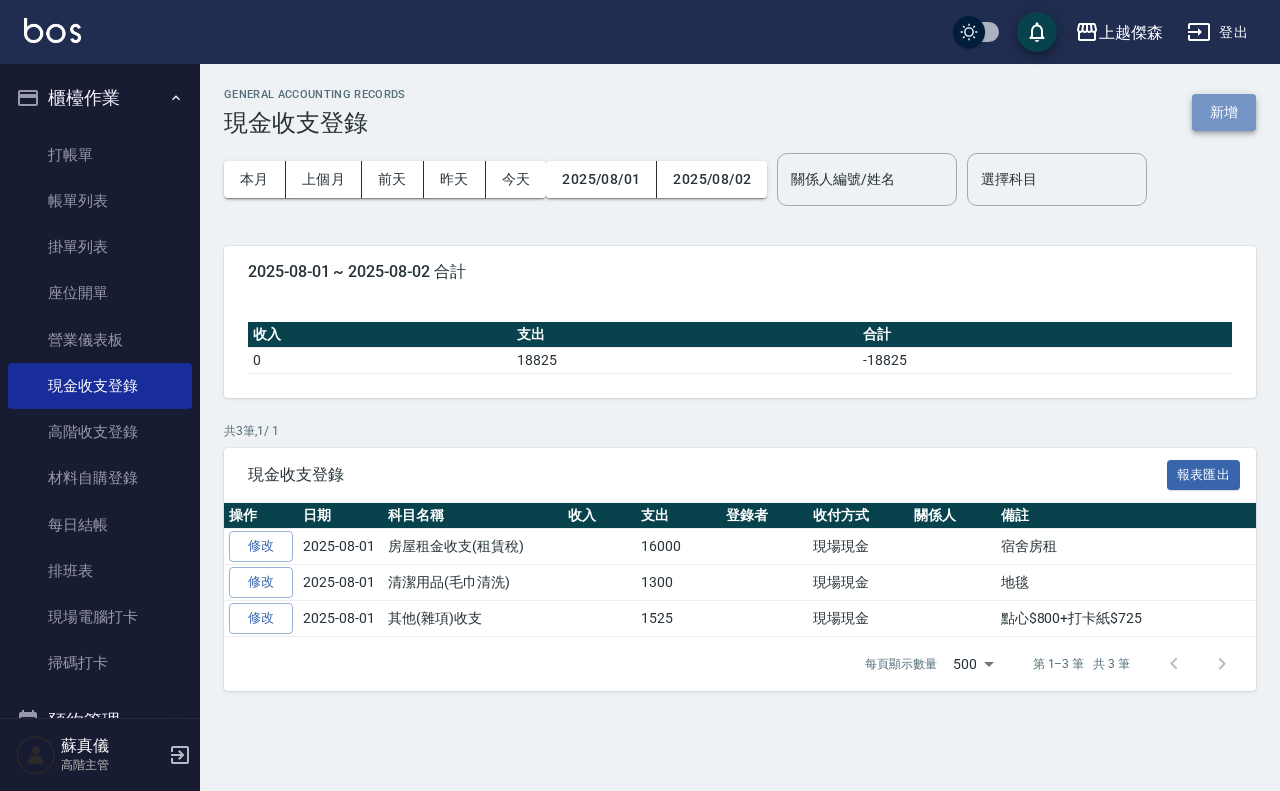 click on "新增" at bounding box center [1224, 112] 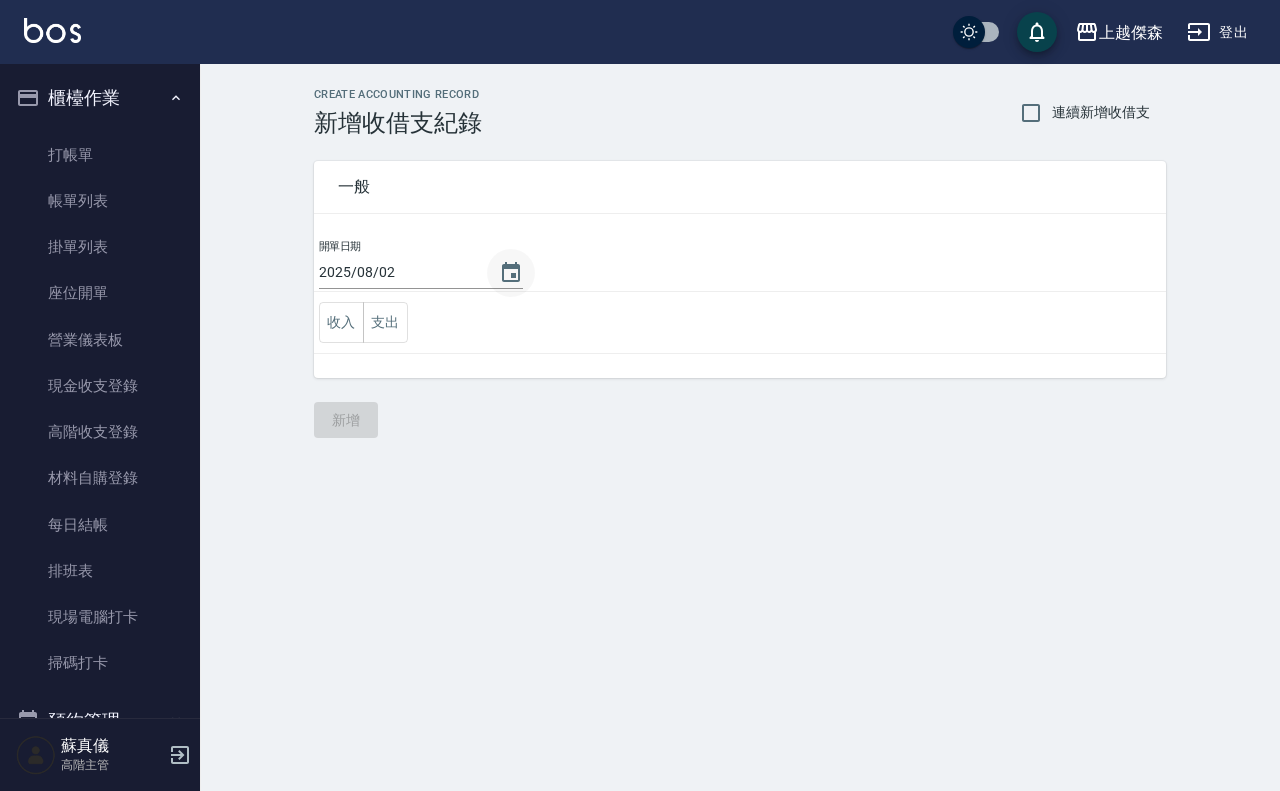 click at bounding box center [511, 273] 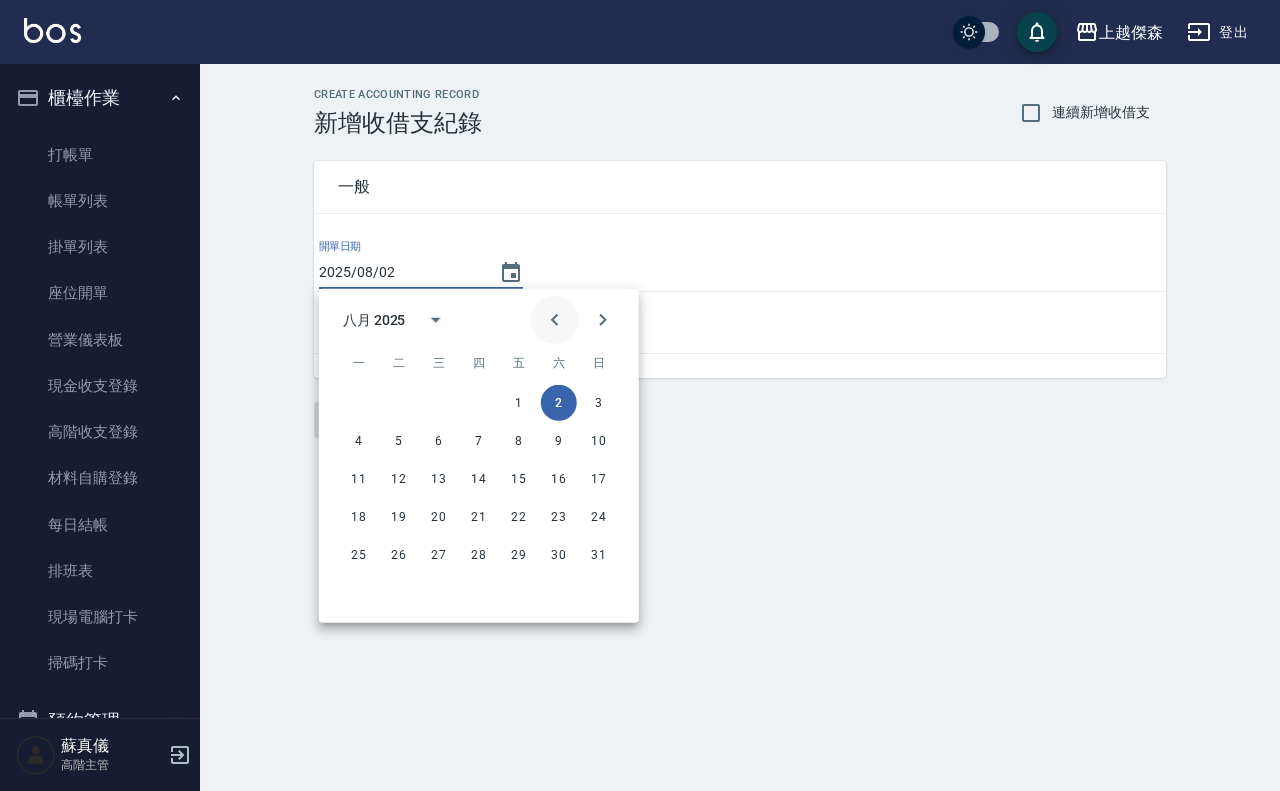 click at bounding box center [555, 320] 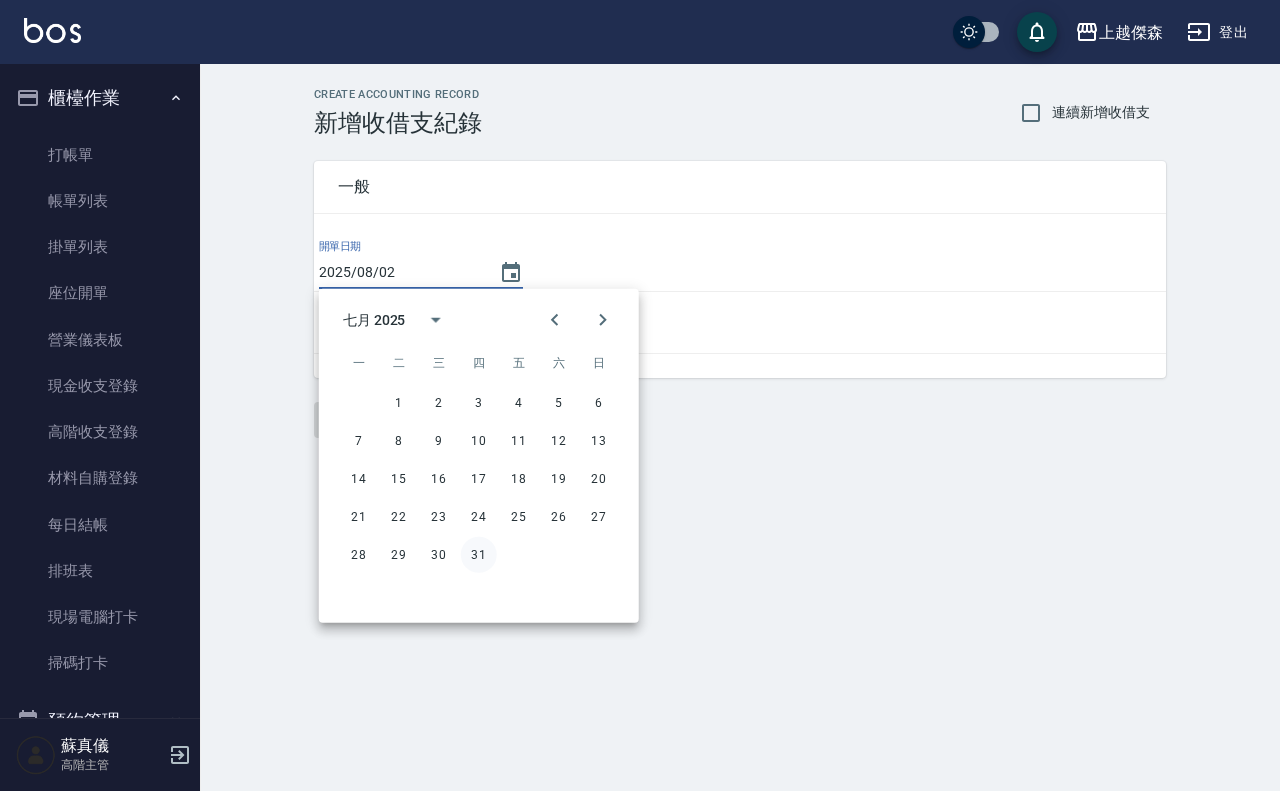 click on "31" at bounding box center [479, 555] 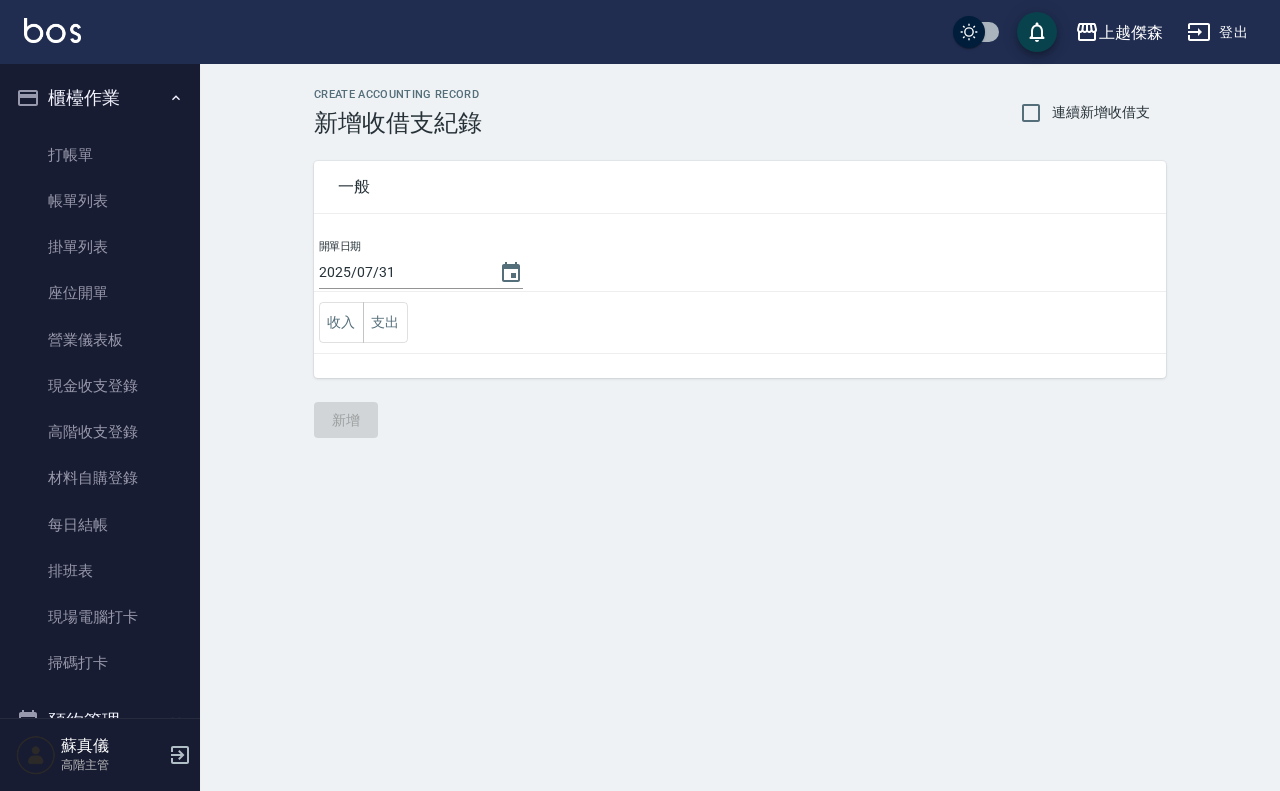 click on "收入 支出" at bounding box center (740, 323) 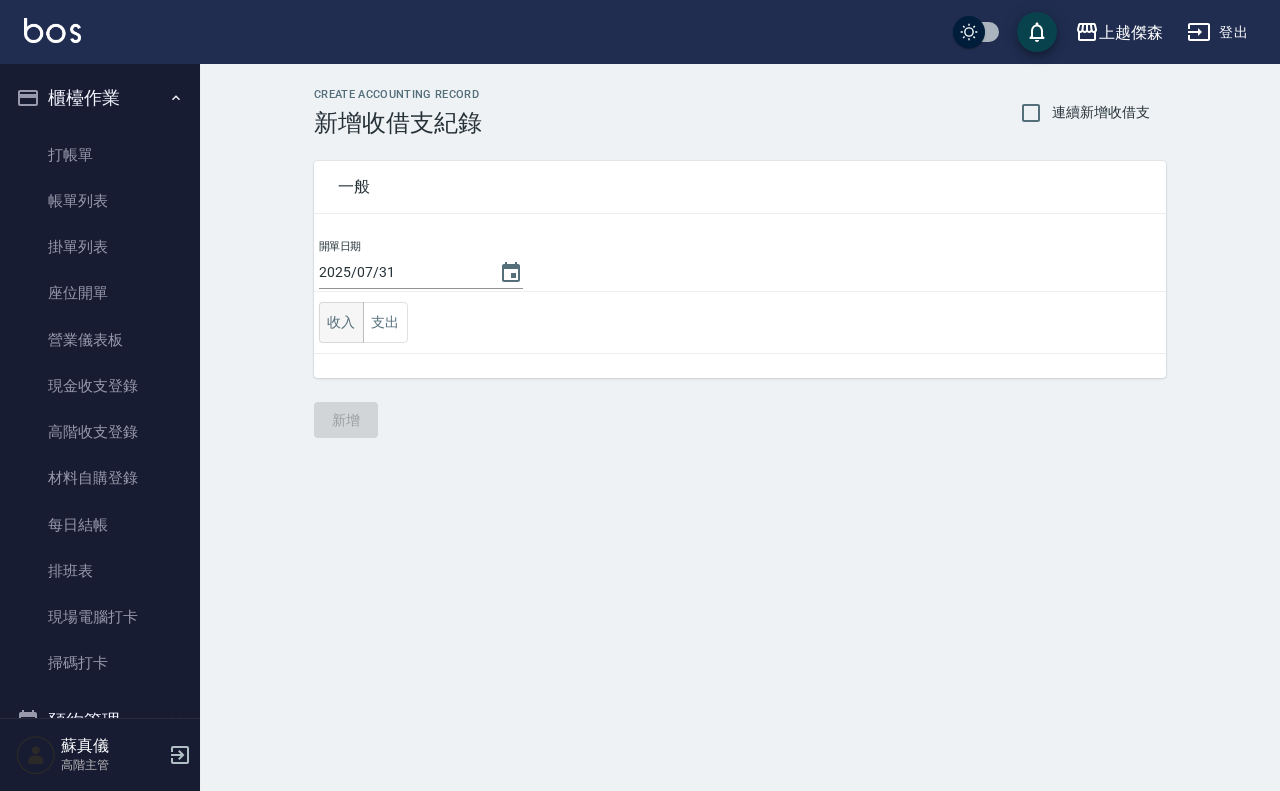 click on "收入" at bounding box center [341, 322] 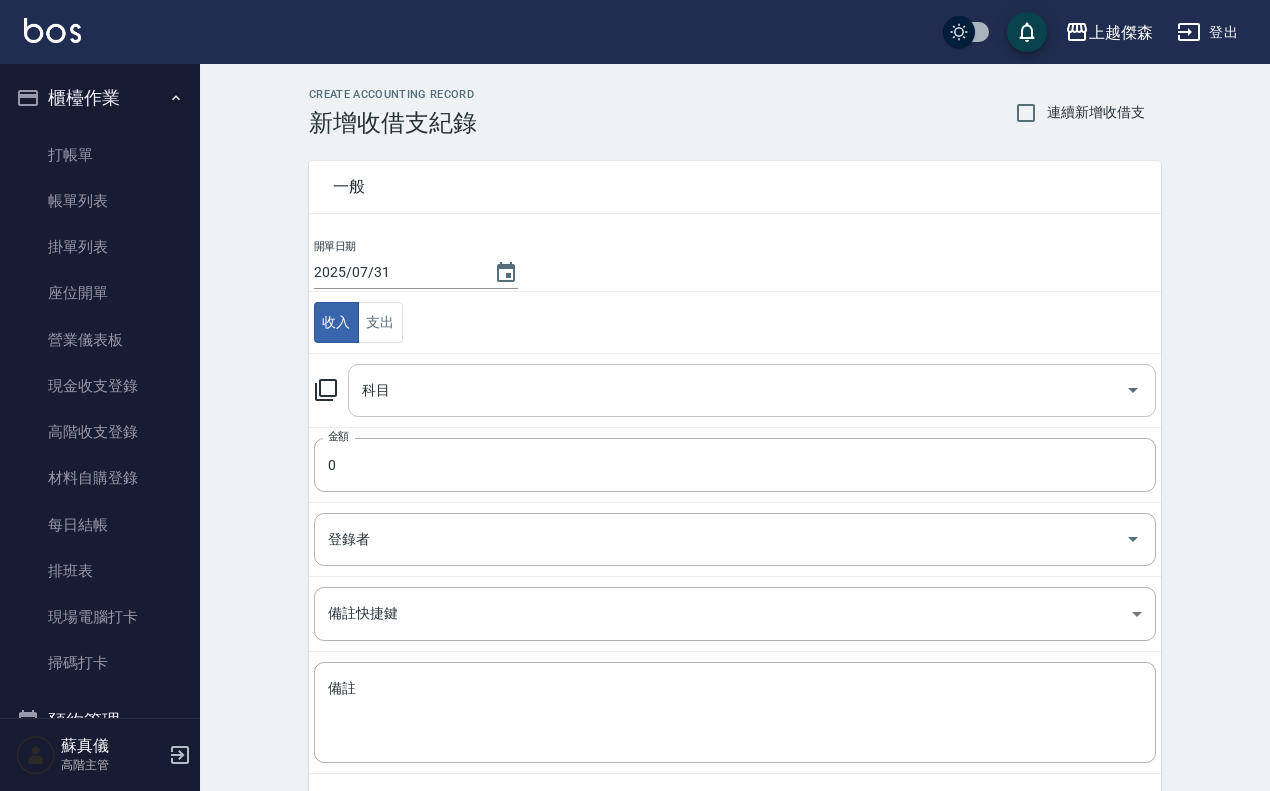 click on "科目" at bounding box center (737, 390) 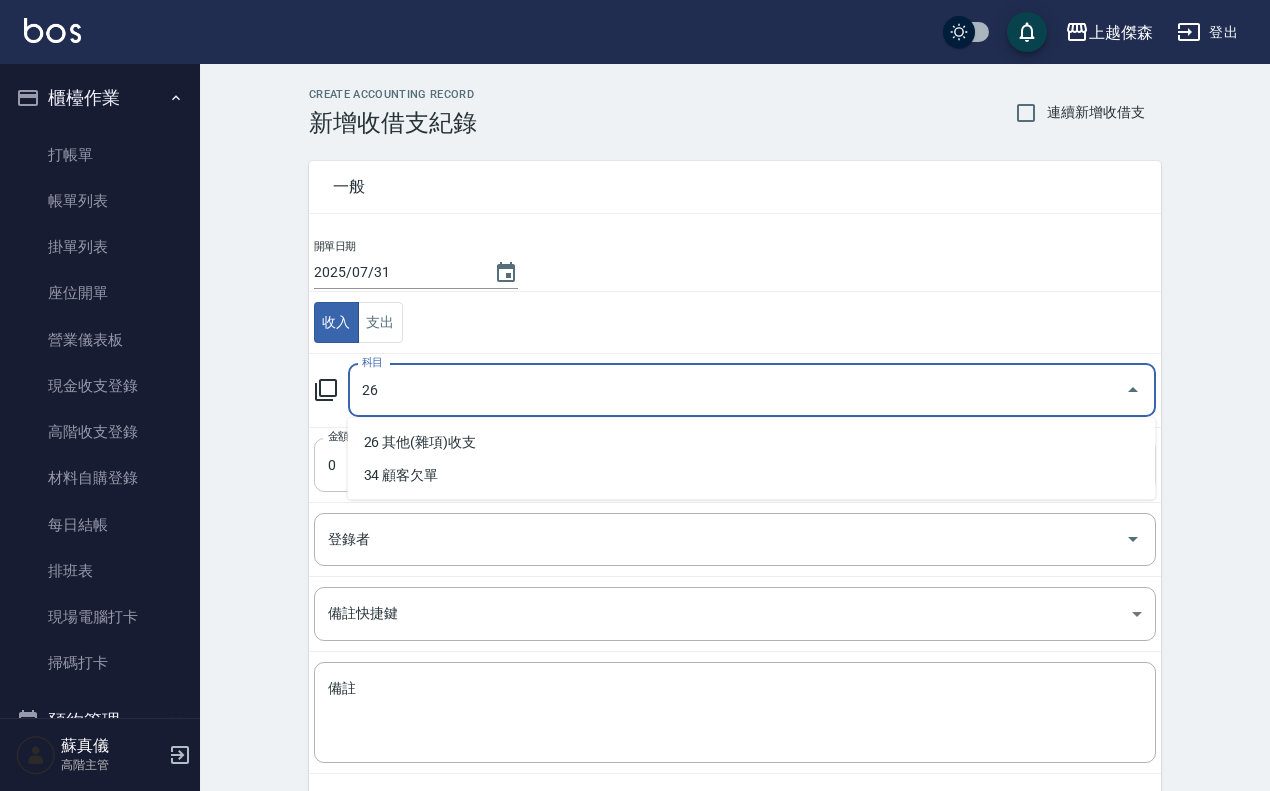 type on "26" 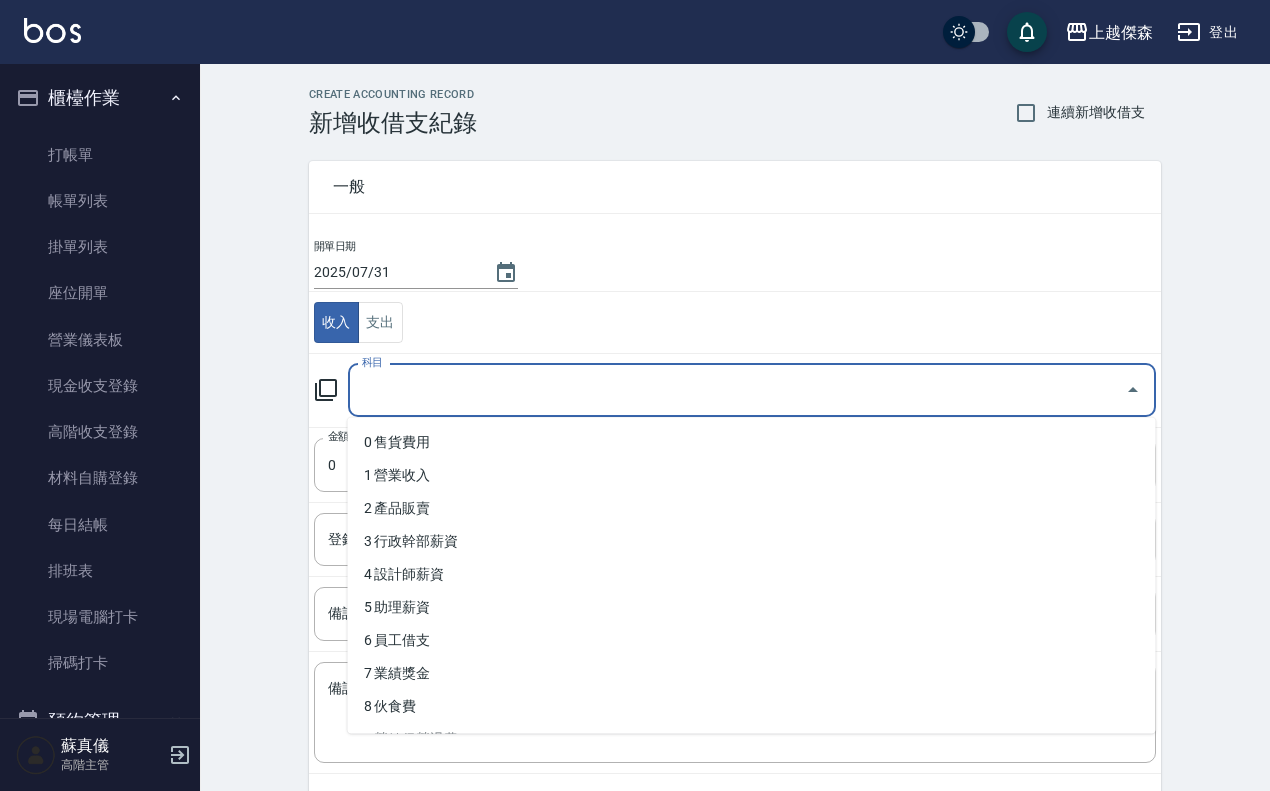 click on "科目" at bounding box center [737, 390] 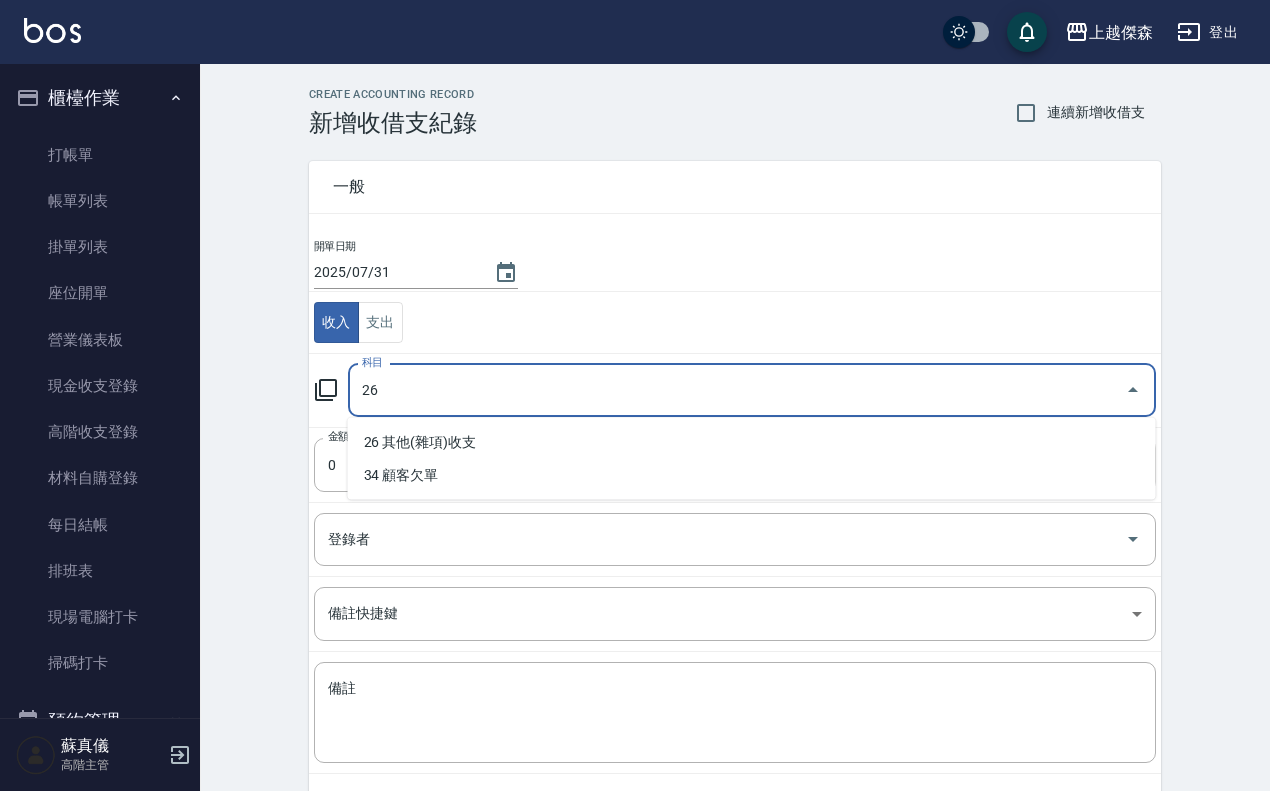 type on "26" 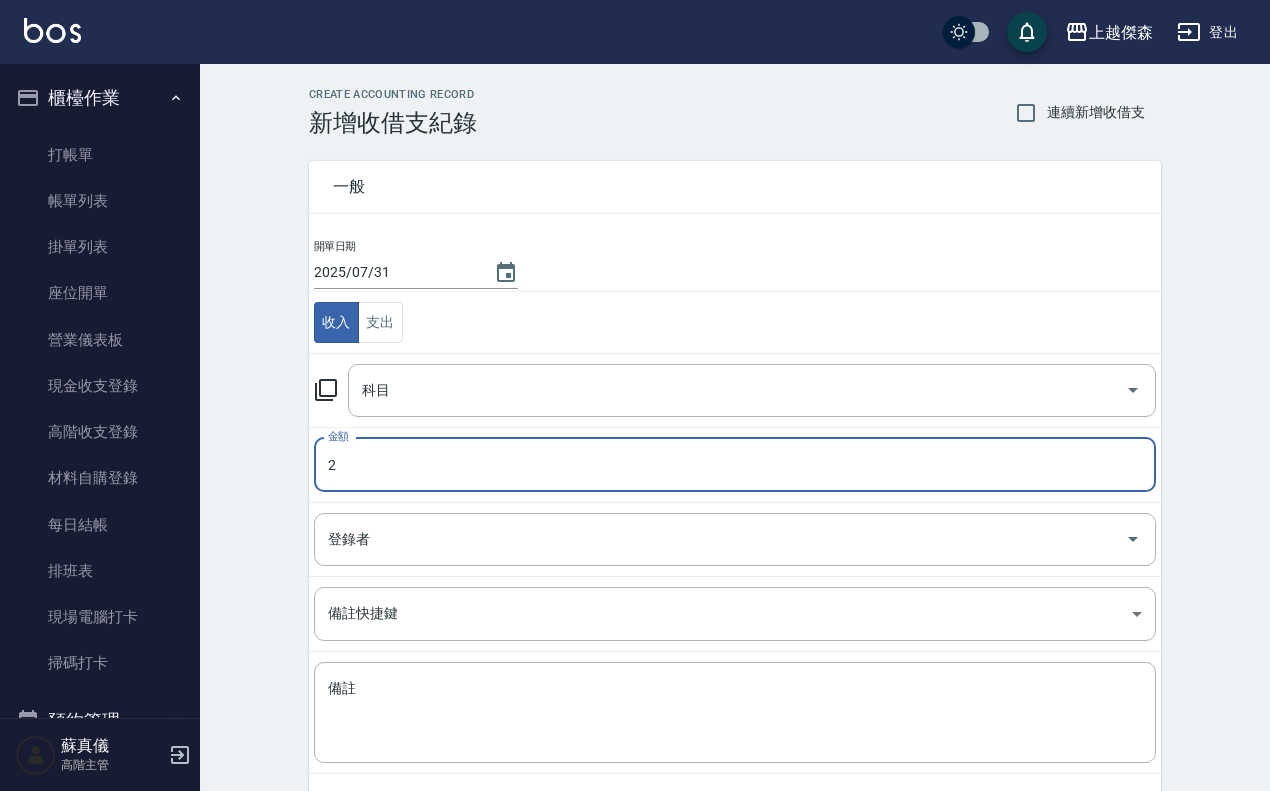 type on "0" 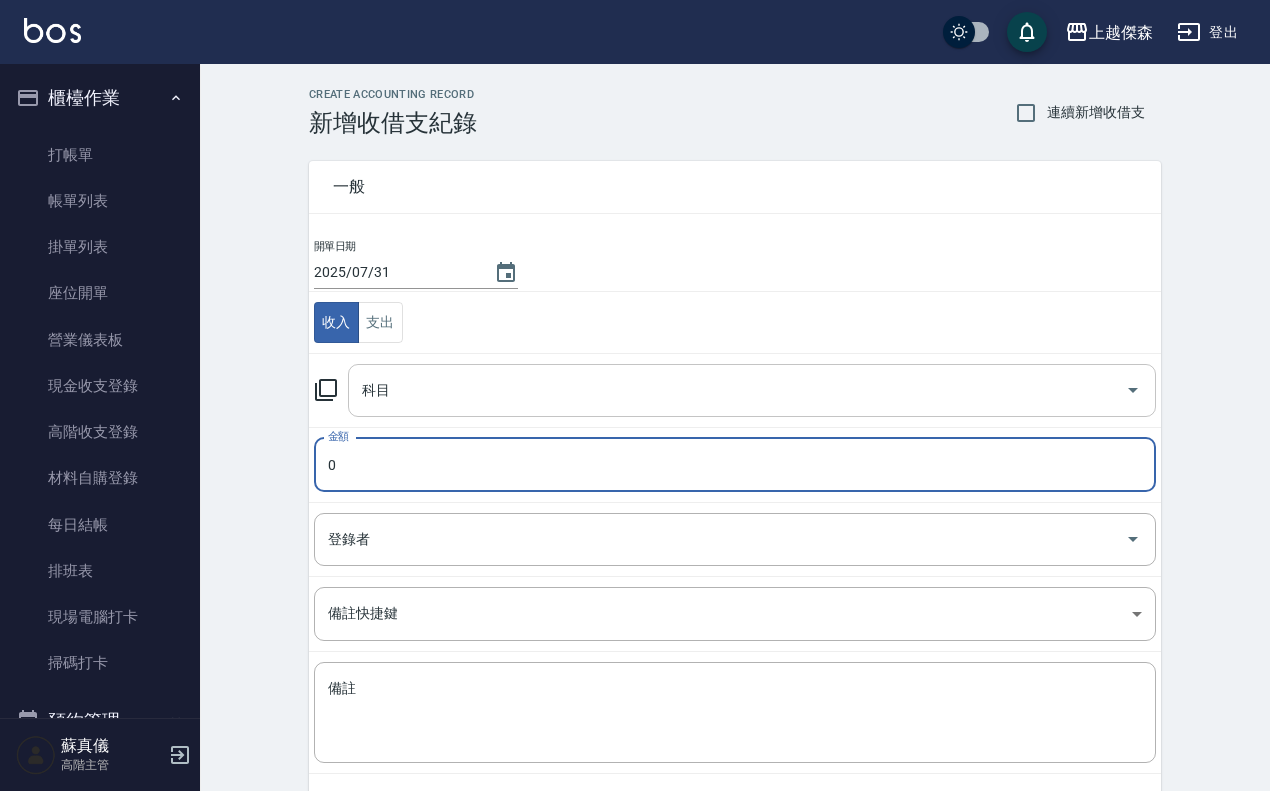 click on "科目" at bounding box center (737, 390) 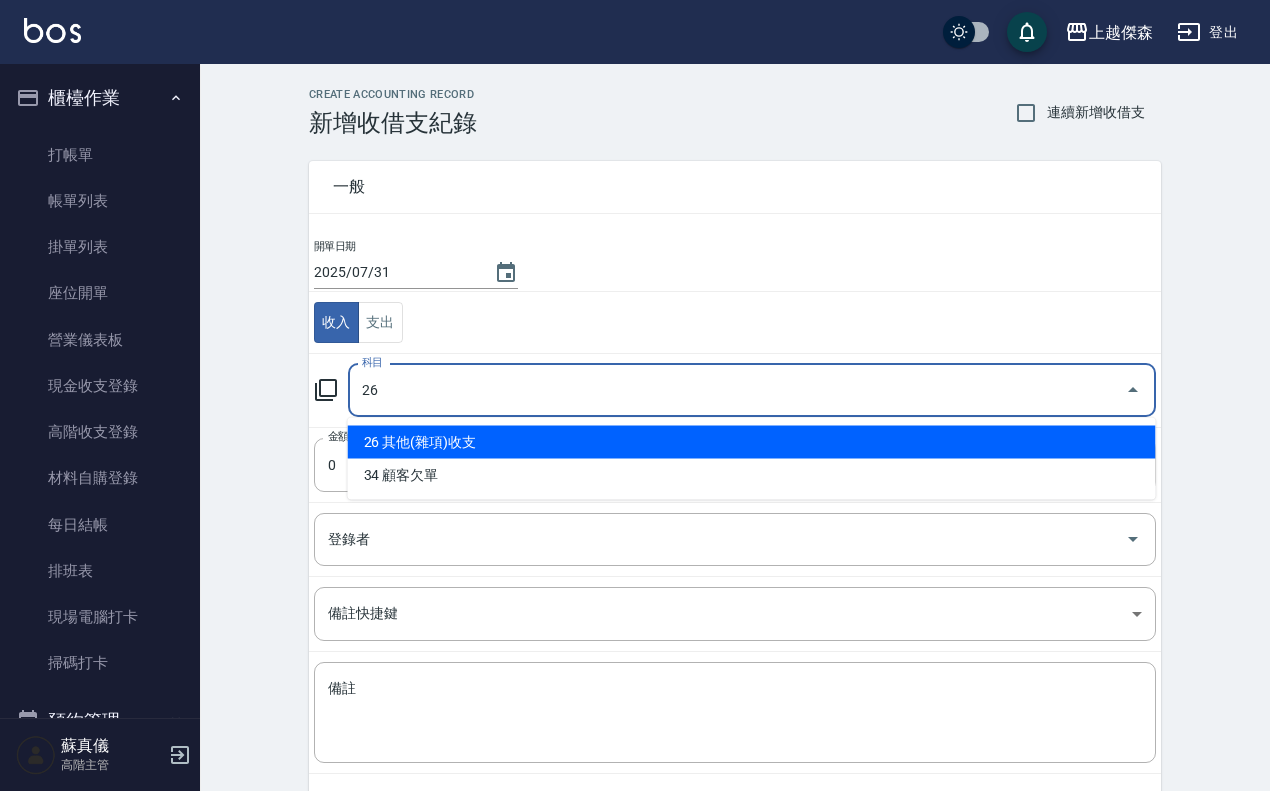 click on "26 其他(雜項)收支" at bounding box center [752, 442] 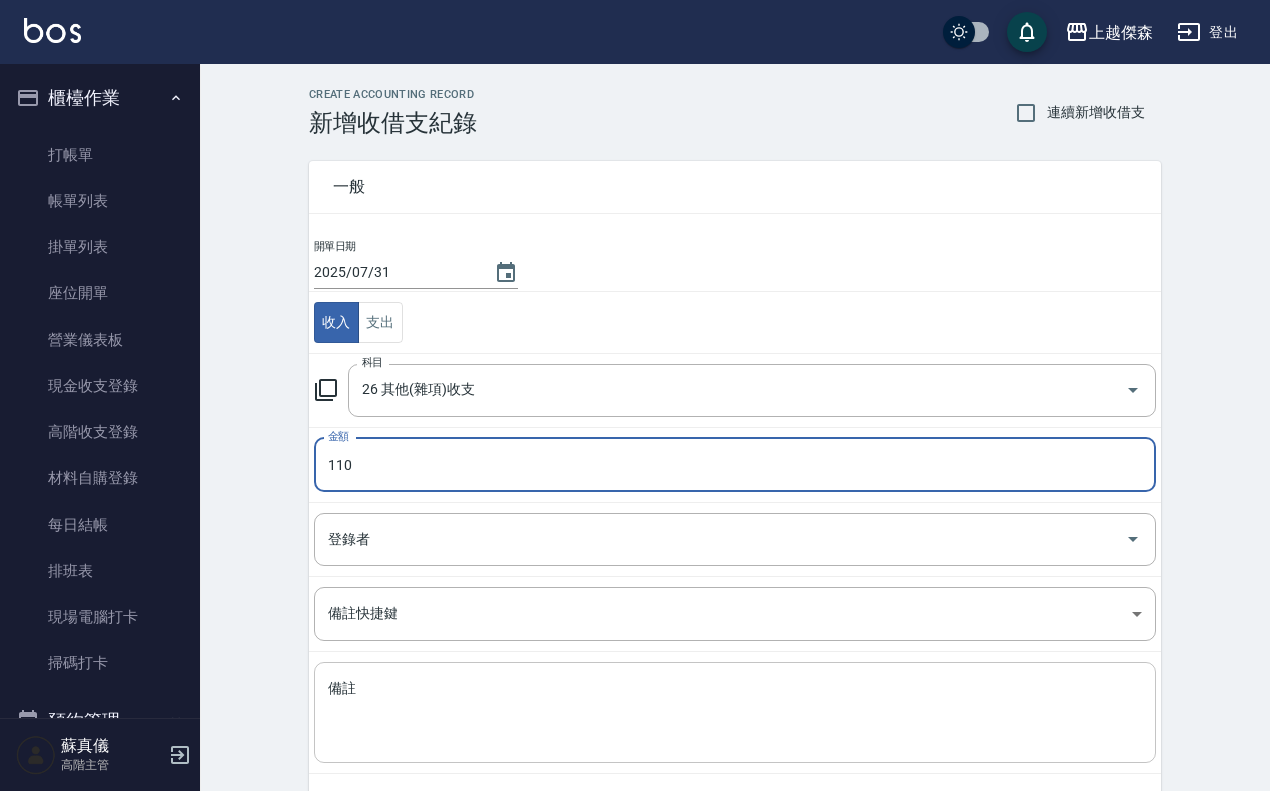 type on "110" 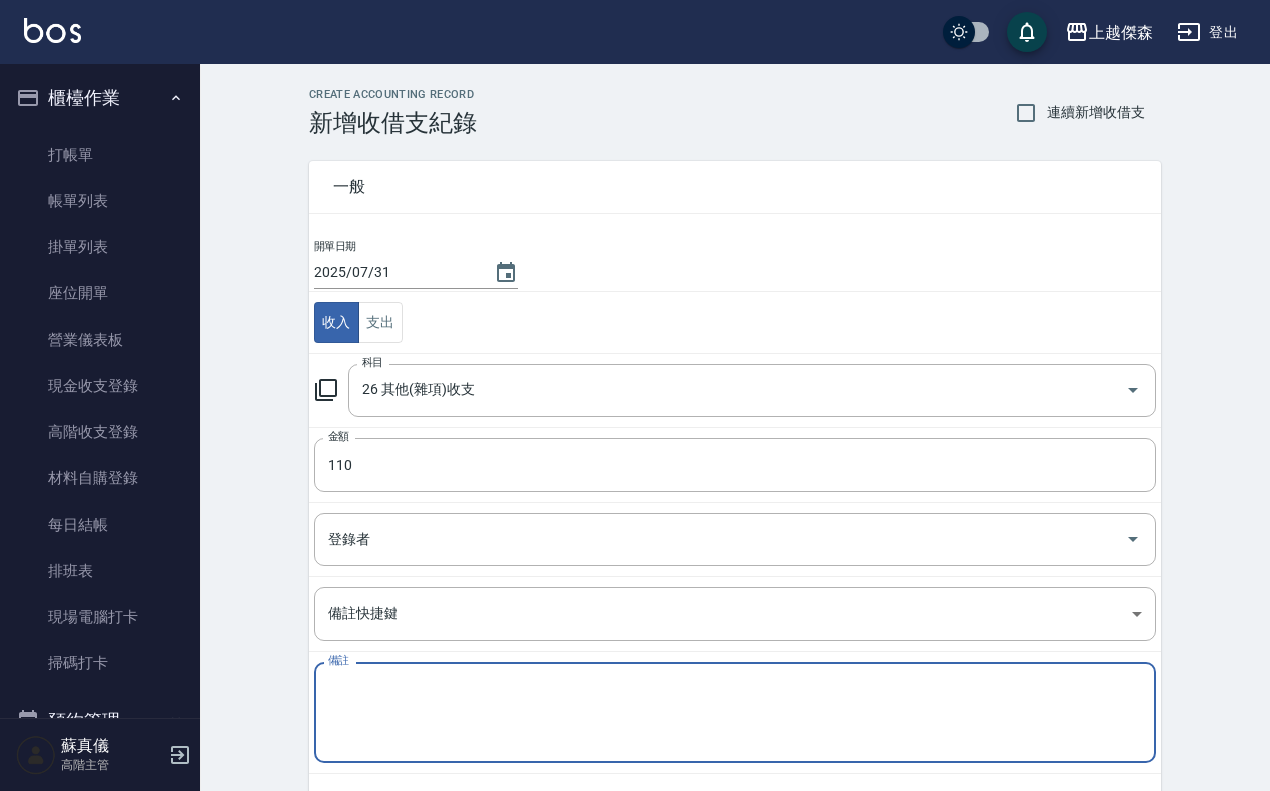 click on "備註" at bounding box center [735, 713] 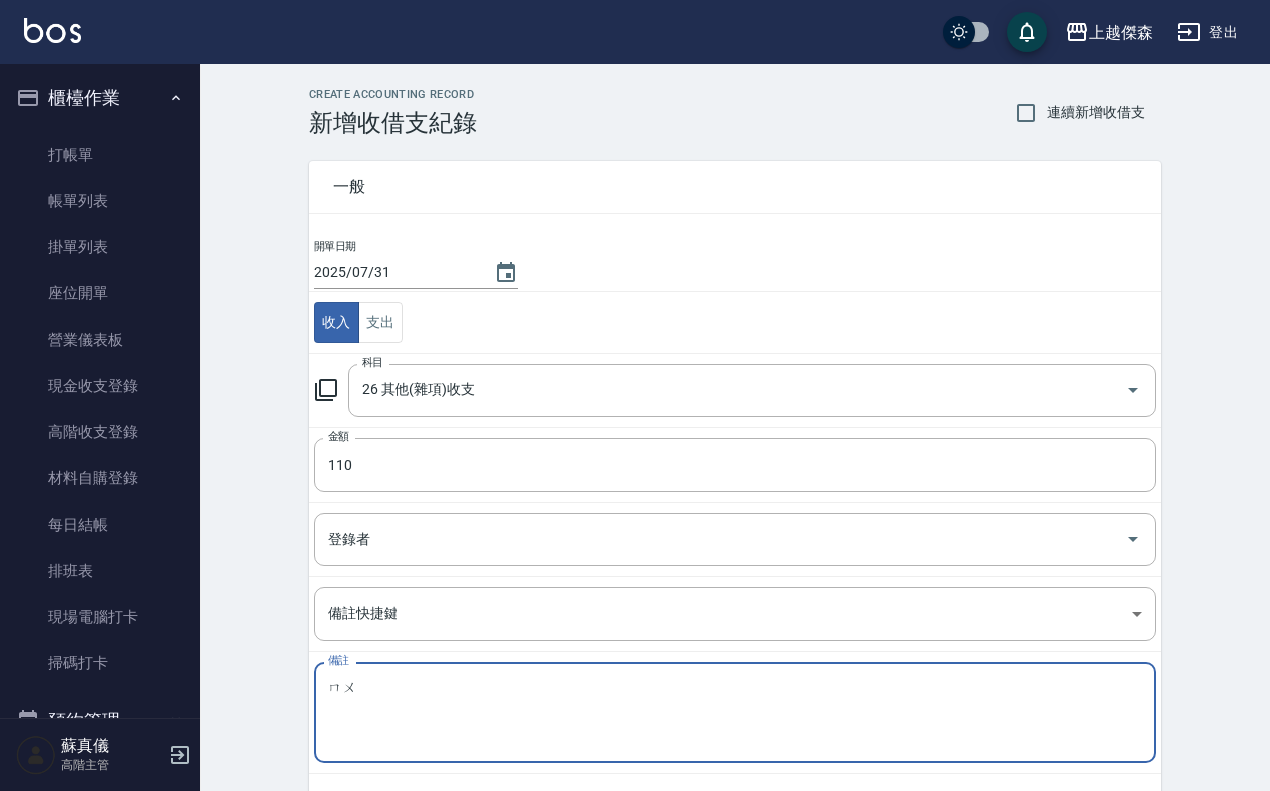type on "母" 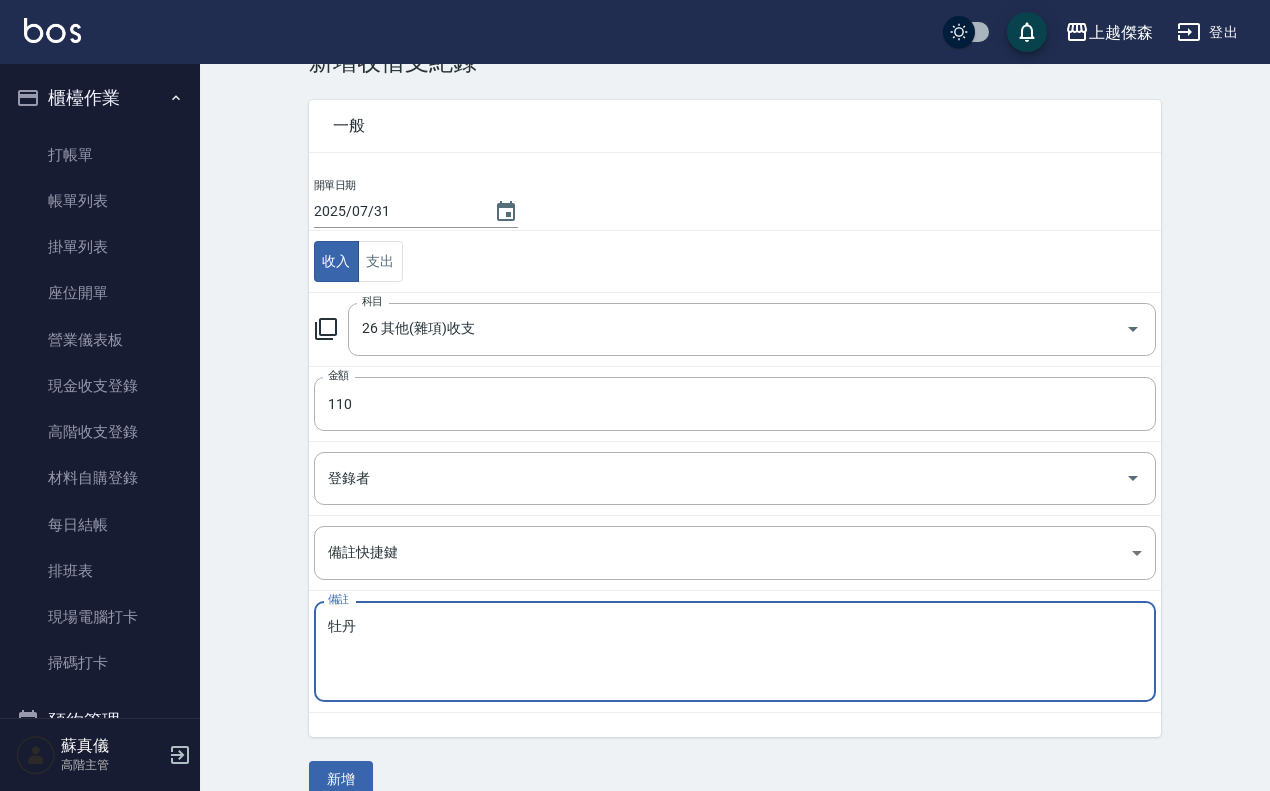 scroll, scrollTop: 93, scrollLeft: 0, axis: vertical 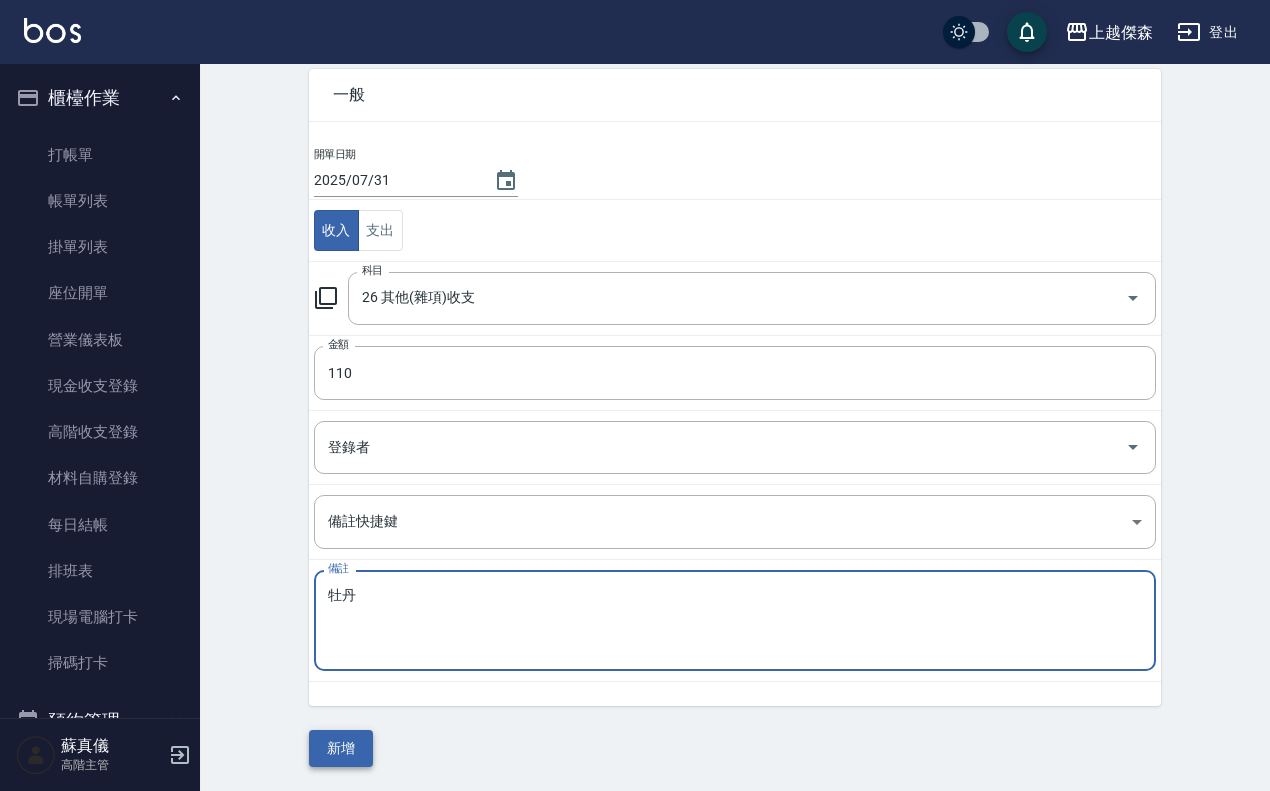 type on "牡丹" 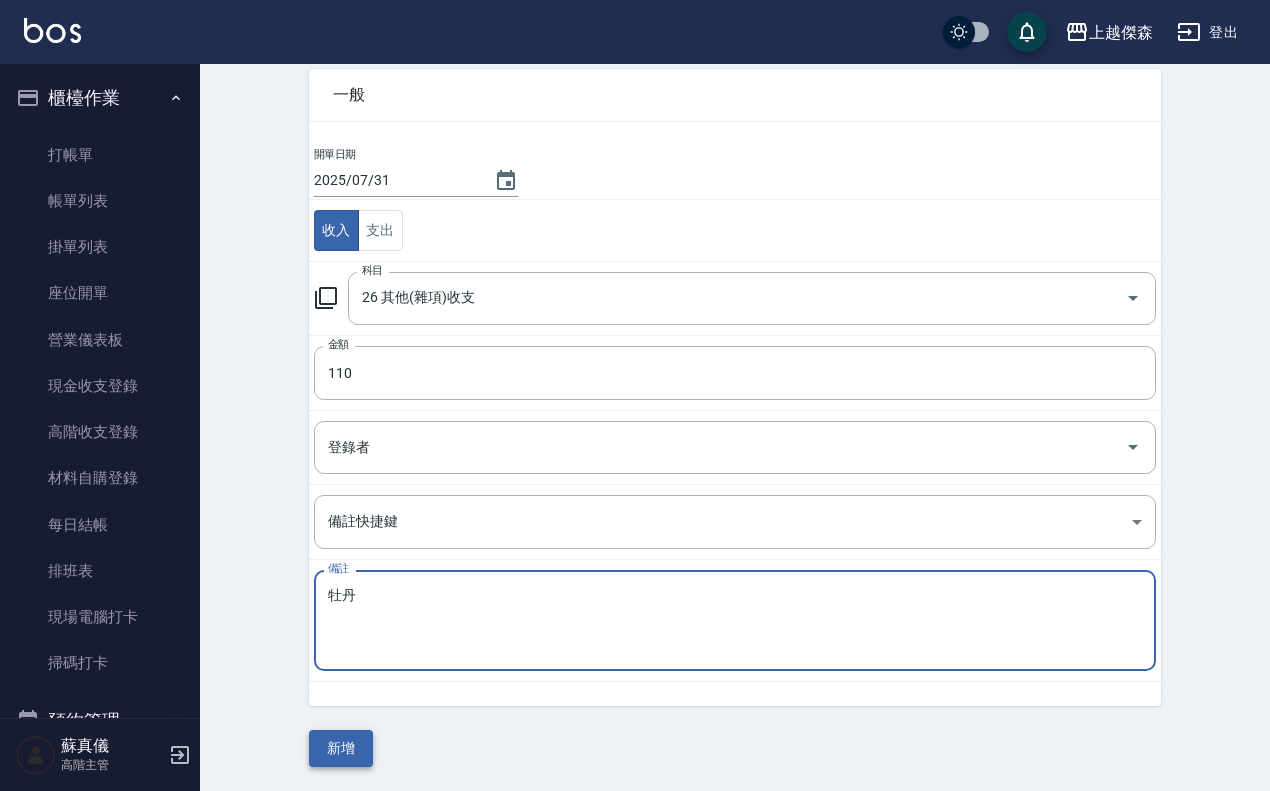 click on "新增" at bounding box center (341, 748) 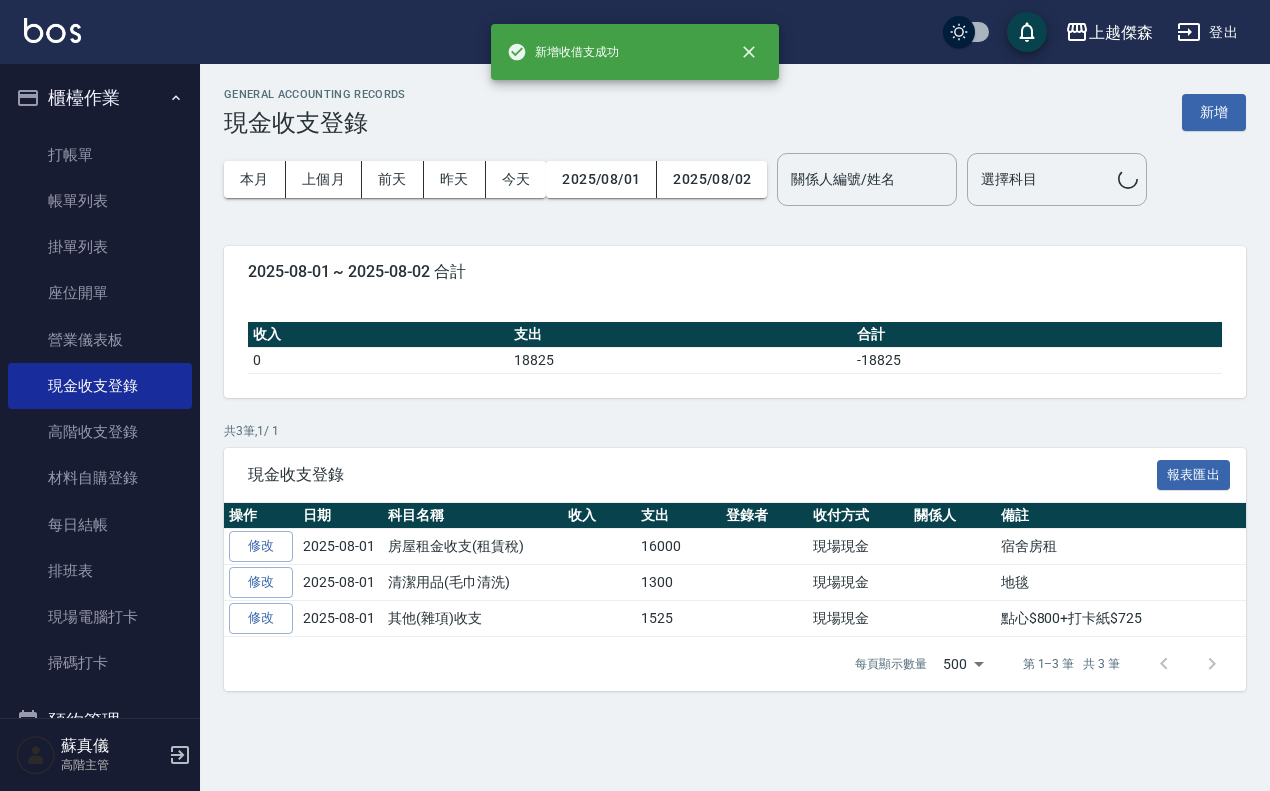 scroll, scrollTop: 0, scrollLeft: 0, axis: both 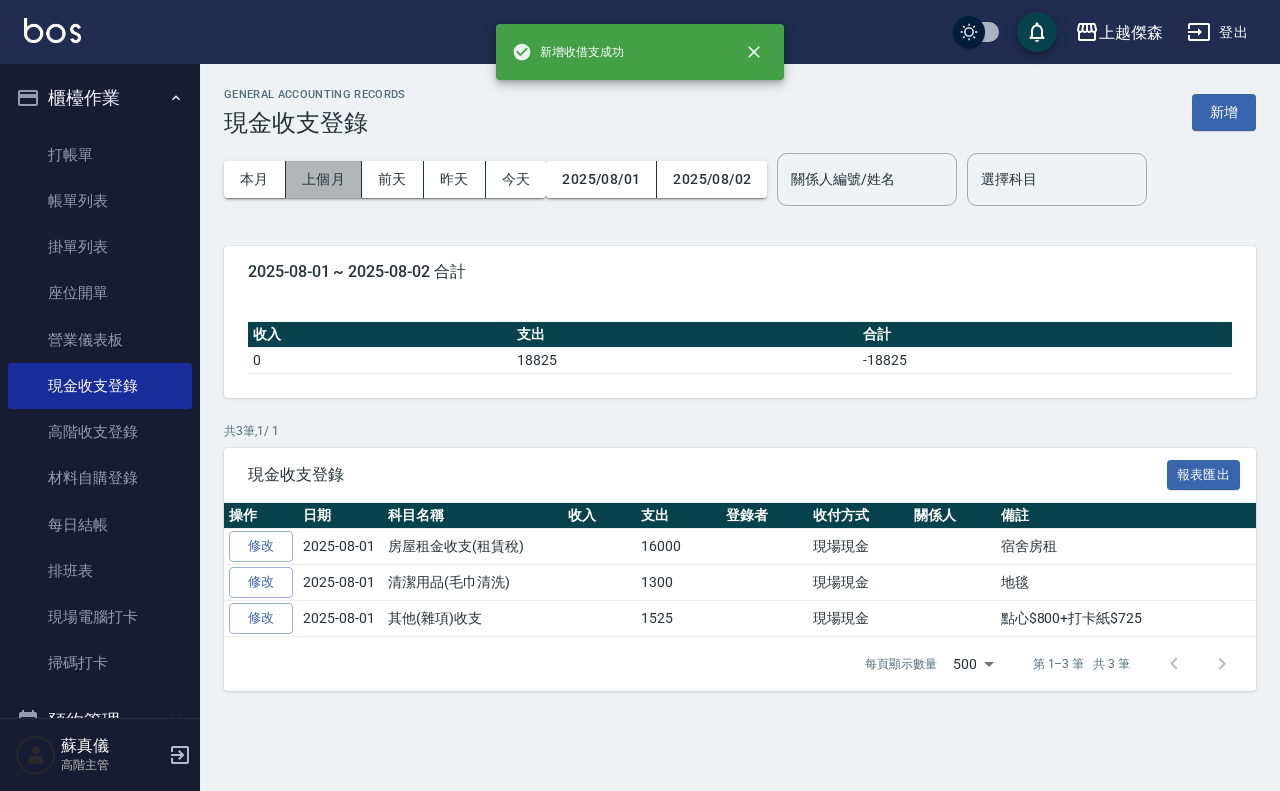 click on "上個月" at bounding box center [324, 179] 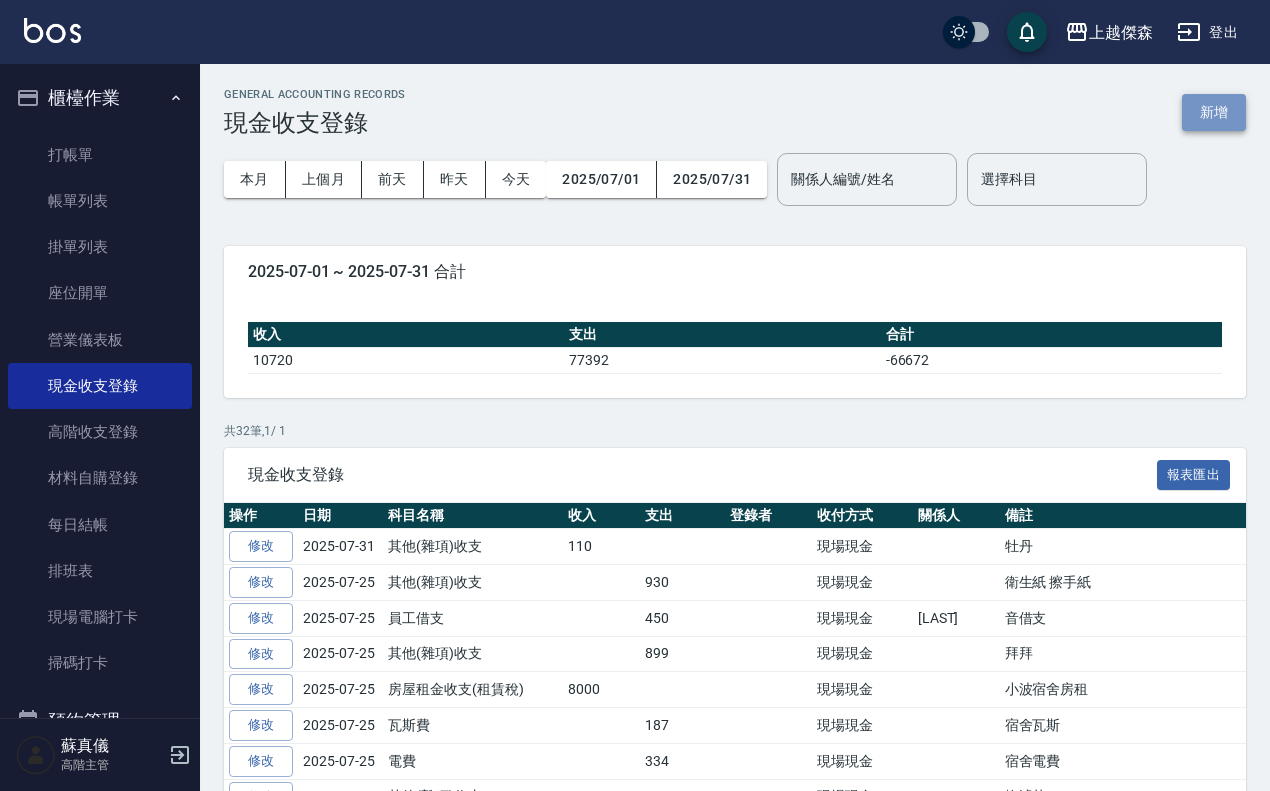 click on "新增" at bounding box center (1214, 112) 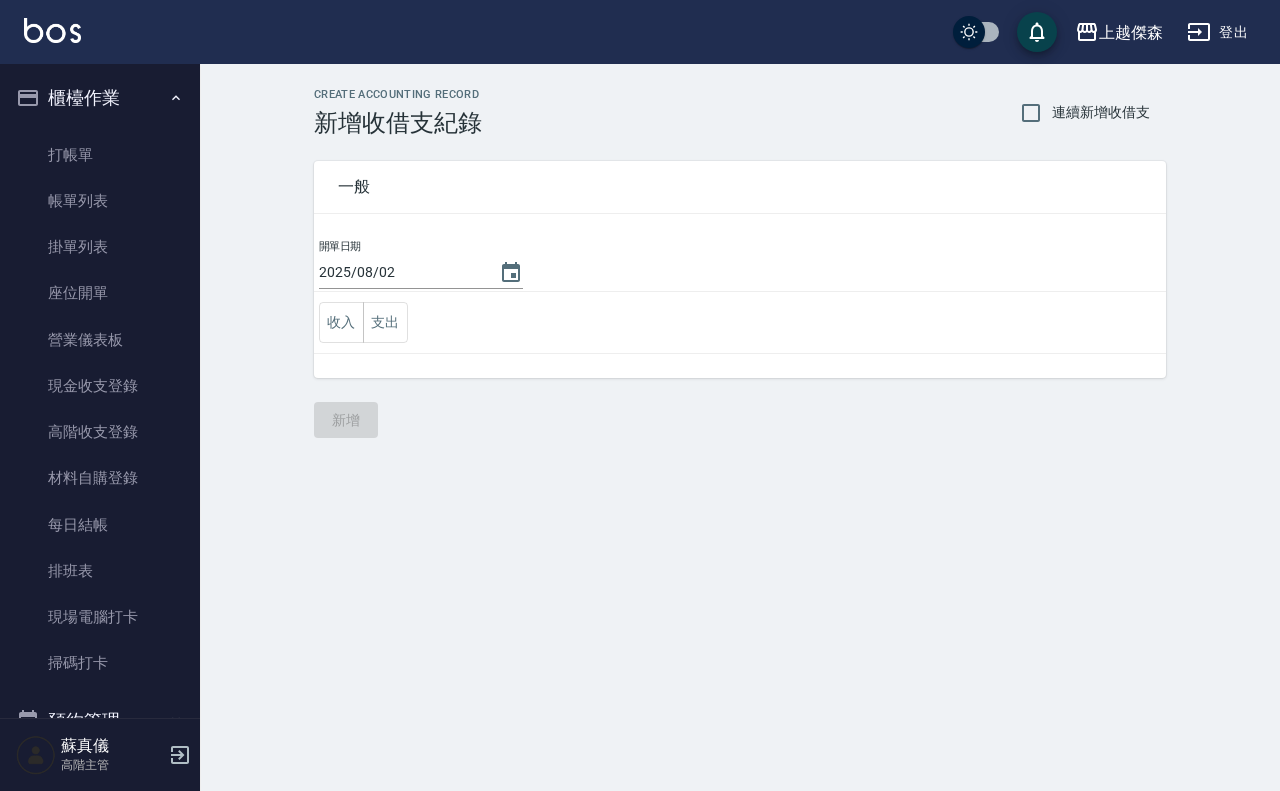 click on "2025/08/02" at bounding box center [421, 272] 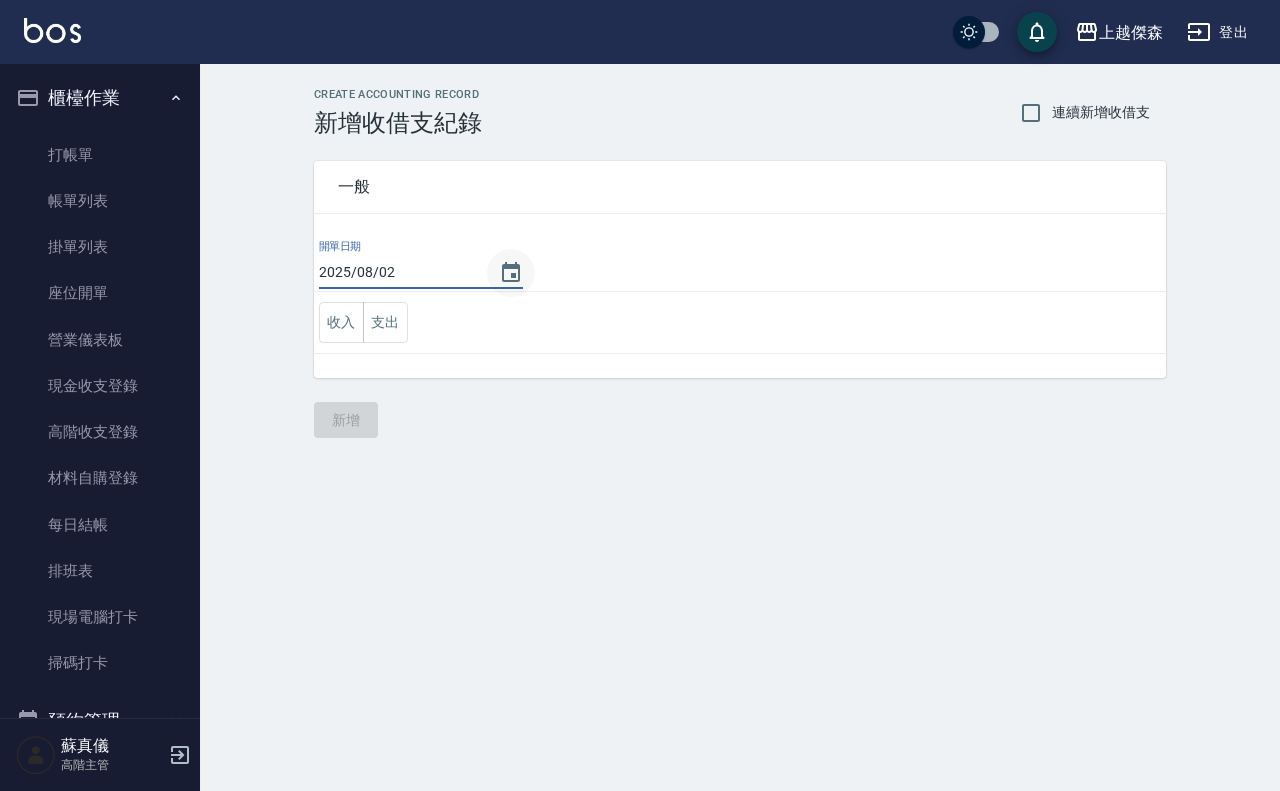 click at bounding box center (511, 273) 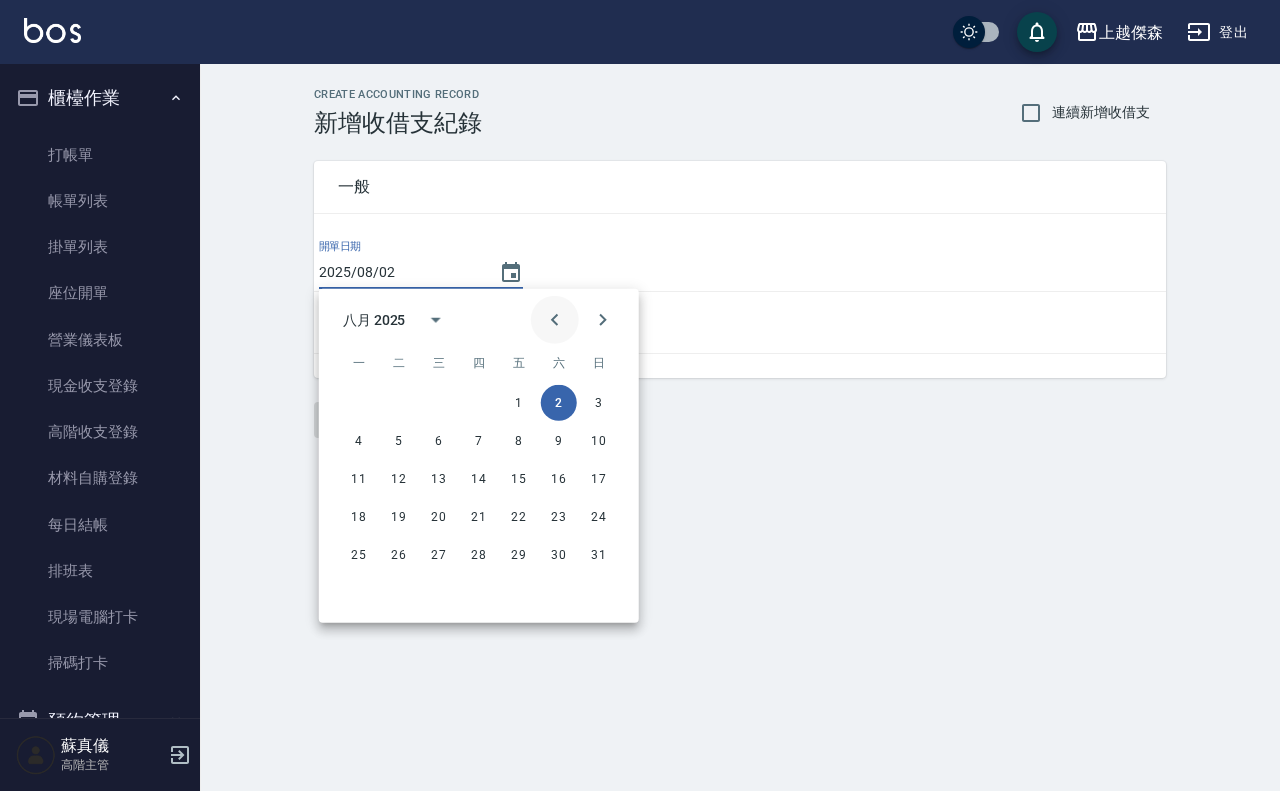 click 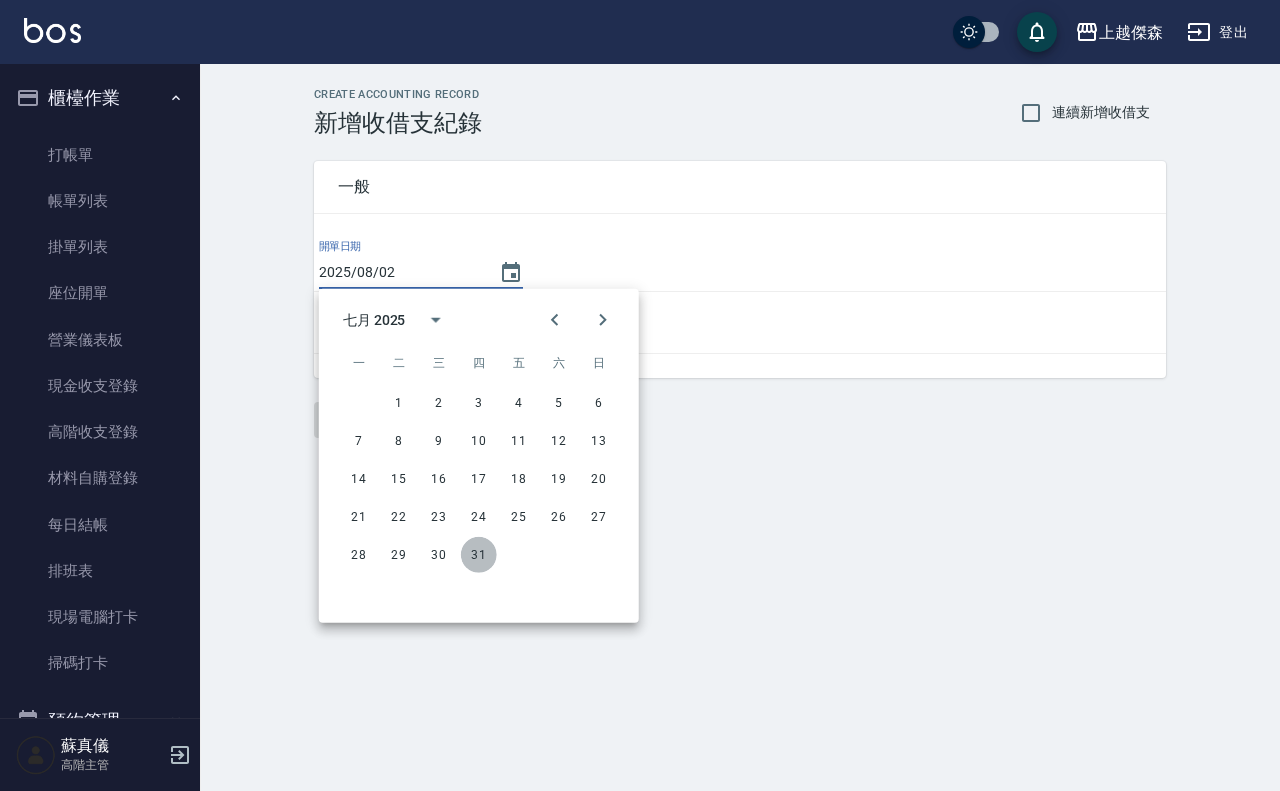 click on "31" at bounding box center (479, 555) 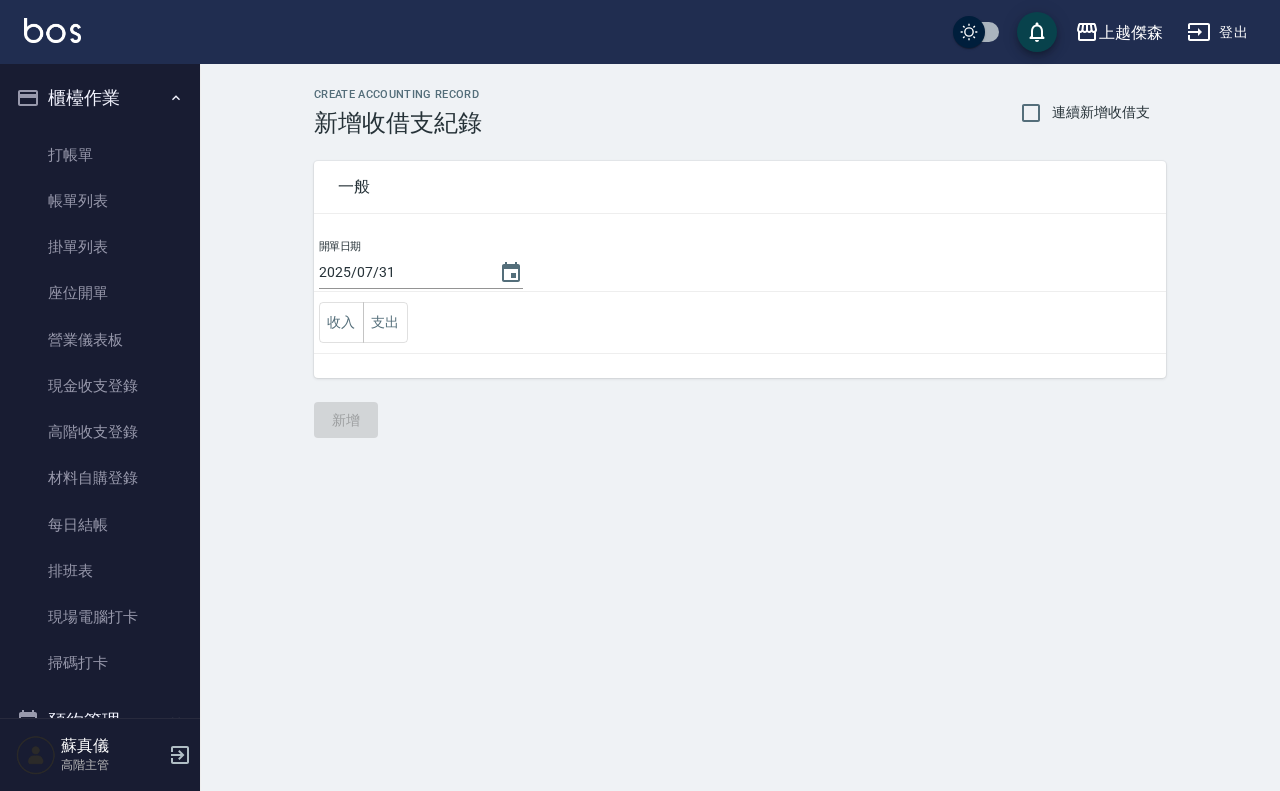 click on "收入 支出" at bounding box center (740, 323) 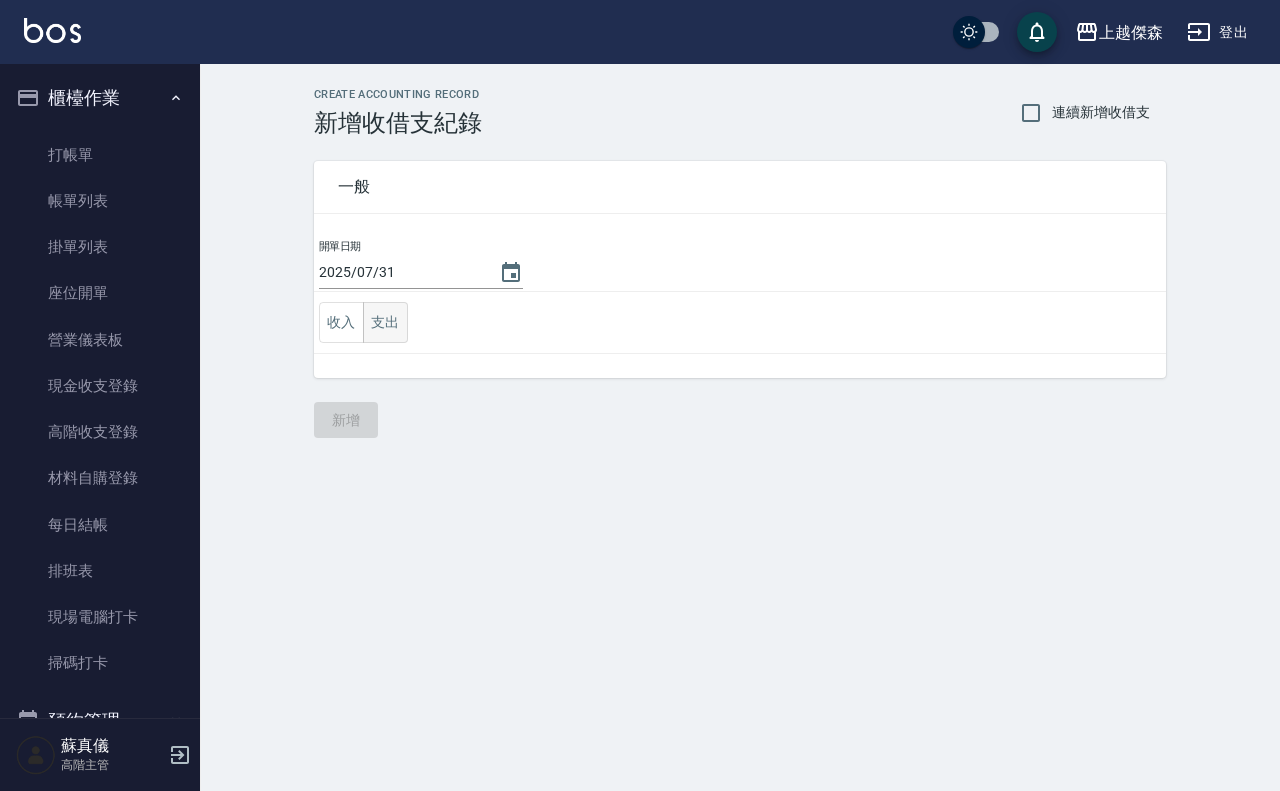 click on "支出" at bounding box center [385, 322] 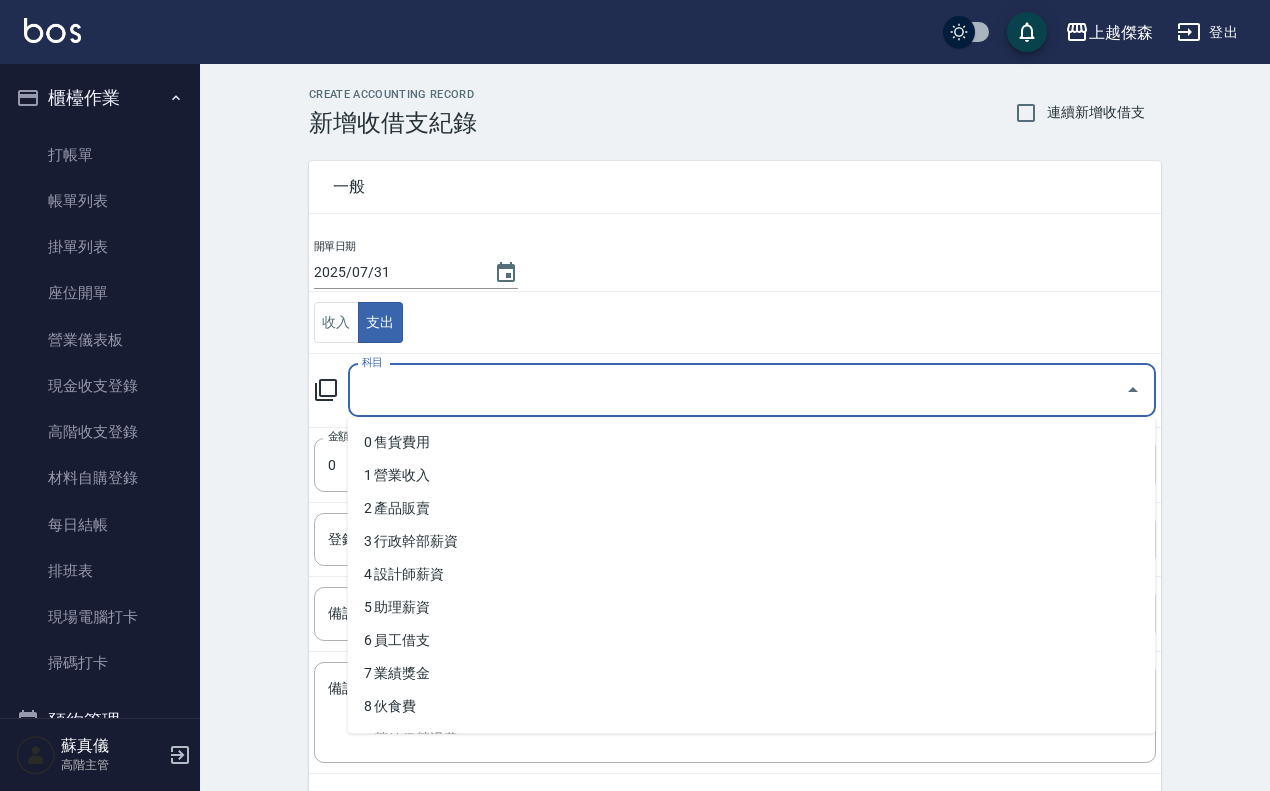click on "科目" at bounding box center [737, 390] 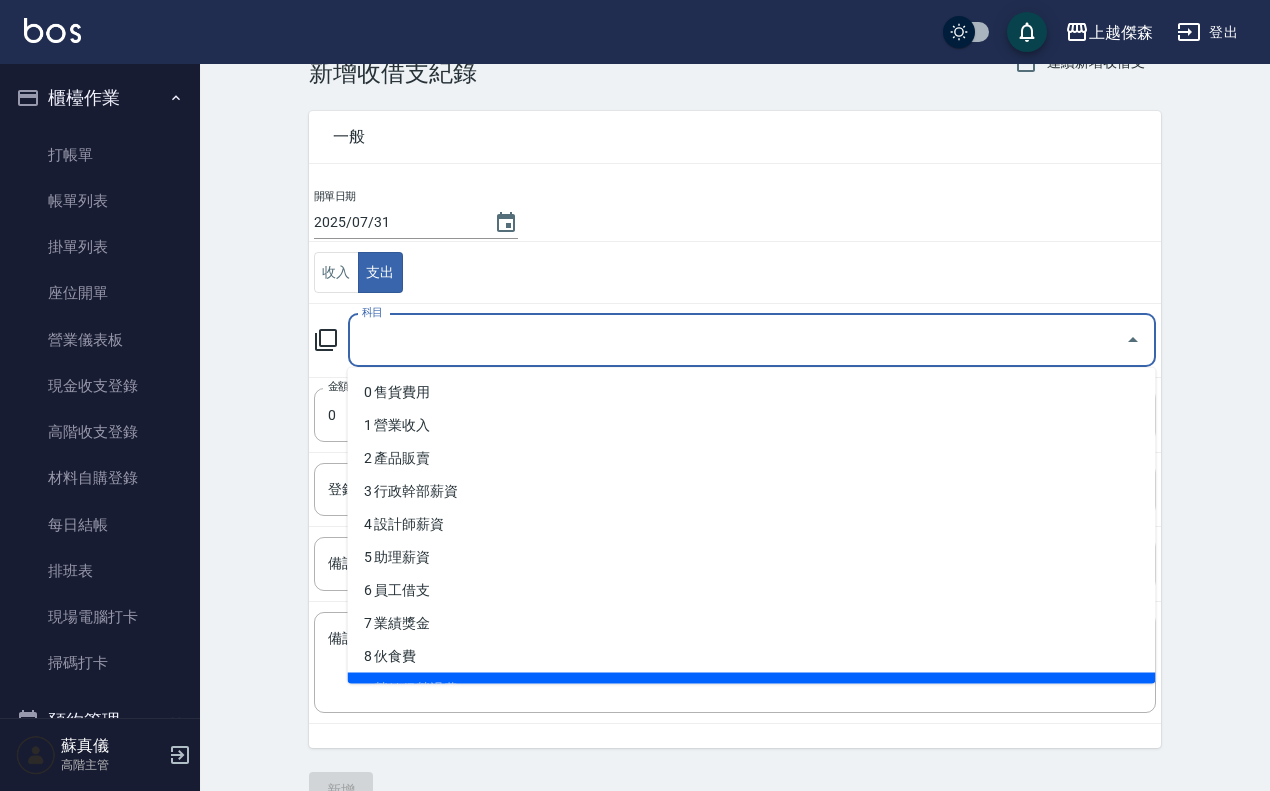 scroll, scrollTop: 93, scrollLeft: 0, axis: vertical 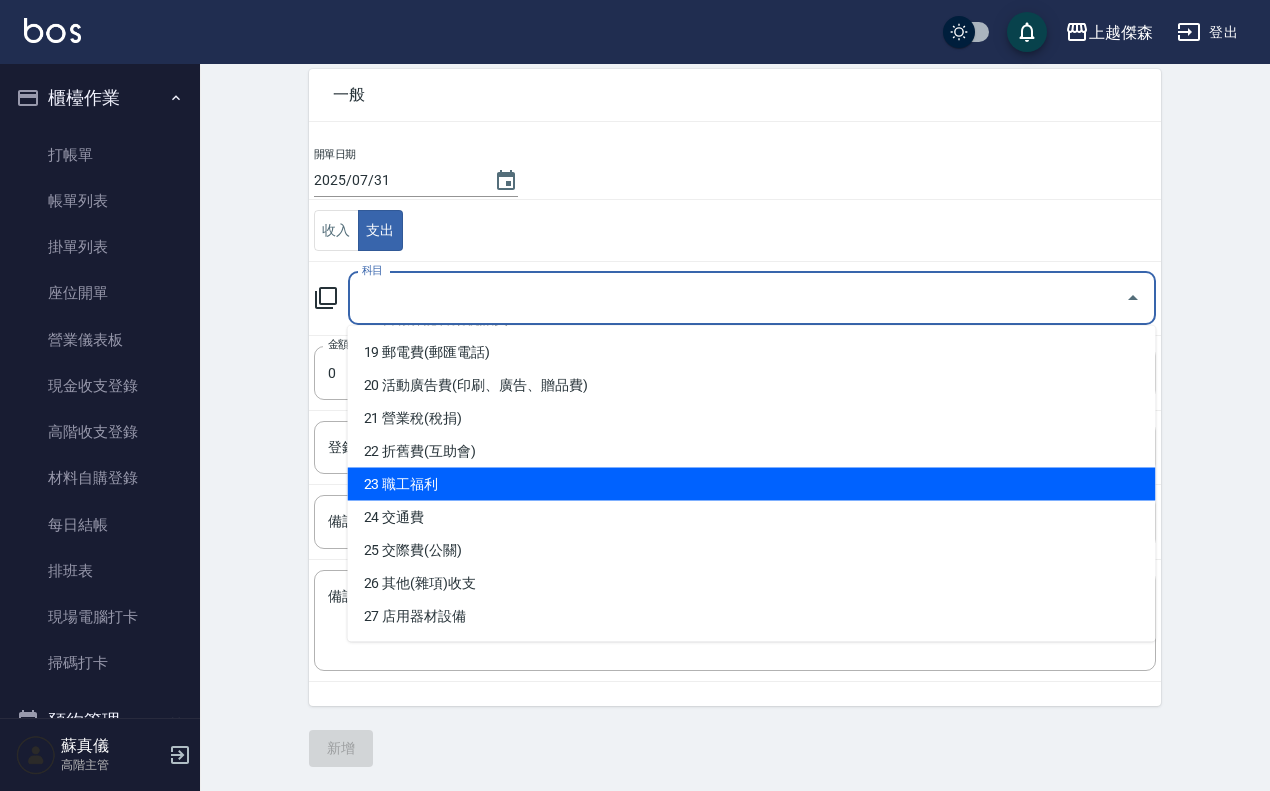click on "23 職工福利" at bounding box center [752, 484] 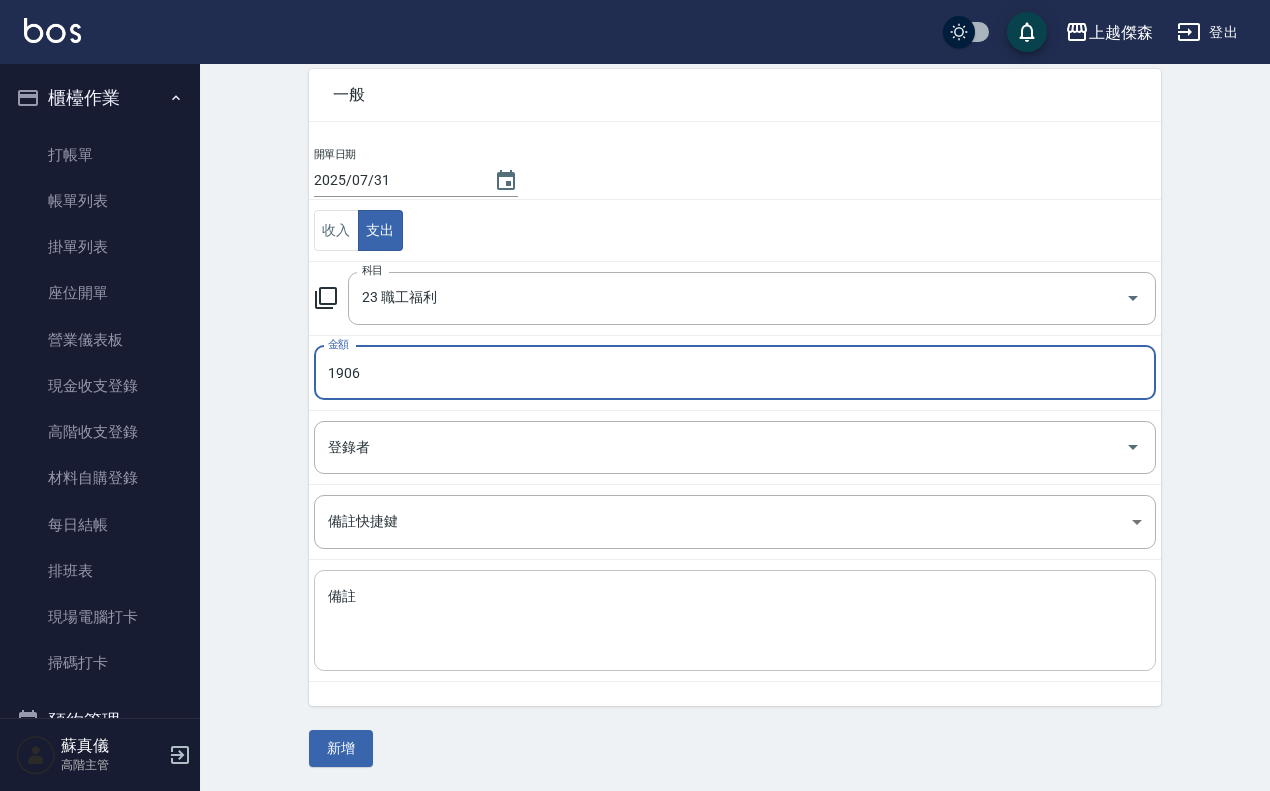 type on "1906" 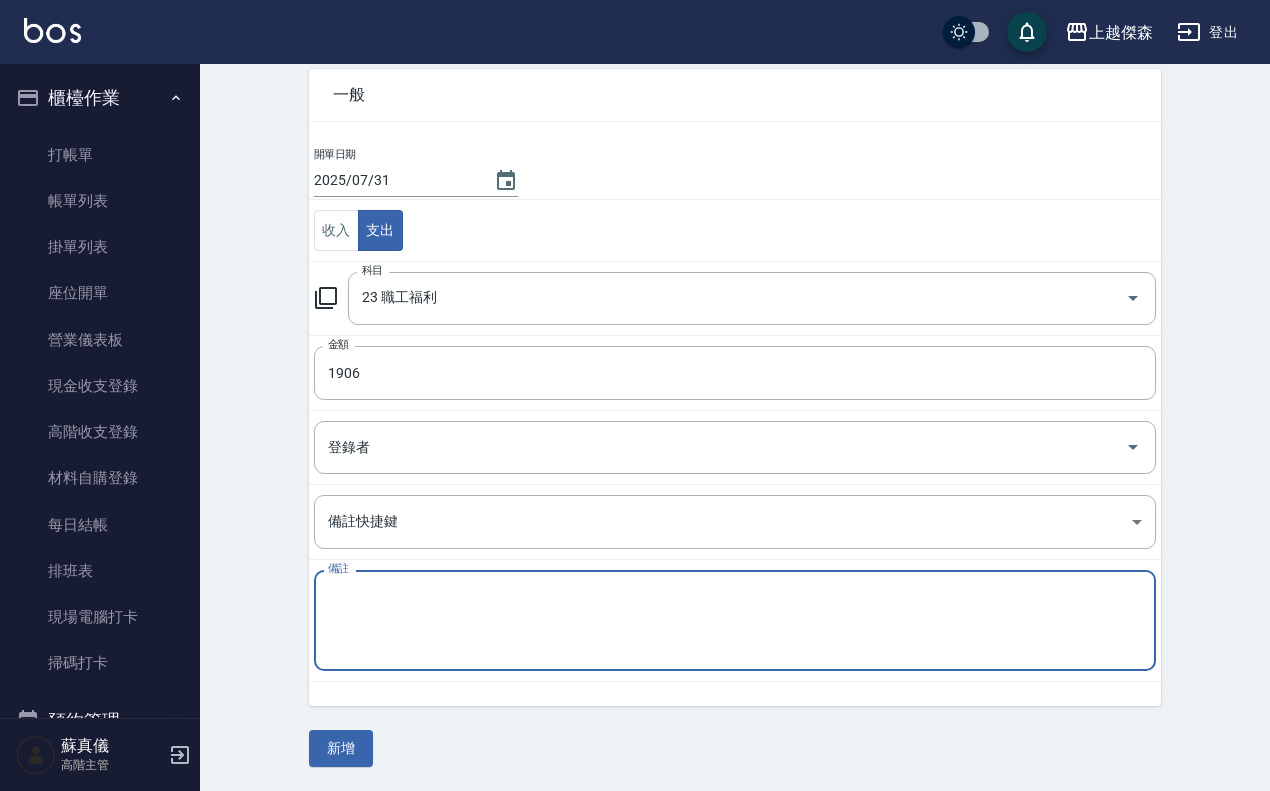 click on "備註" at bounding box center [735, 621] 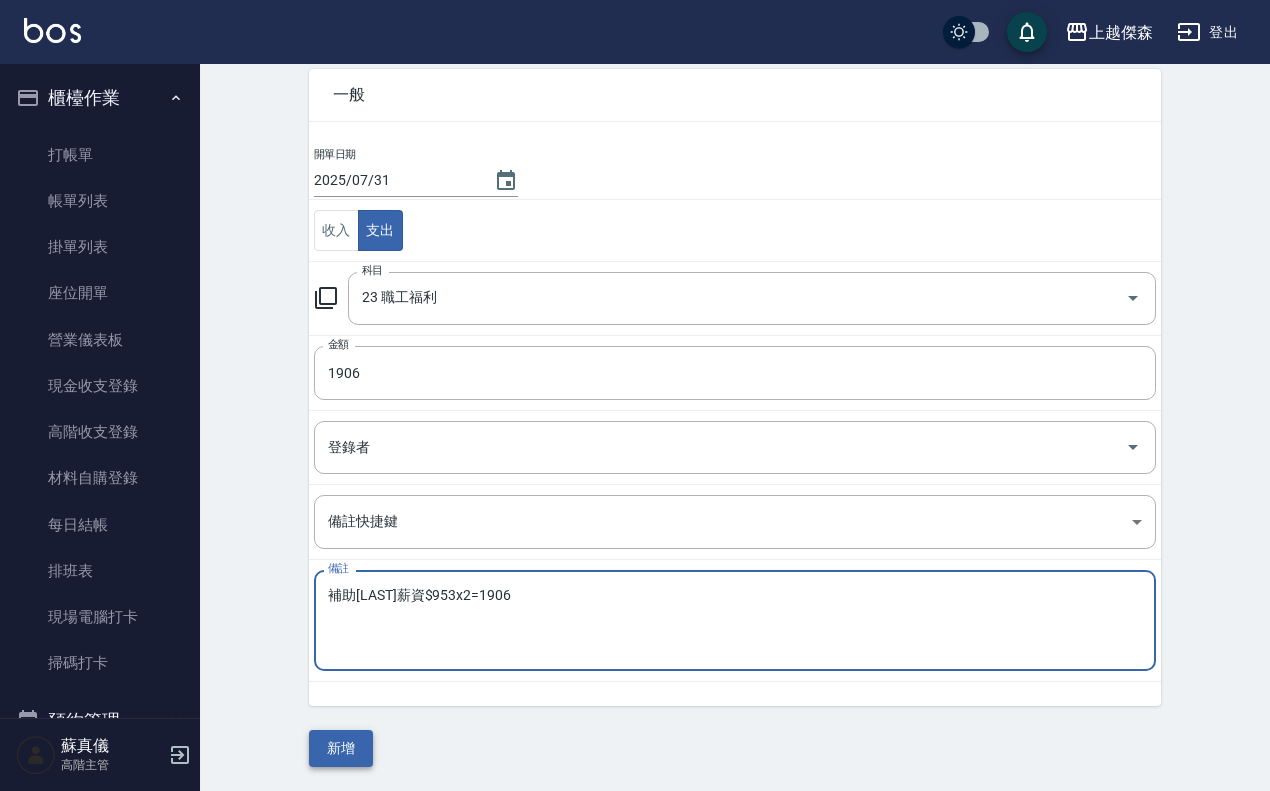 type on "補助理宜芳薪資$953x2=1906" 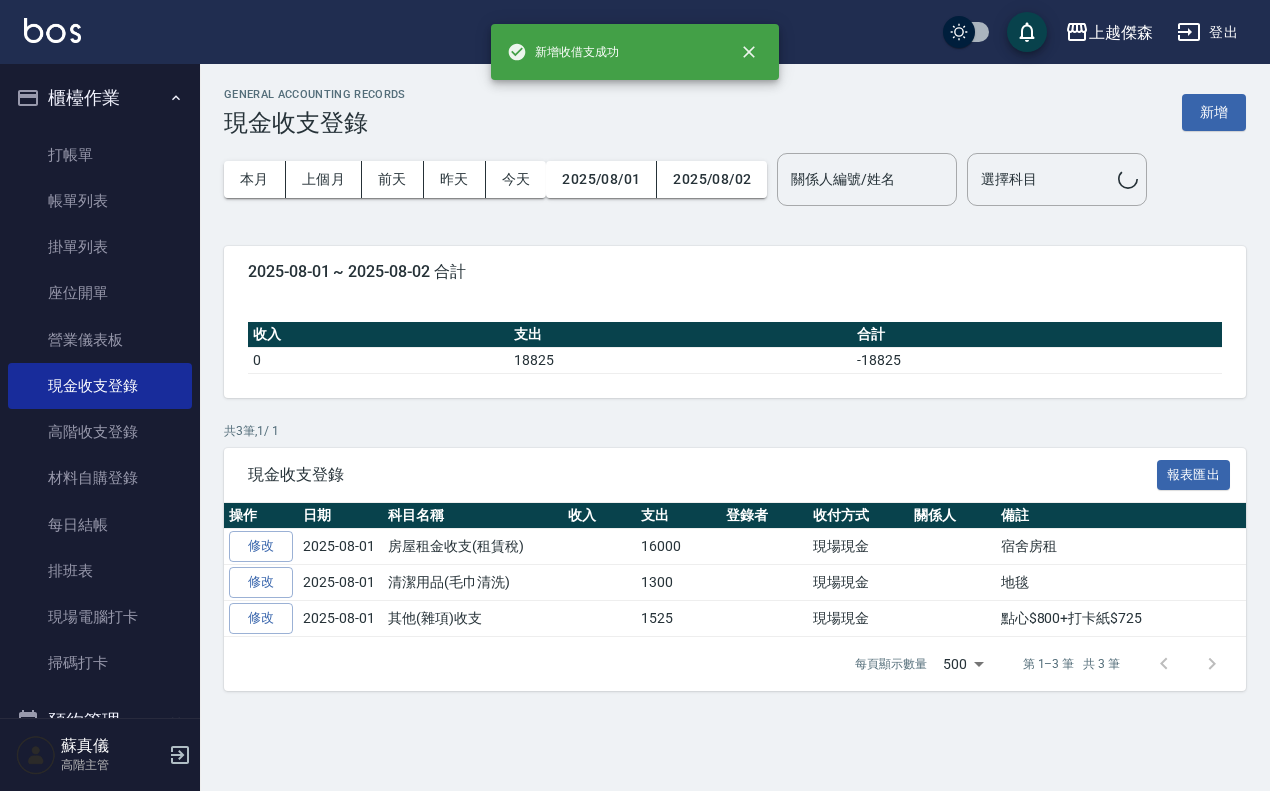 scroll, scrollTop: 0, scrollLeft: 0, axis: both 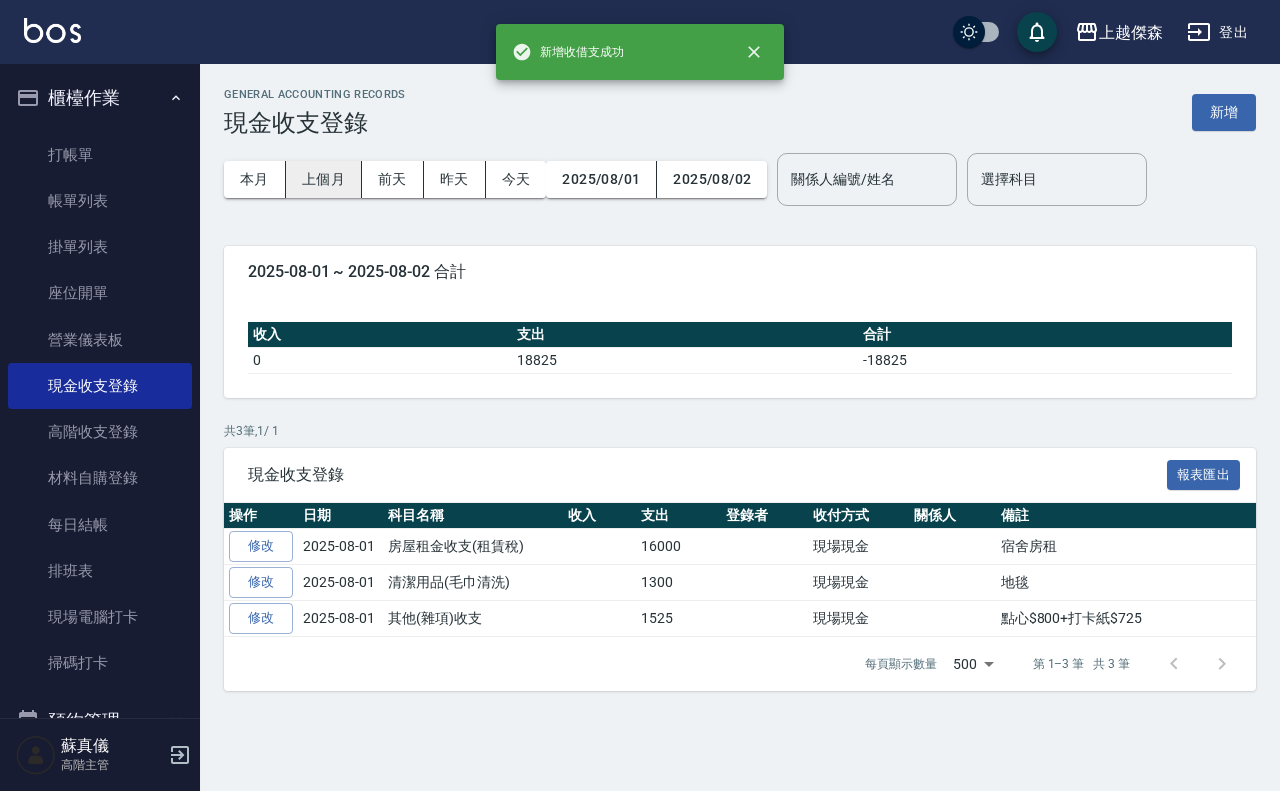 click on "上個月" at bounding box center [324, 179] 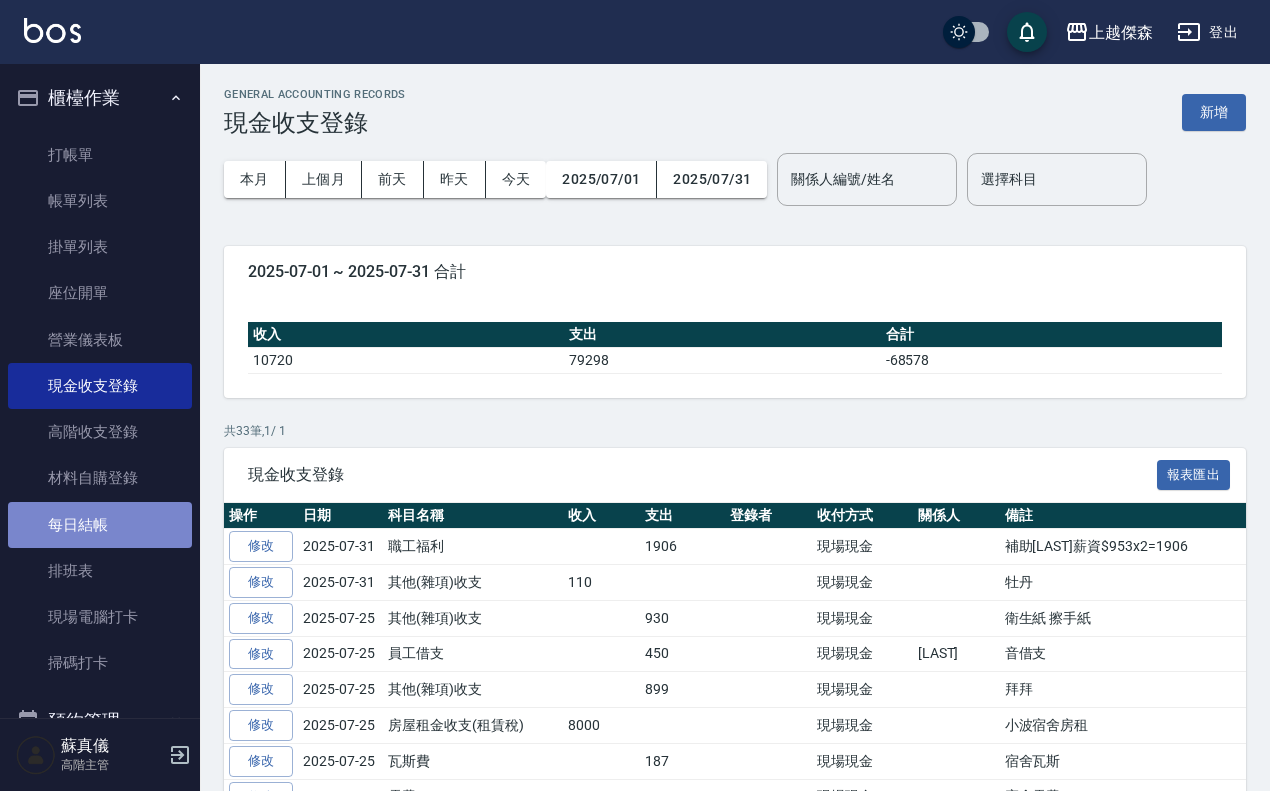 click on "每日結帳" at bounding box center [100, 525] 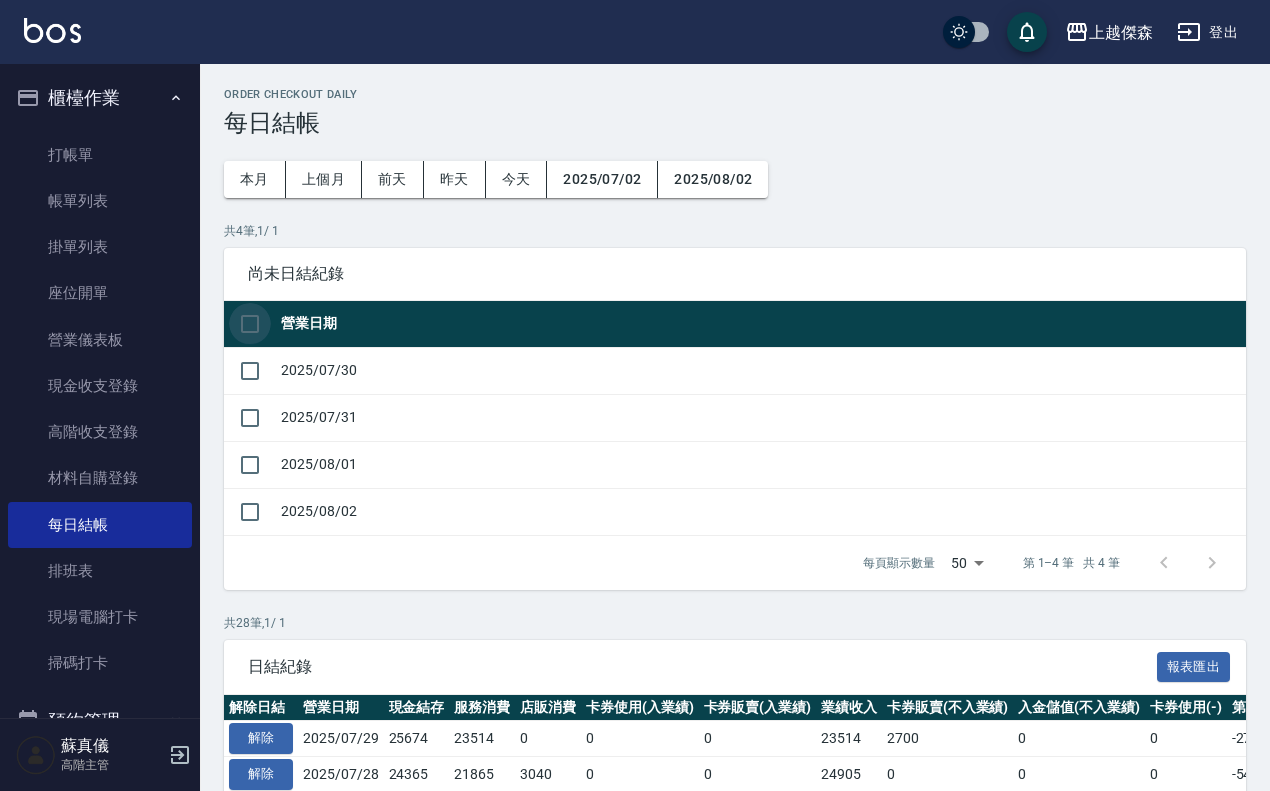 click at bounding box center [250, 324] 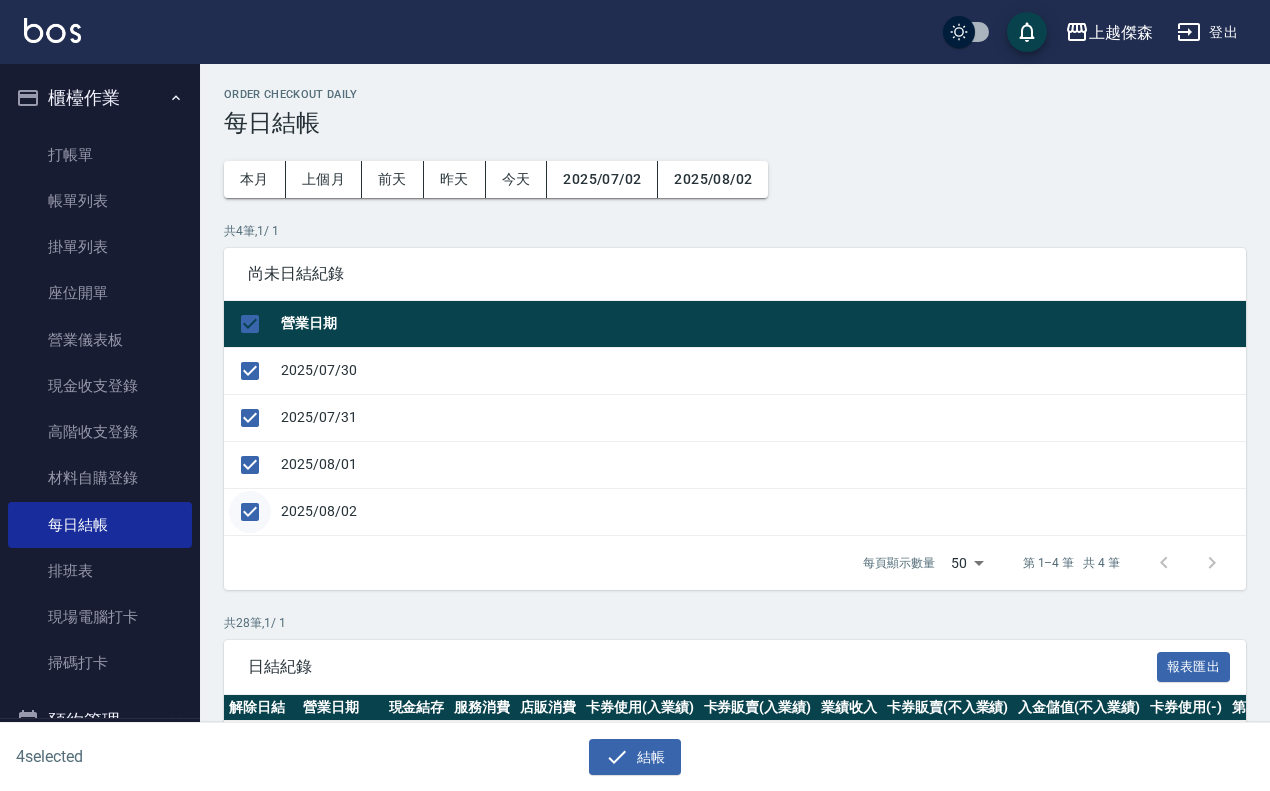 click at bounding box center [250, 512] 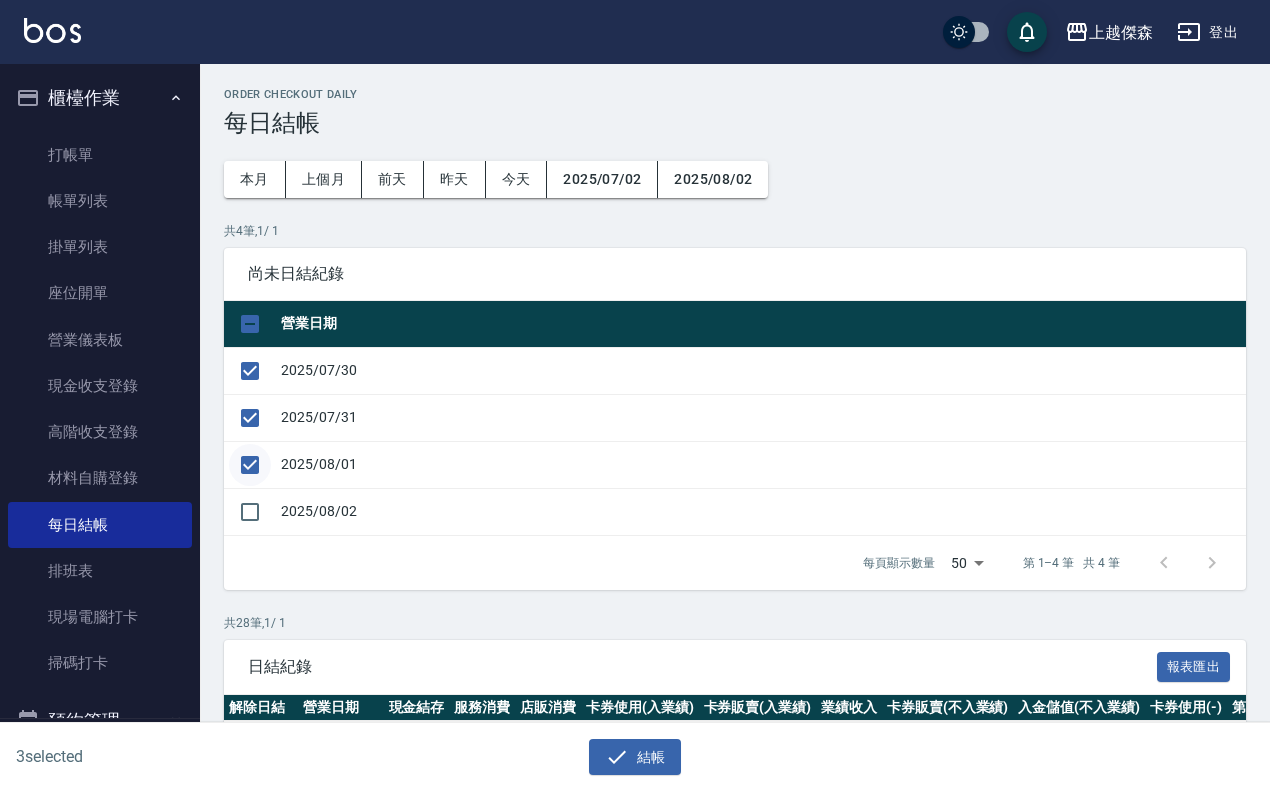 click at bounding box center (250, 465) 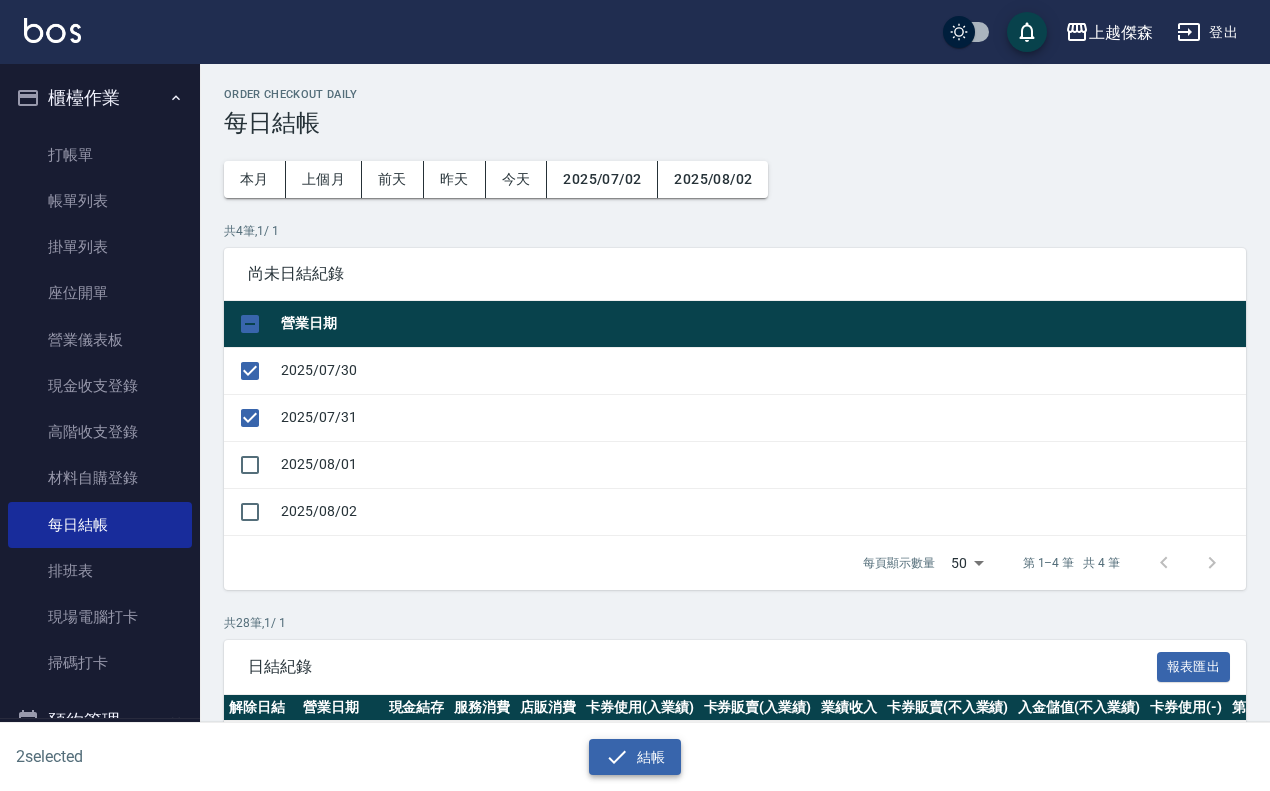 click on "結帳" at bounding box center (635, 757) 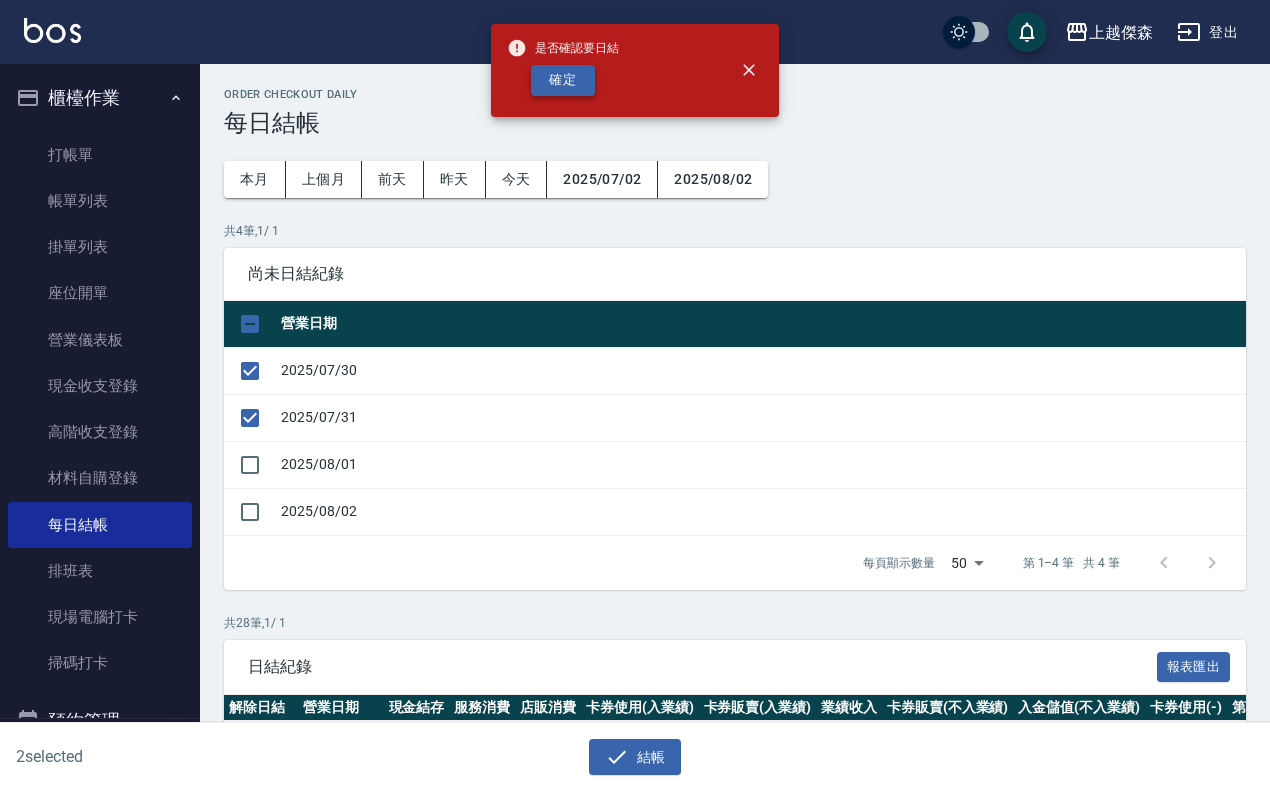 click on "確定" at bounding box center (563, 80) 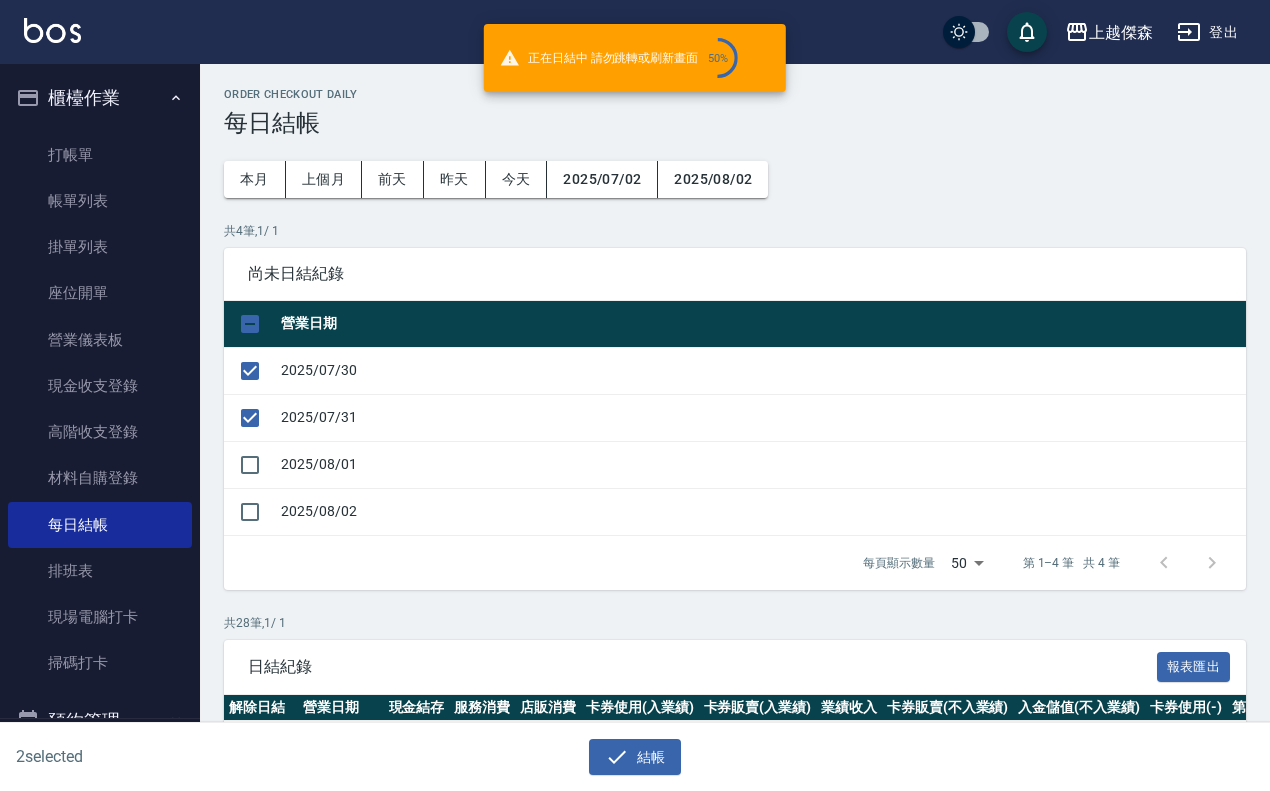 checkbox on "false" 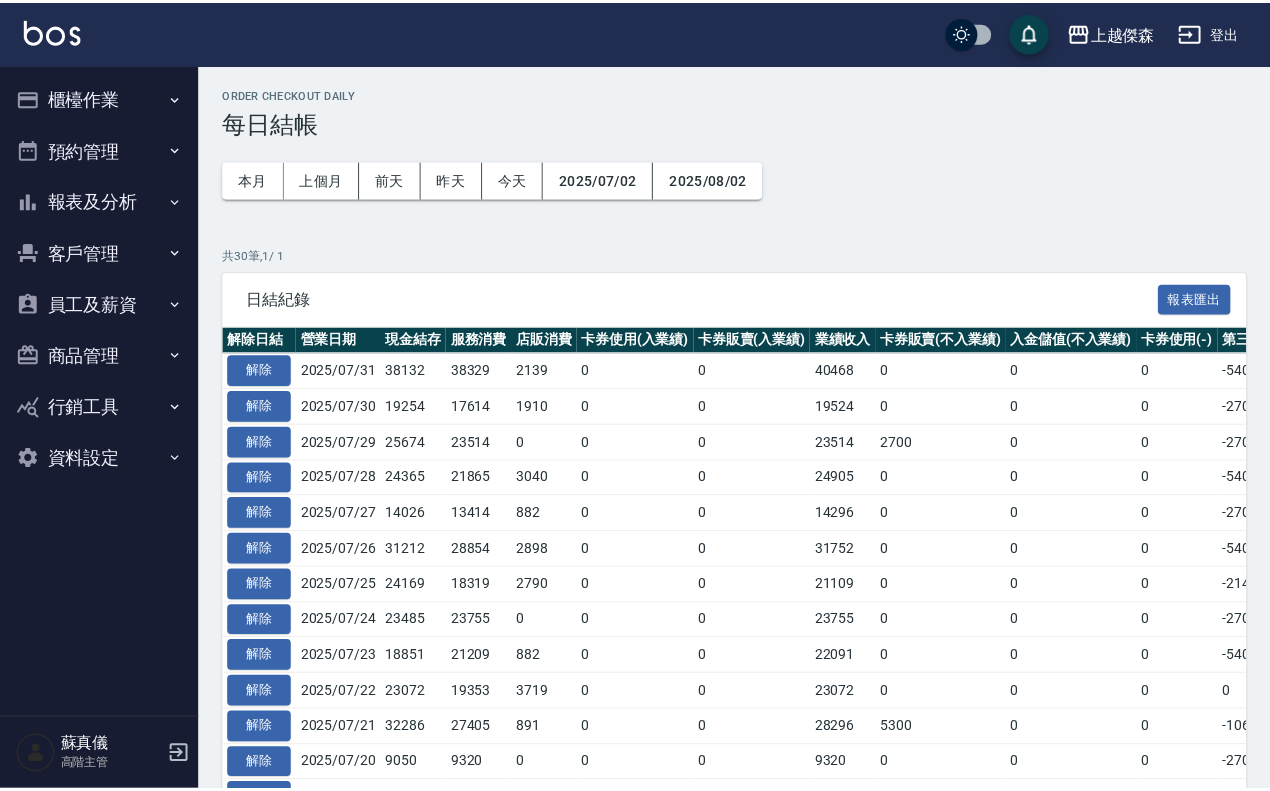 scroll, scrollTop: 0, scrollLeft: 0, axis: both 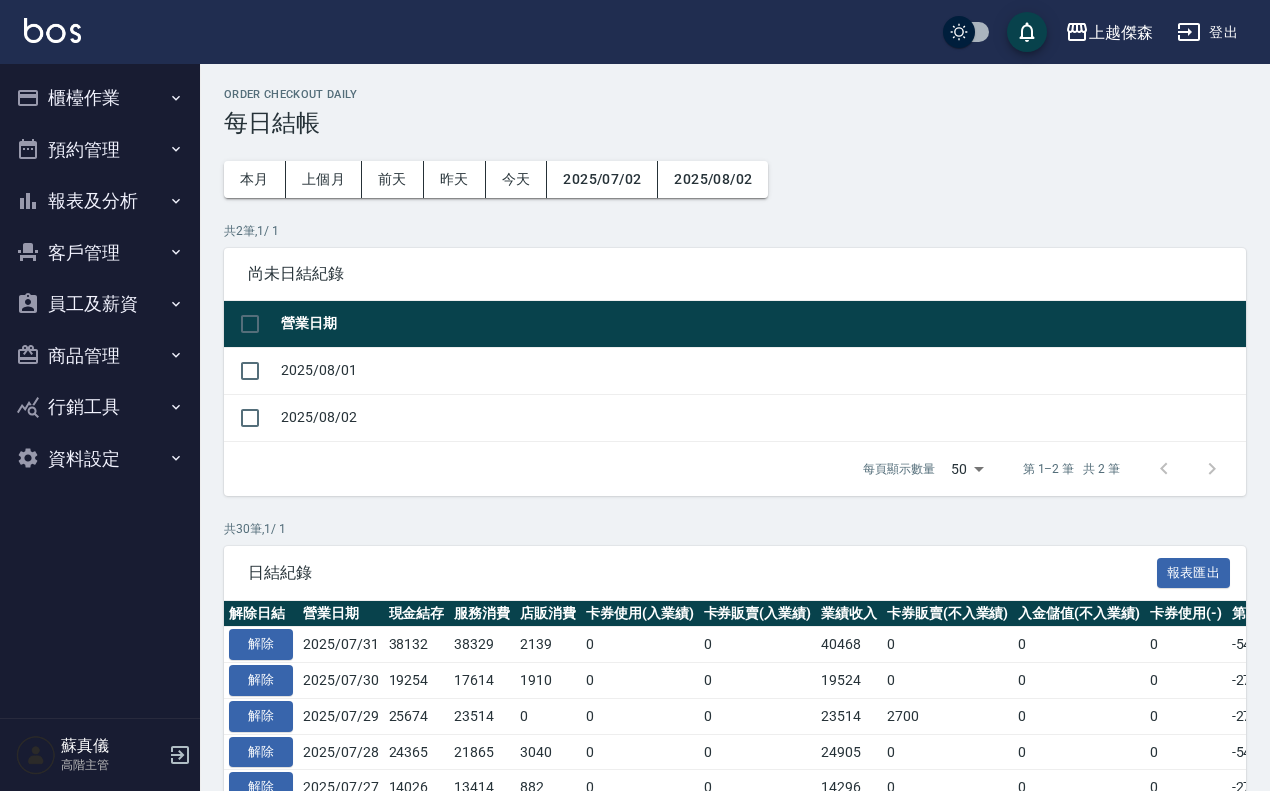 click on "員工及薪資" at bounding box center (100, 304) 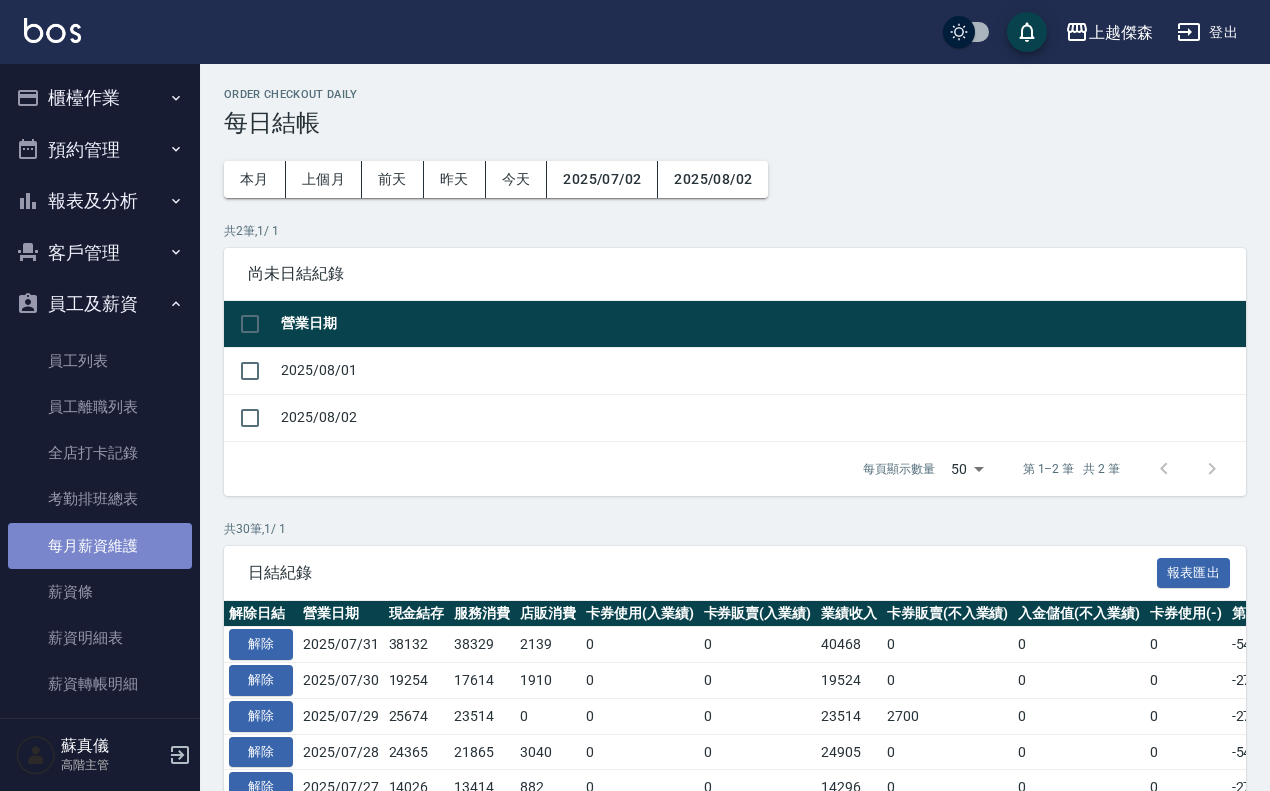 click on "每月薪資維護" at bounding box center [100, 546] 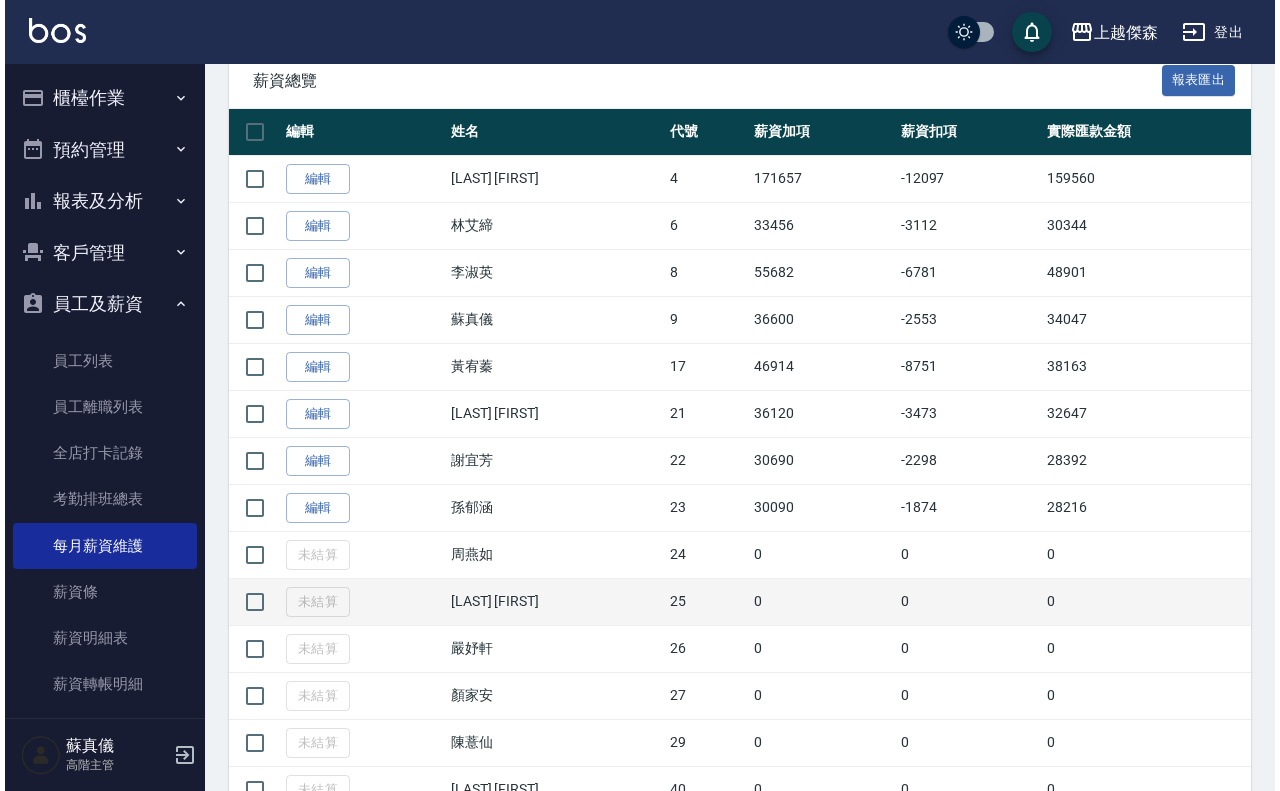 scroll, scrollTop: 0, scrollLeft: 0, axis: both 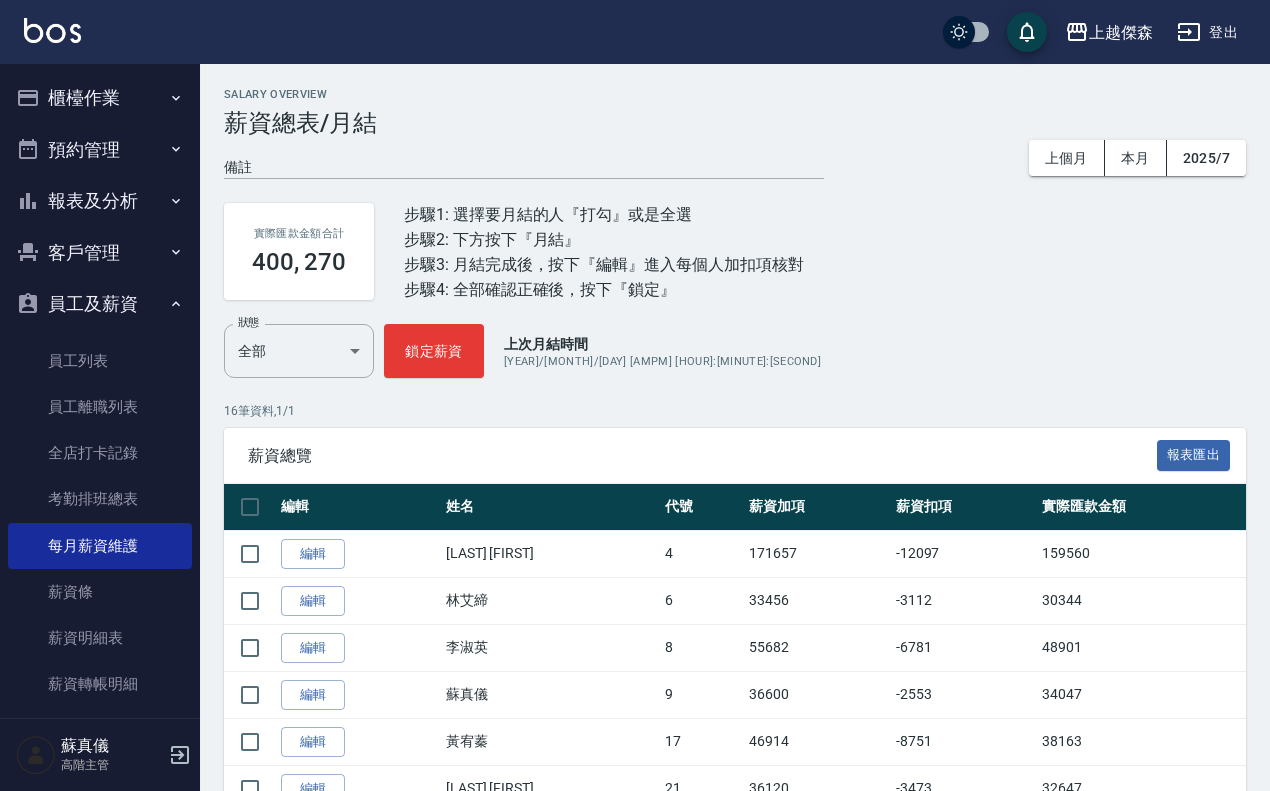 click on "櫃檯作業" at bounding box center [100, 98] 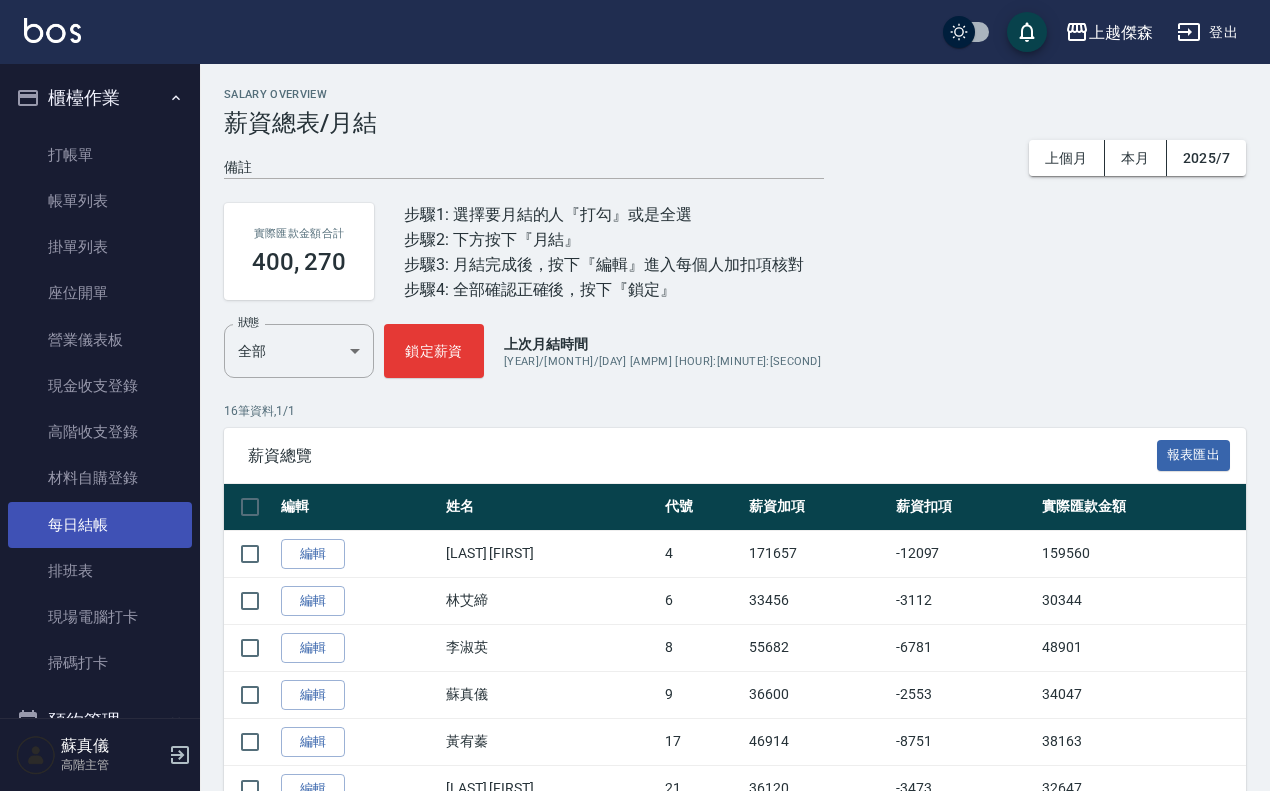 click on "每日結帳" at bounding box center [100, 525] 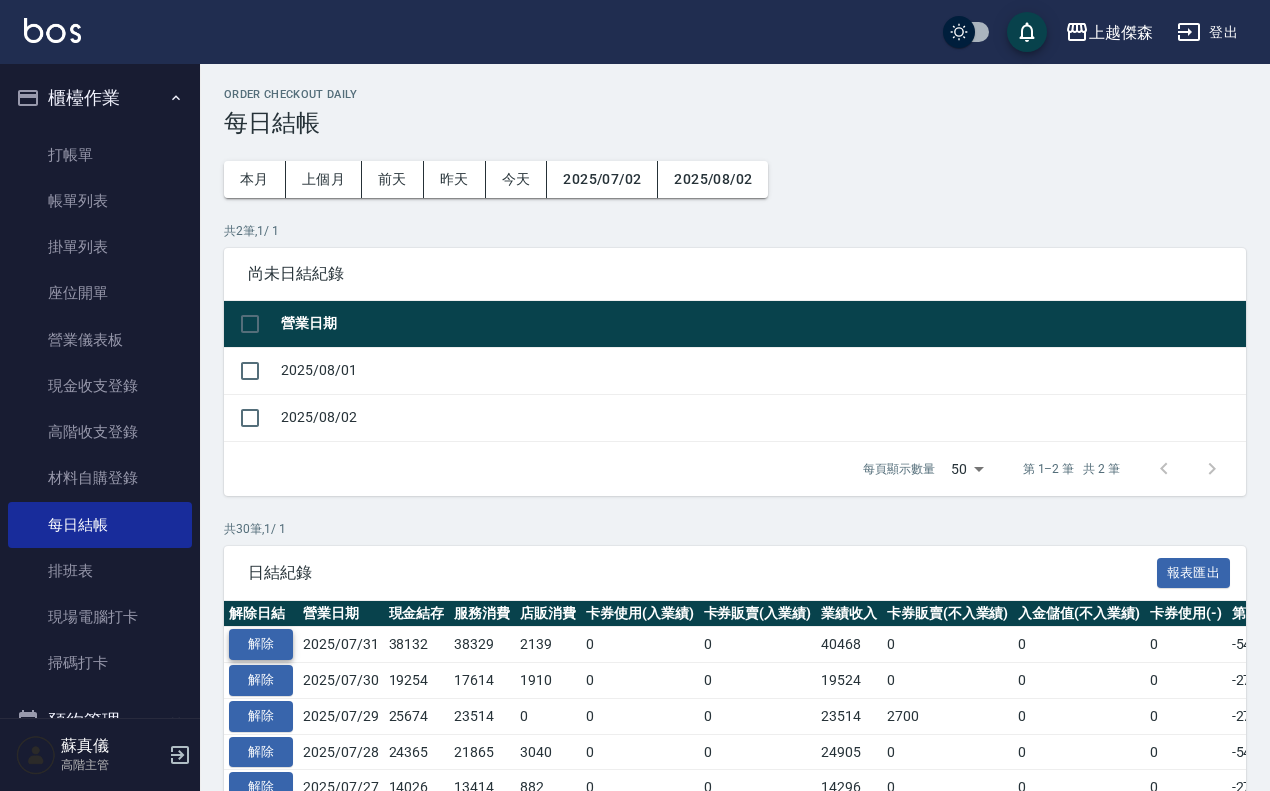 click on "解除" at bounding box center (261, 644) 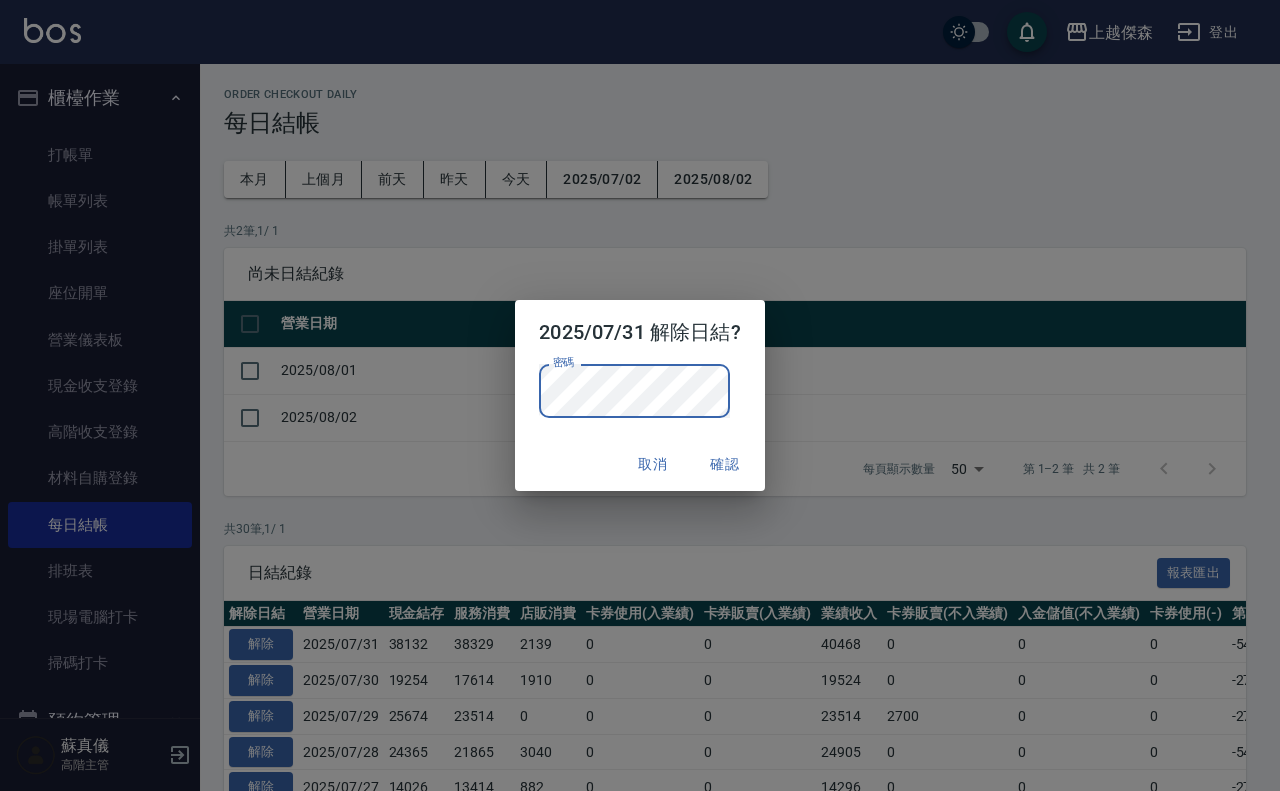 click on "確認" at bounding box center (725, 464) 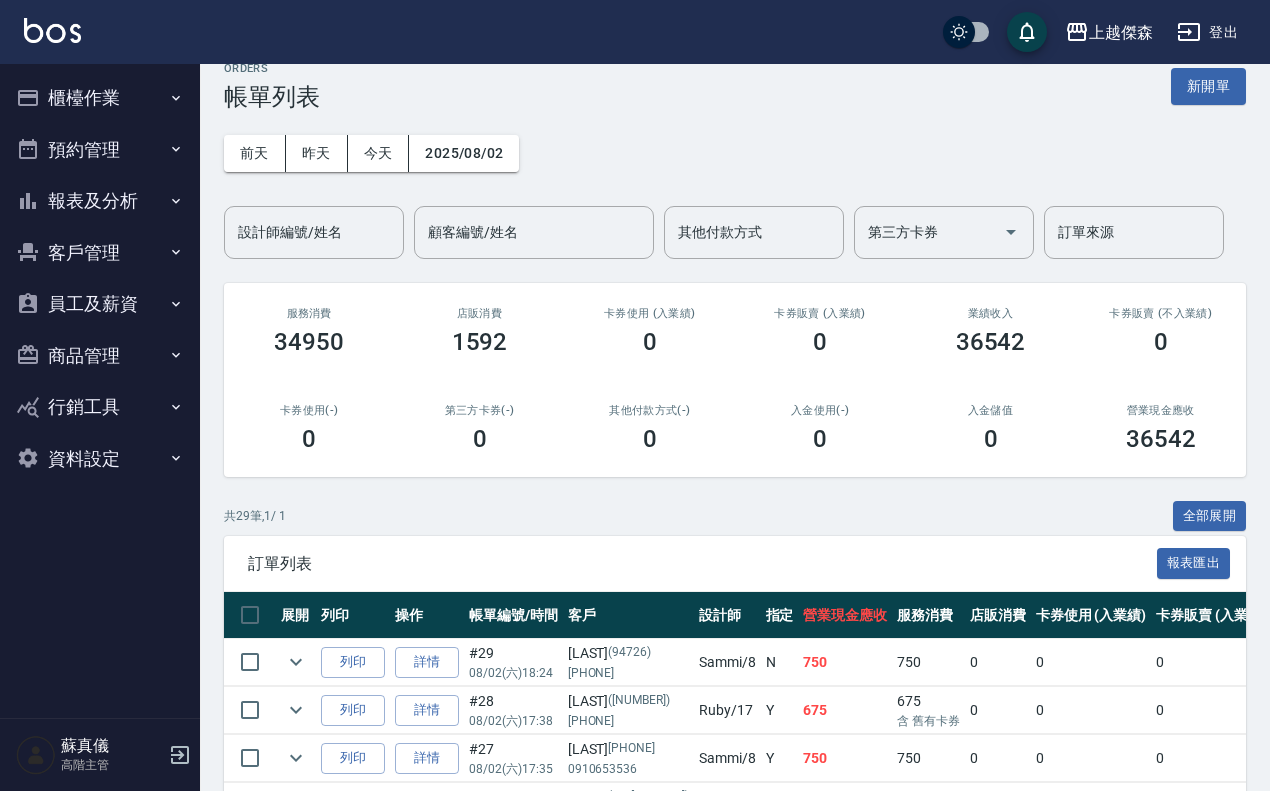 scroll, scrollTop: 0, scrollLeft: 0, axis: both 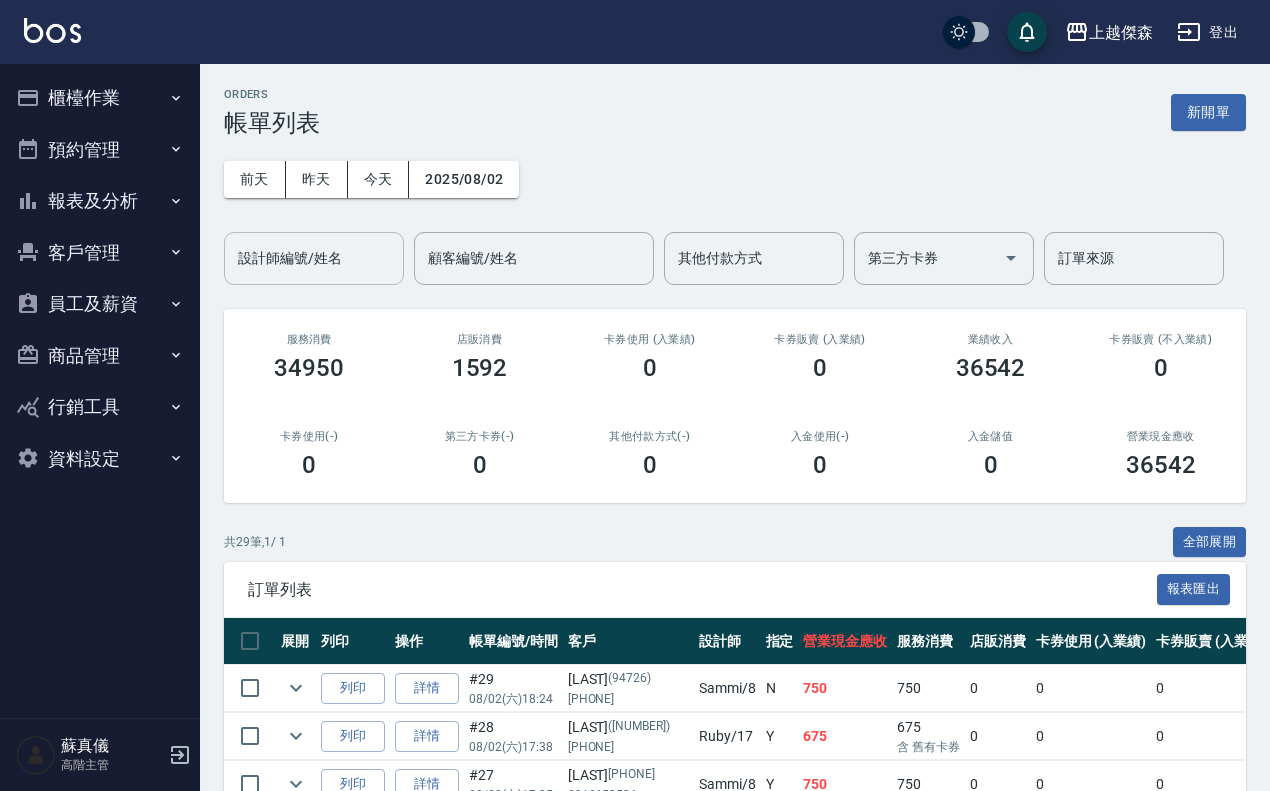 click on "設計師編號/姓名" at bounding box center [314, 258] 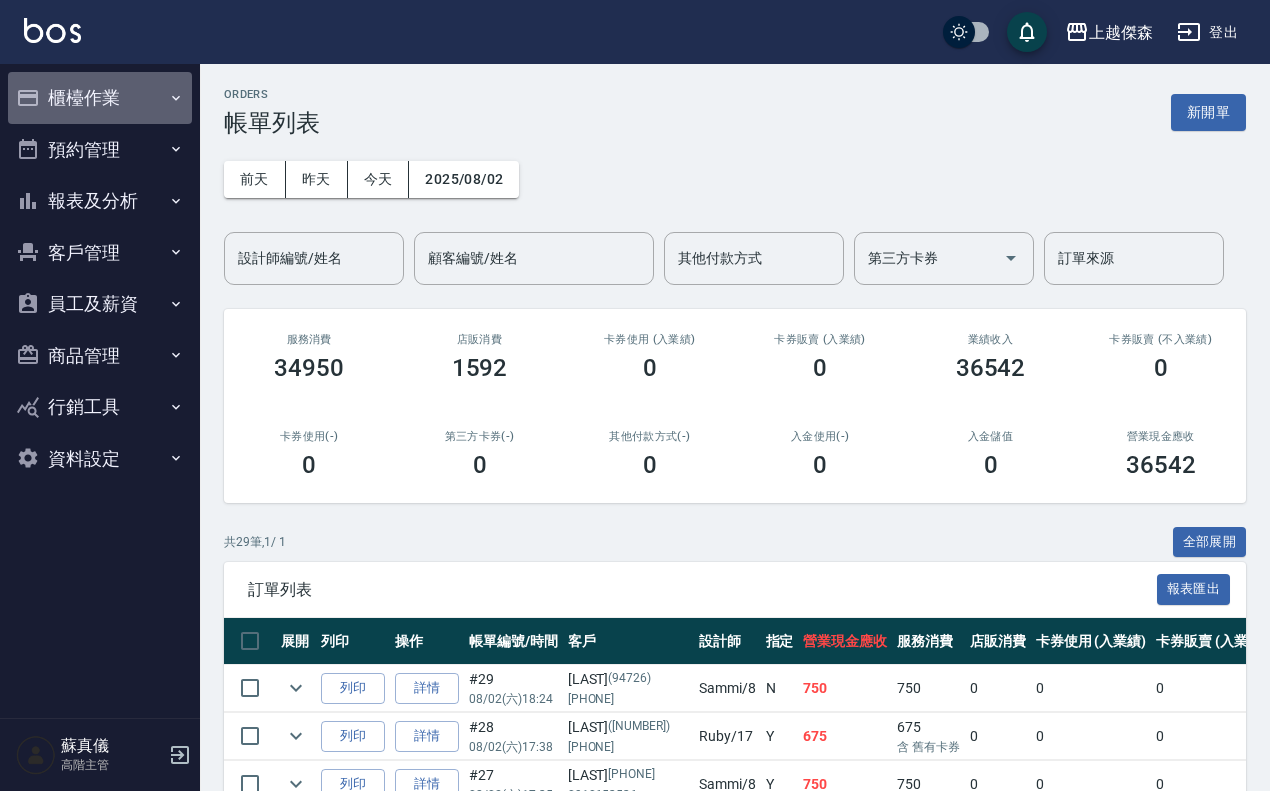 click on "櫃檯作業" at bounding box center (100, 98) 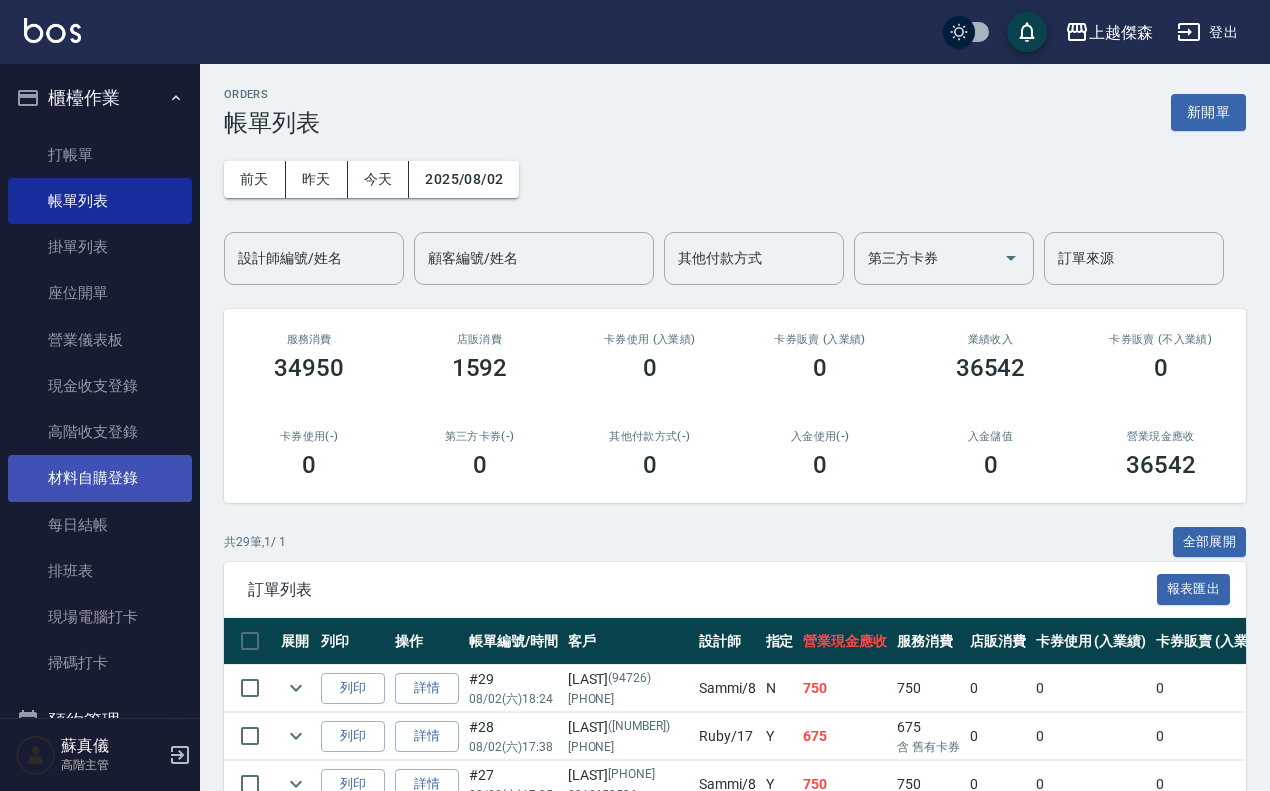 click on "材料自購登錄" at bounding box center [100, 478] 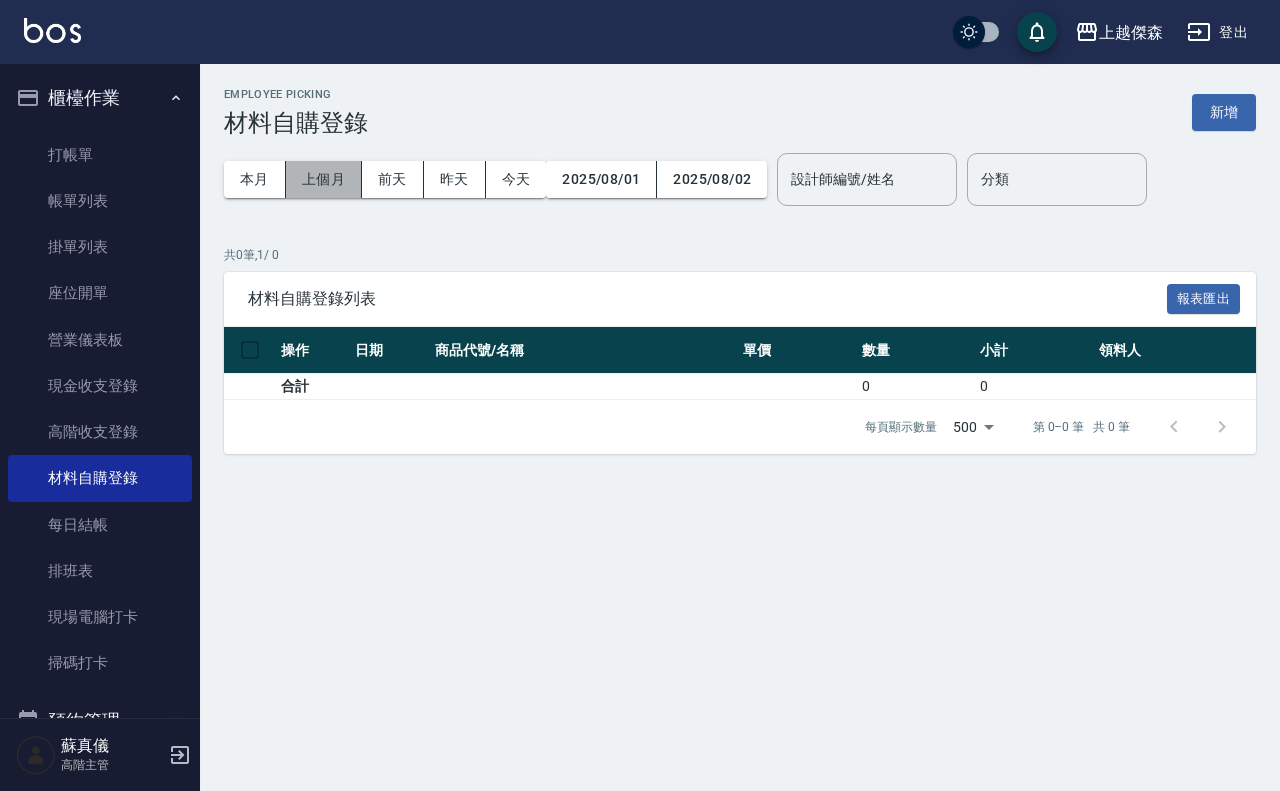 click on "上個月" at bounding box center (324, 179) 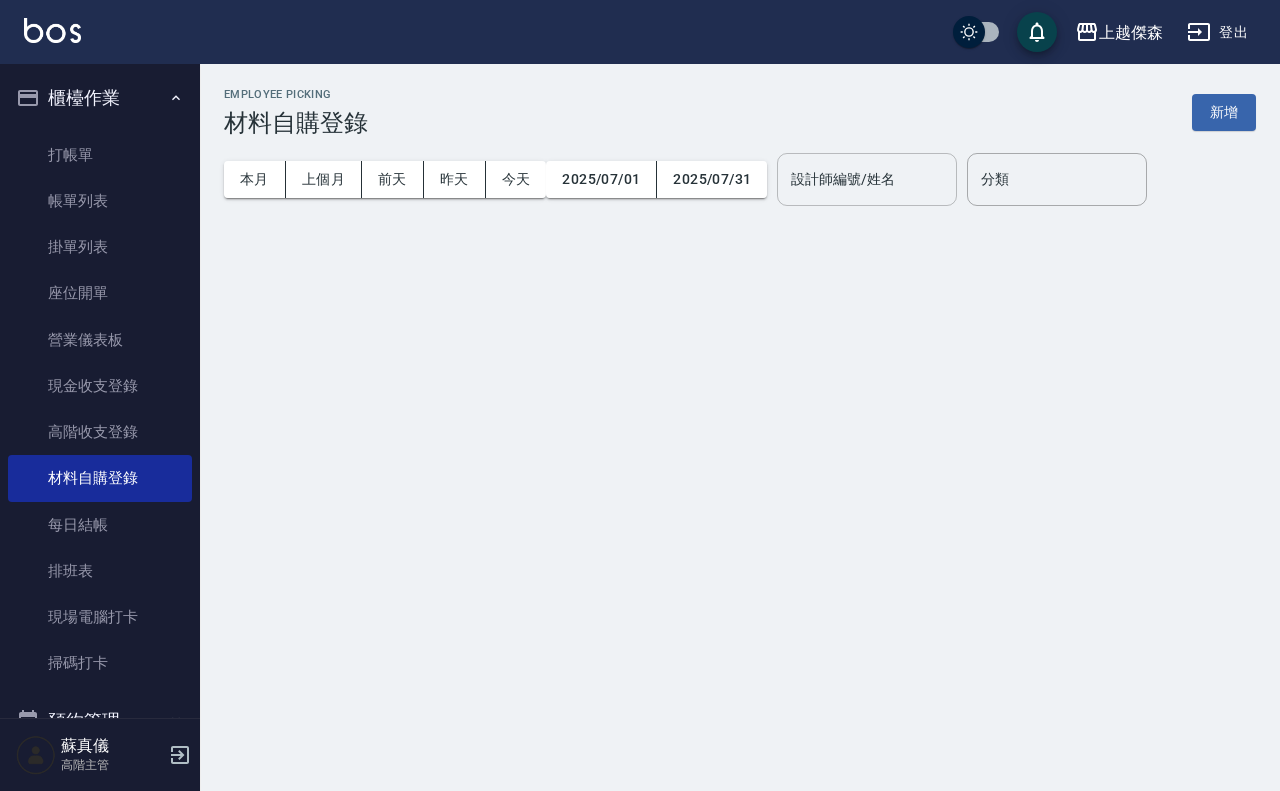 click on "設計師編號/姓名" at bounding box center [867, 179] 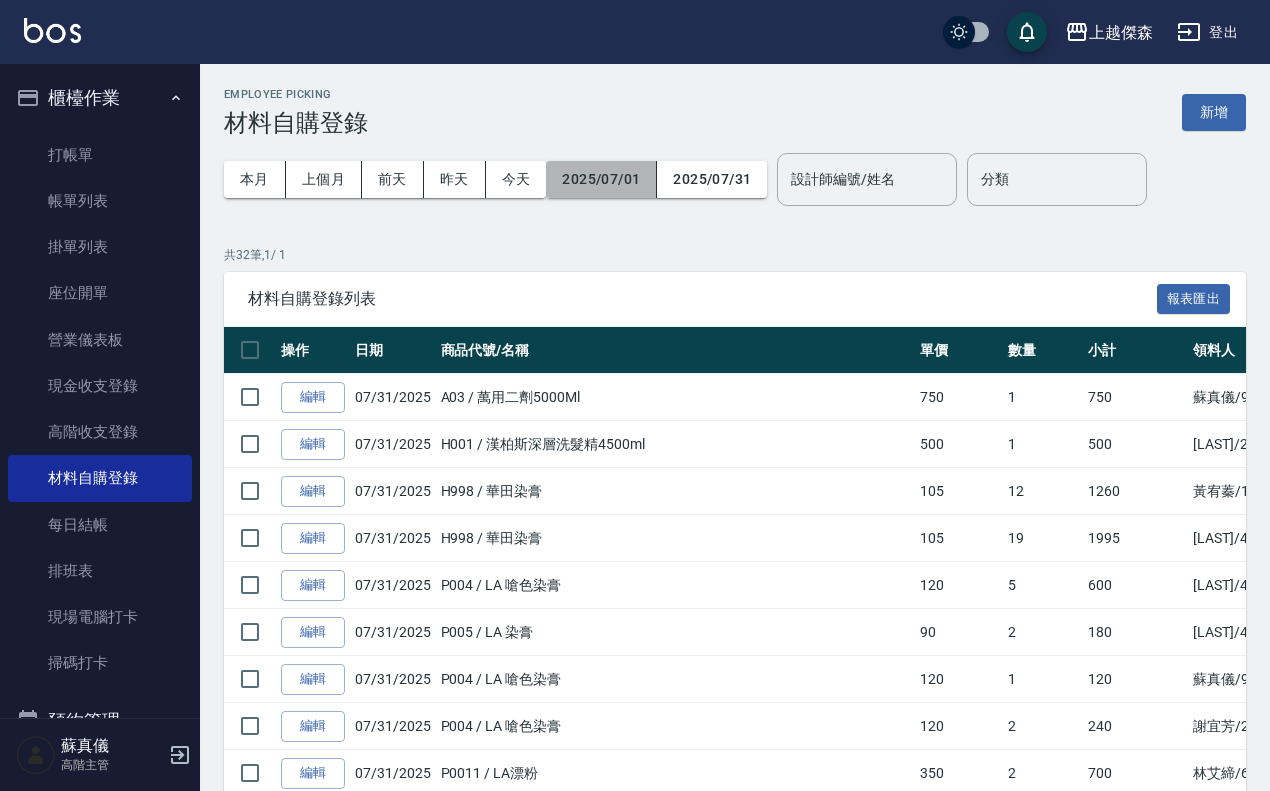 click on "2025/07/01" at bounding box center (601, 179) 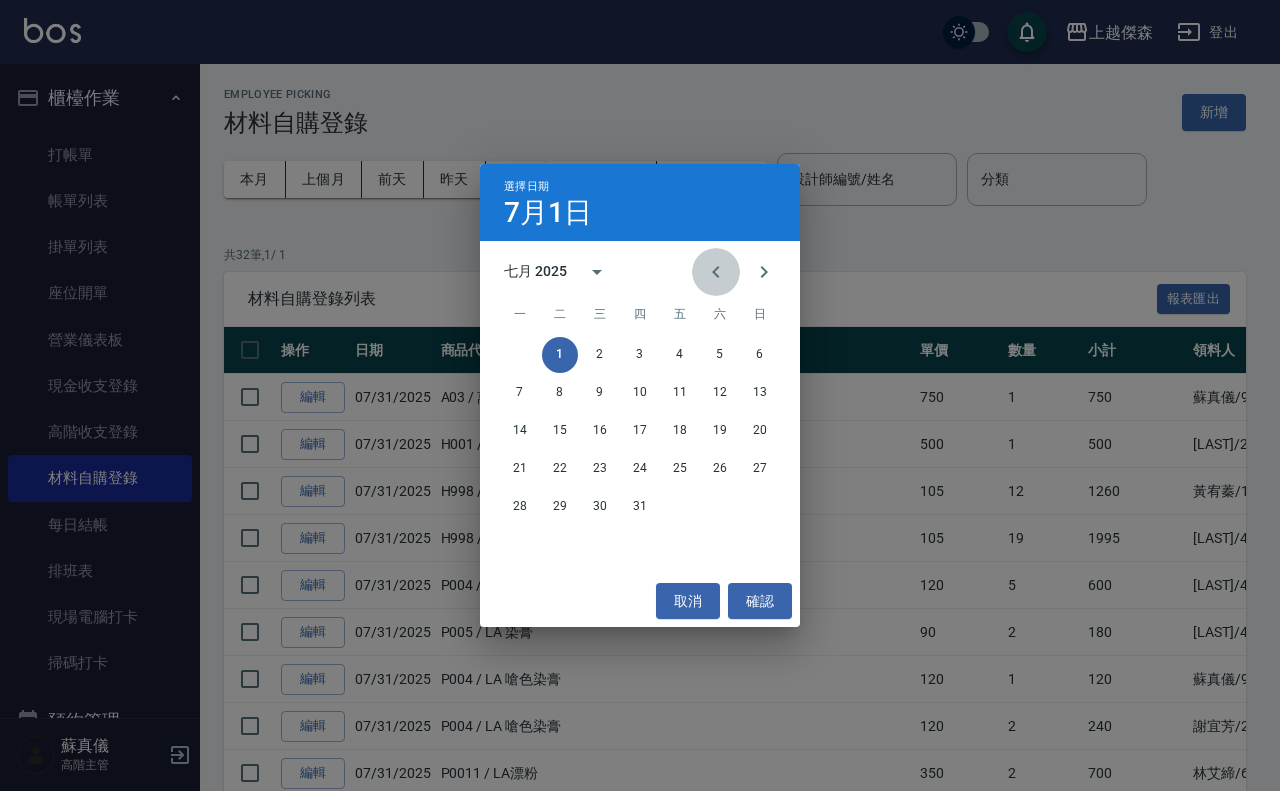 click 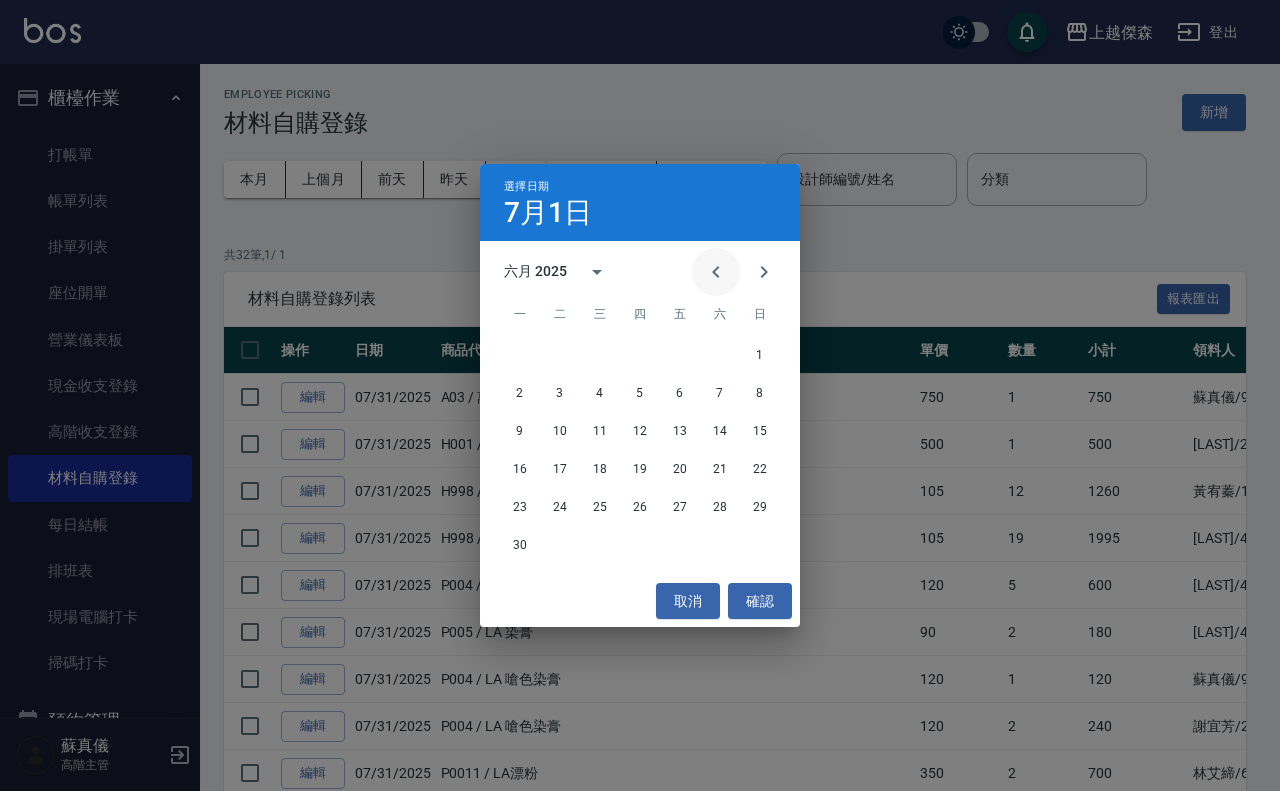 click 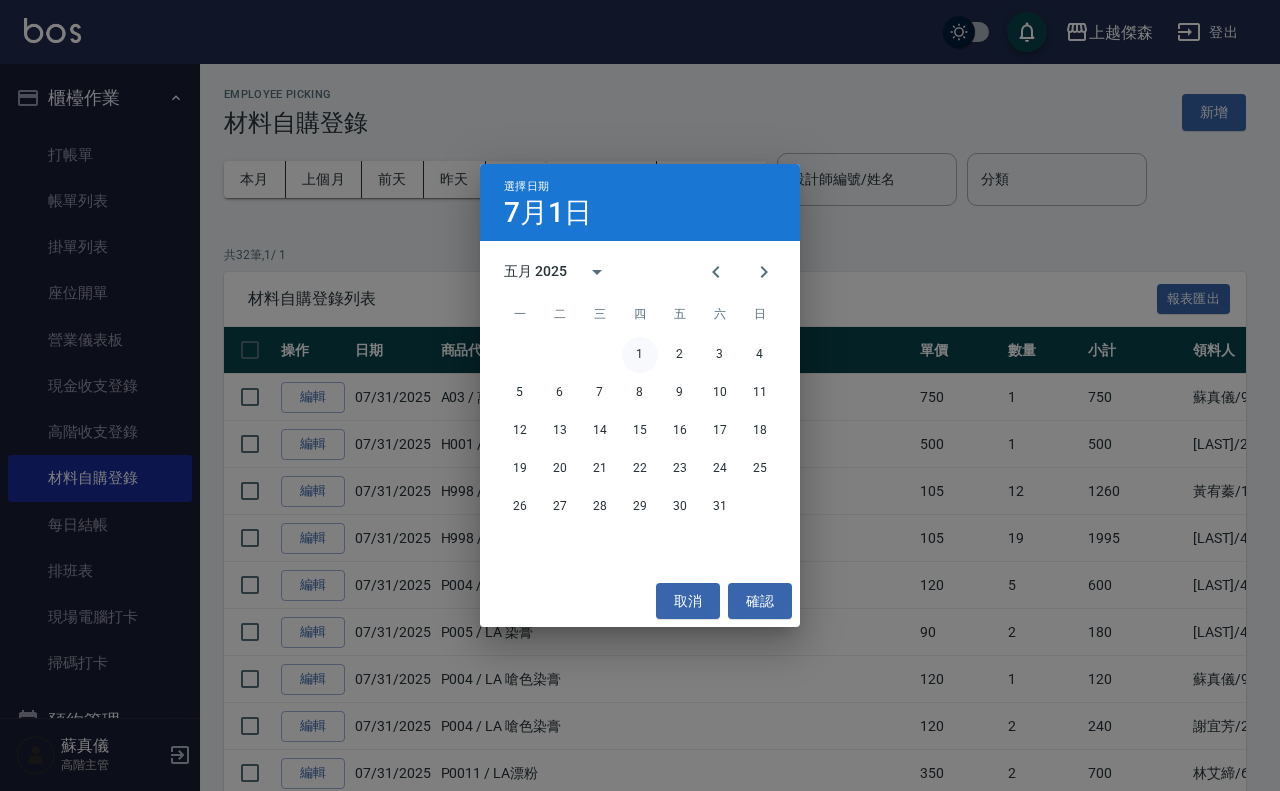 click on "1" at bounding box center (640, 355) 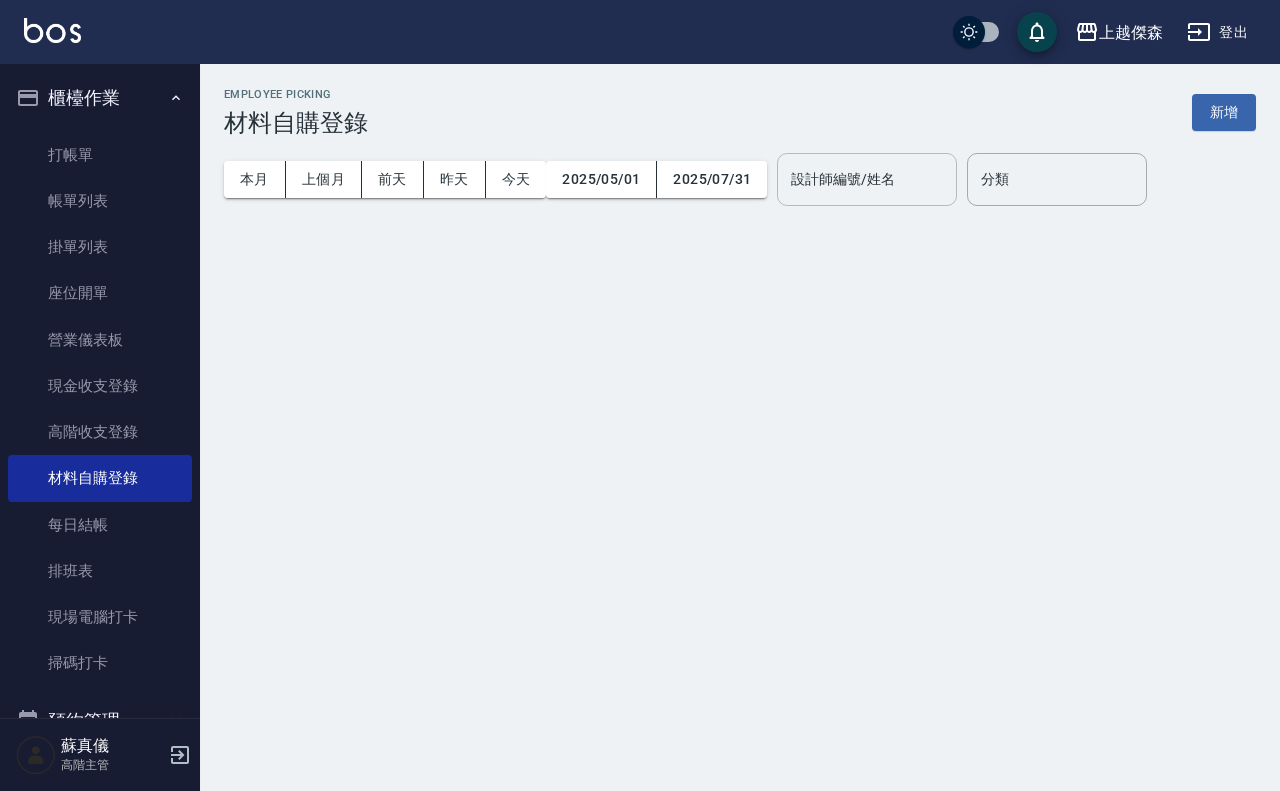 click on "設計師編號/姓名" at bounding box center [867, 179] 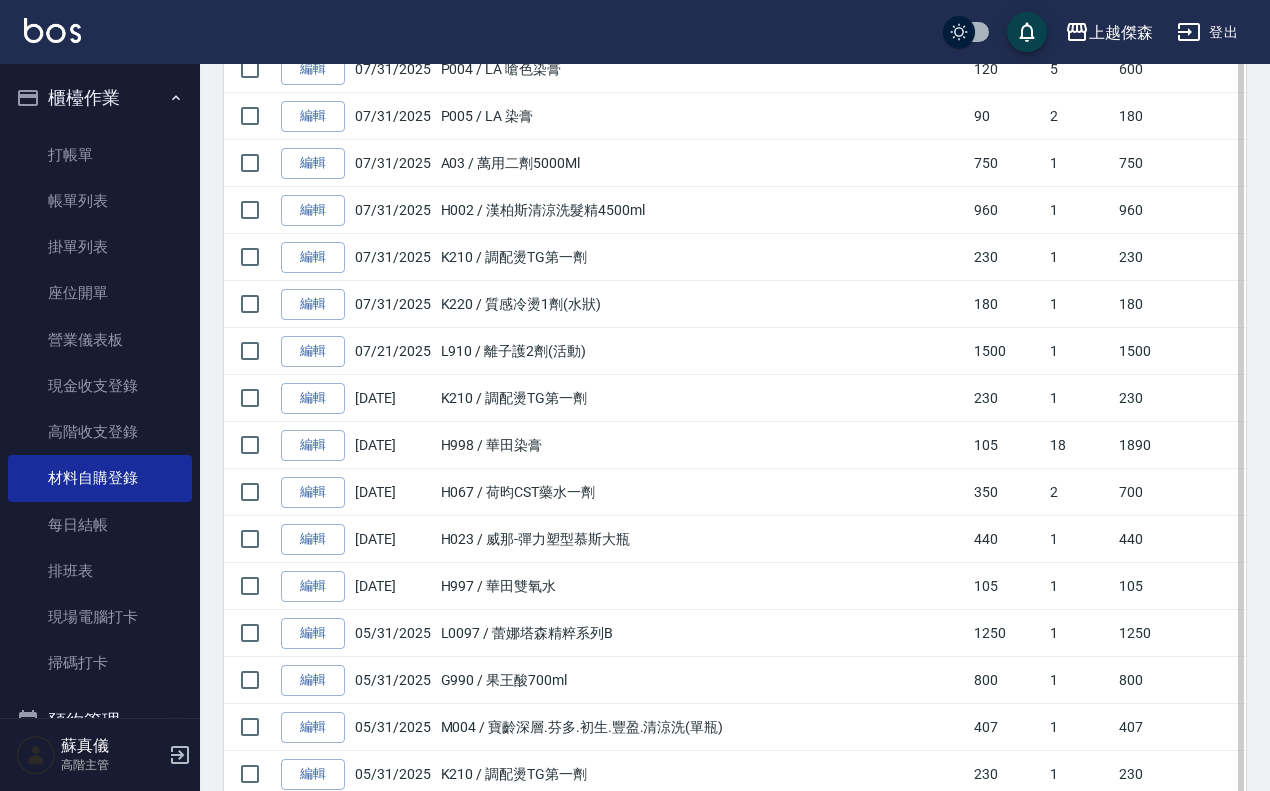 scroll, scrollTop: 250, scrollLeft: 0, axis: vertical 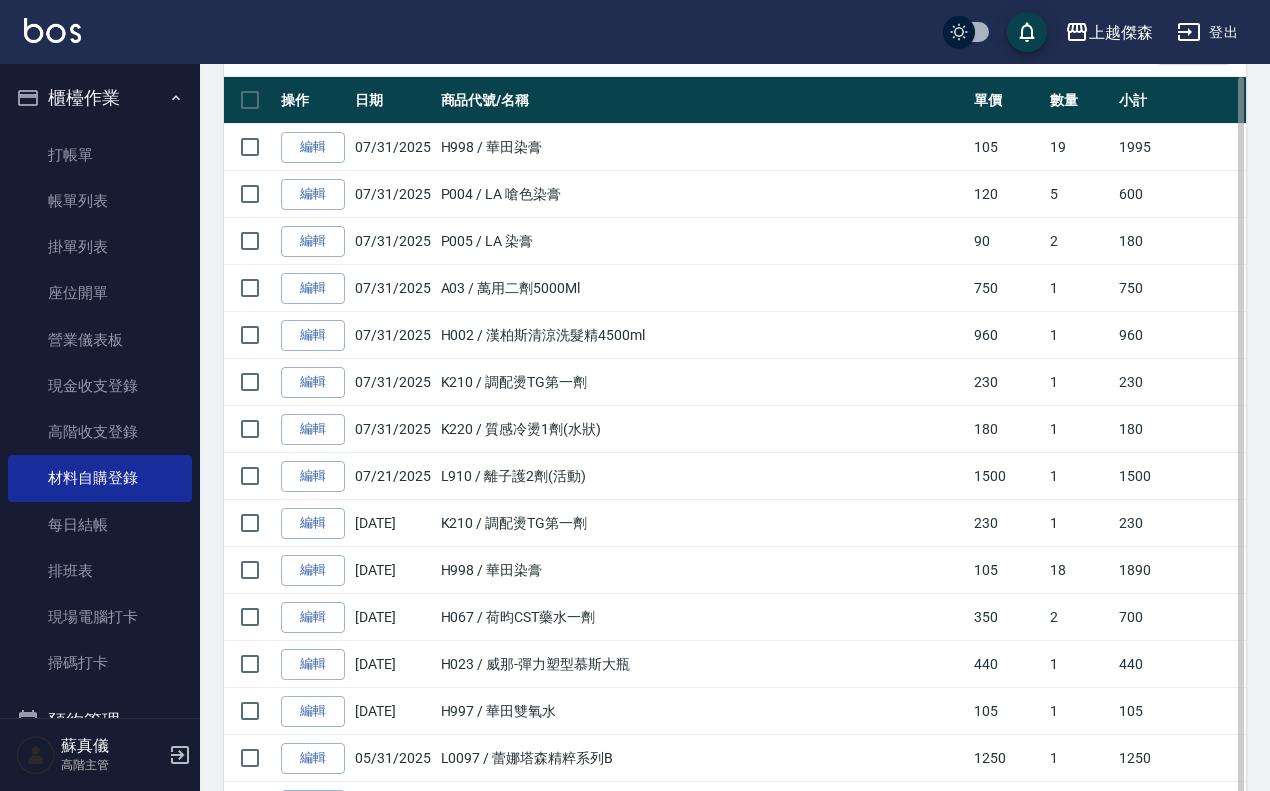 type on "吉兒-4" 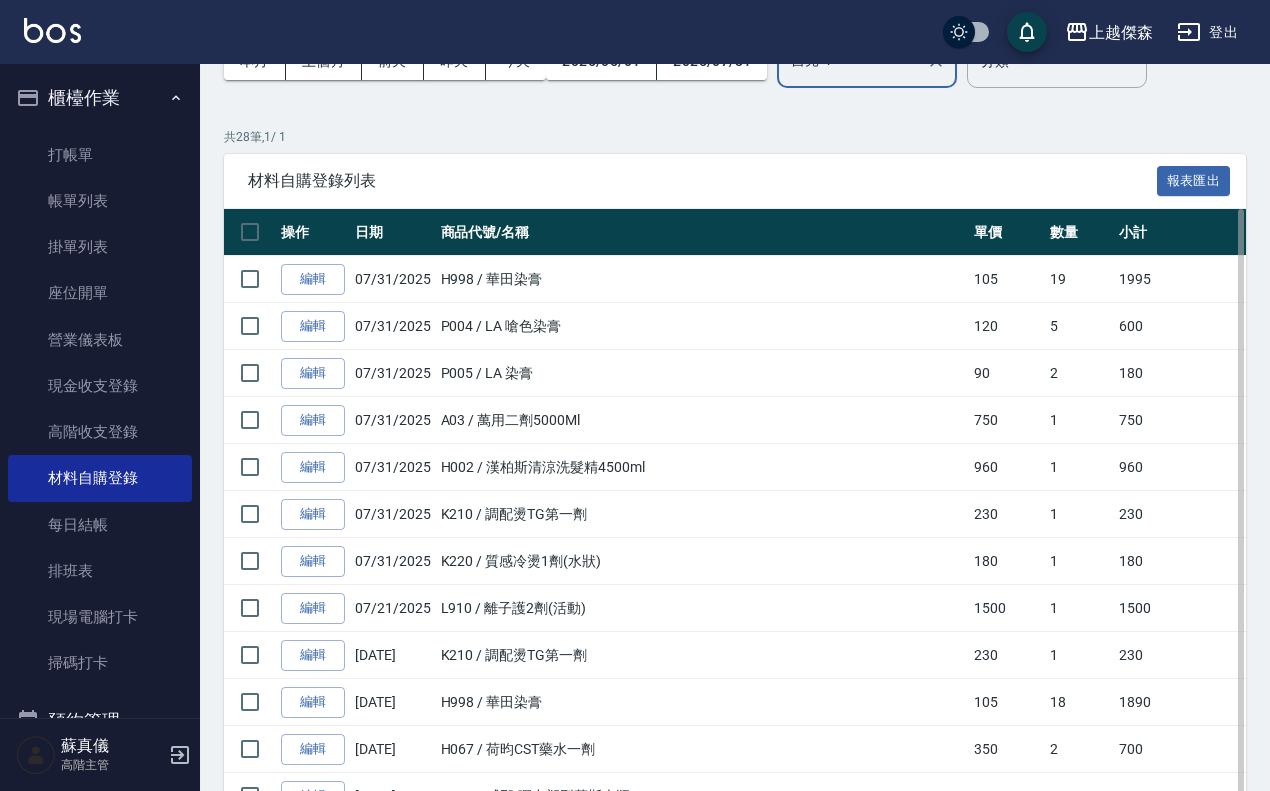 scroll, scrollTop: 0, scrollLeft: 0, axis: both 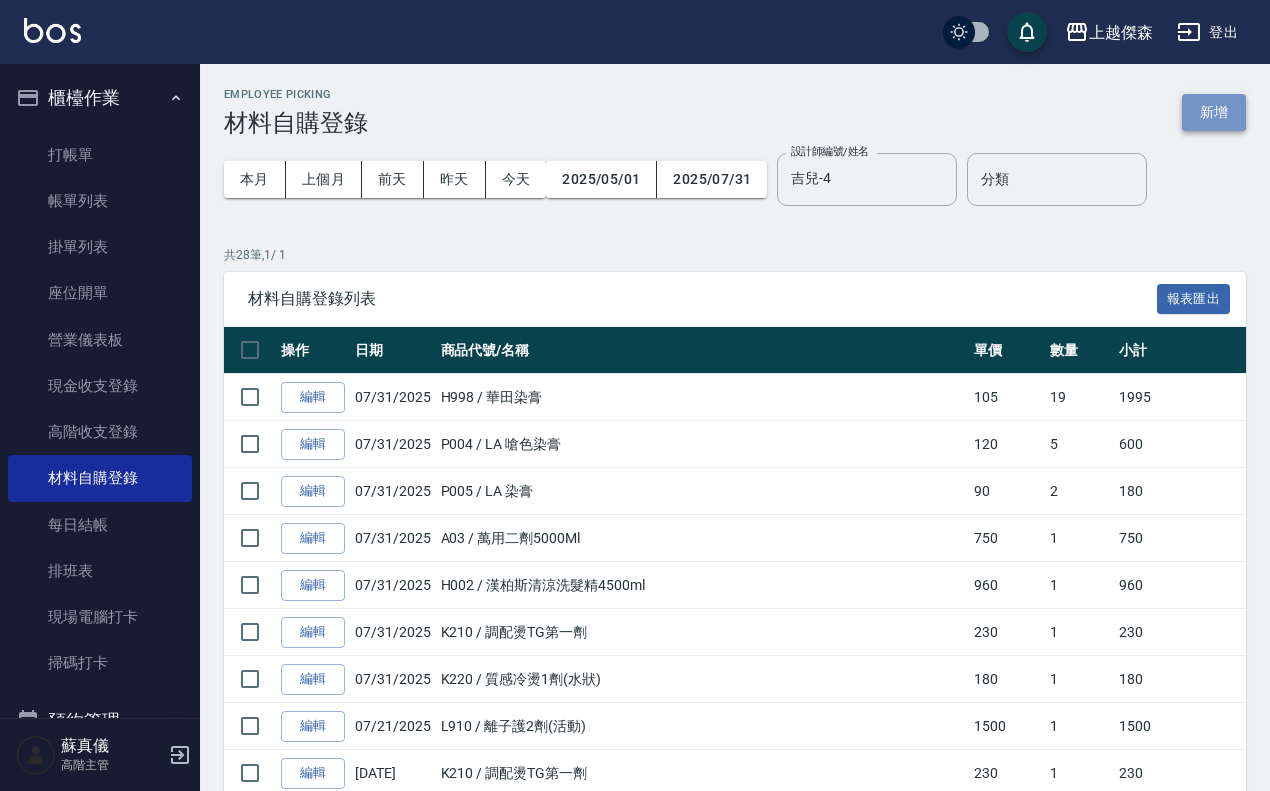 click on "新增" at bounding box center (1214, 112) 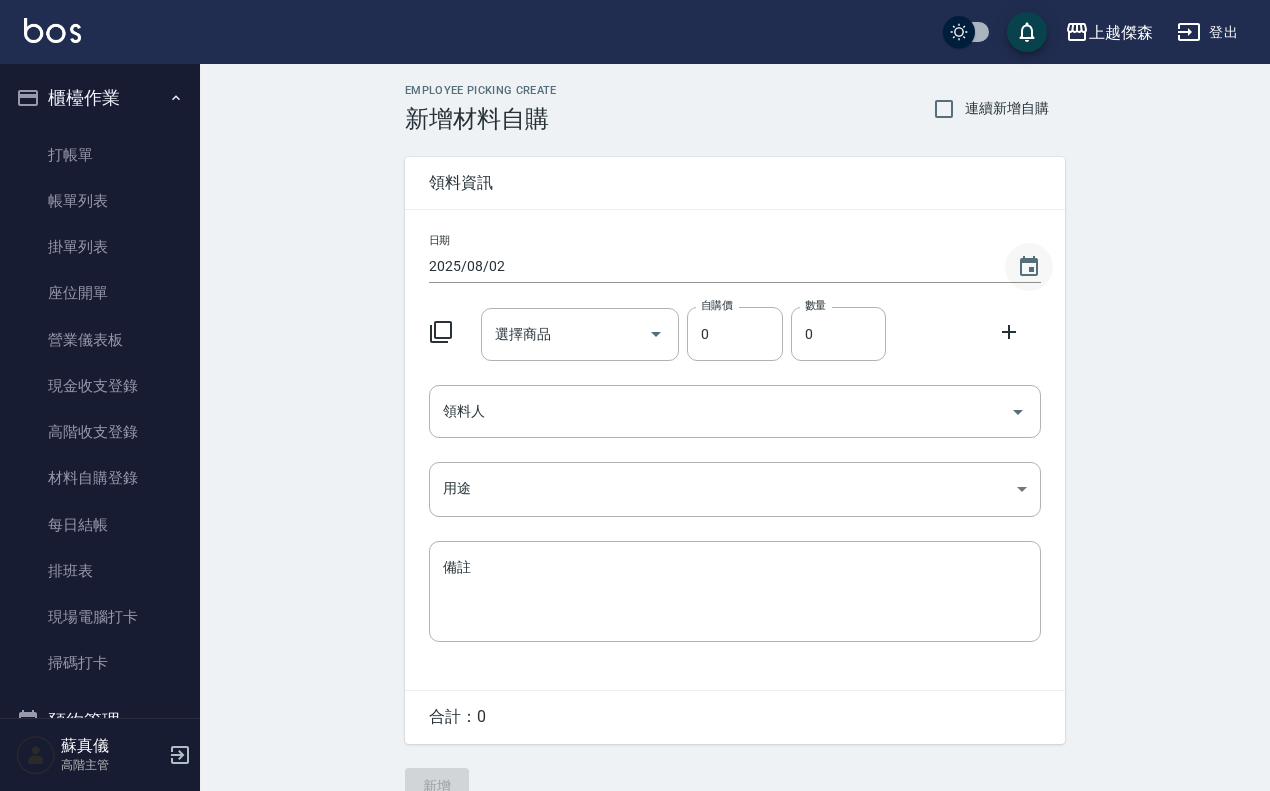 click 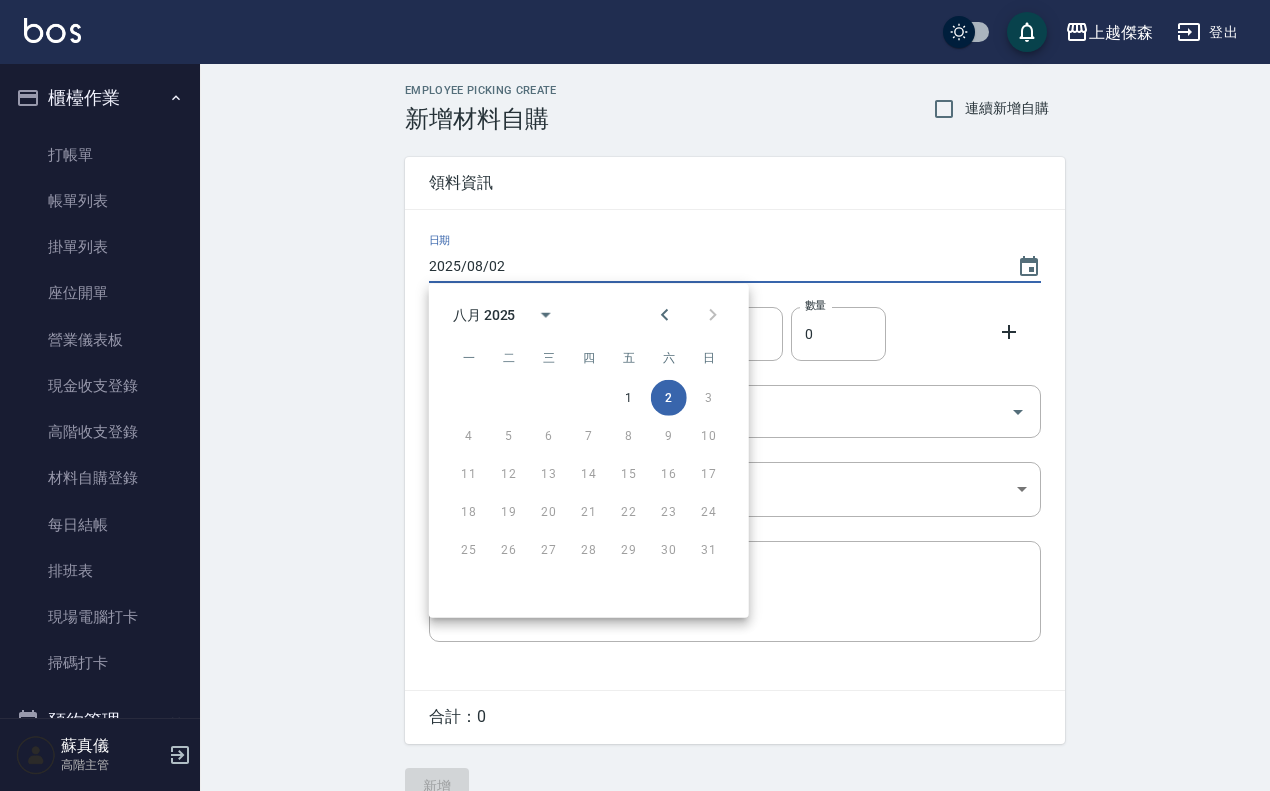 click on "Employee Picking Create 新增材料自購 連續新增自購 領料資訊 日期 2025/08/02 選擇商品 選擇商品 自購價 0 自購價 數量 0 數量 領料人 領料人 用途 ​ 用途 備註 x 備註 合計： 0 新增" at bounding box center [735, 444] 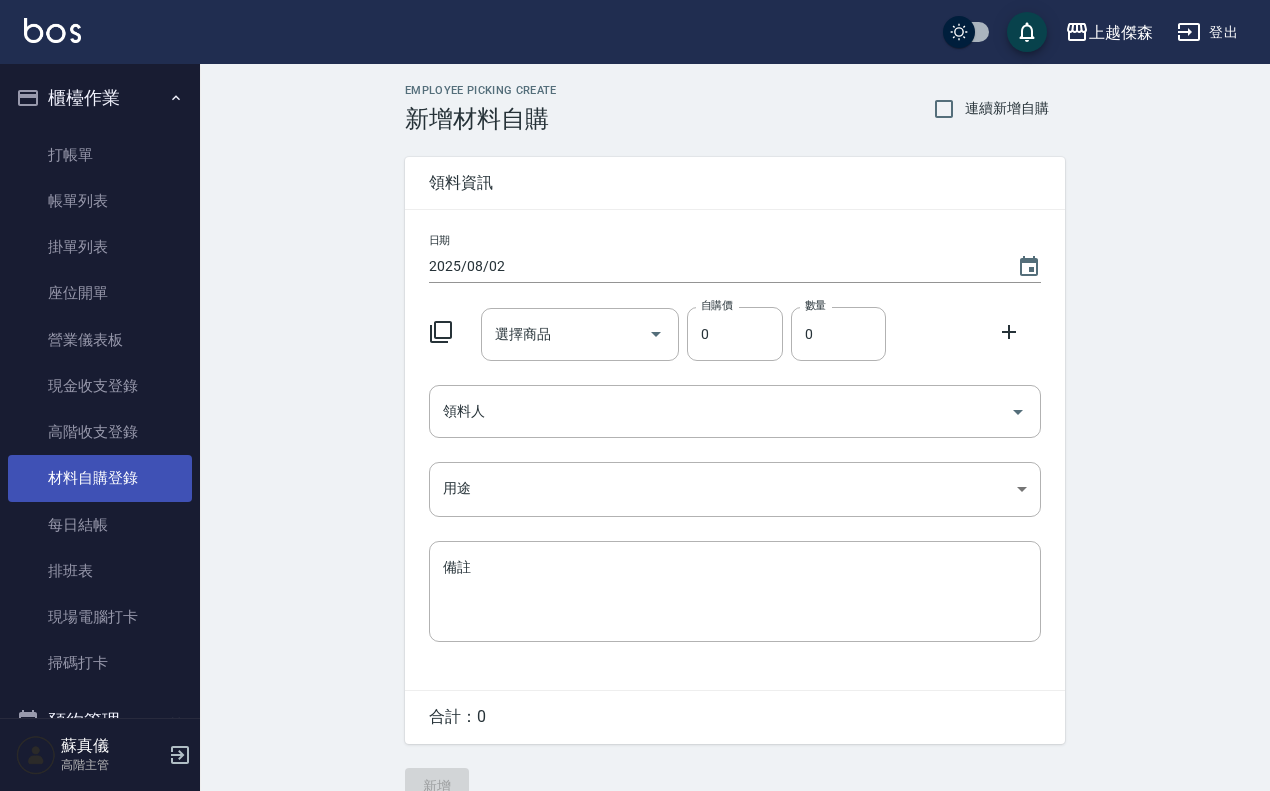 click on "材料自購登錄" at bounding box center [100, 478] 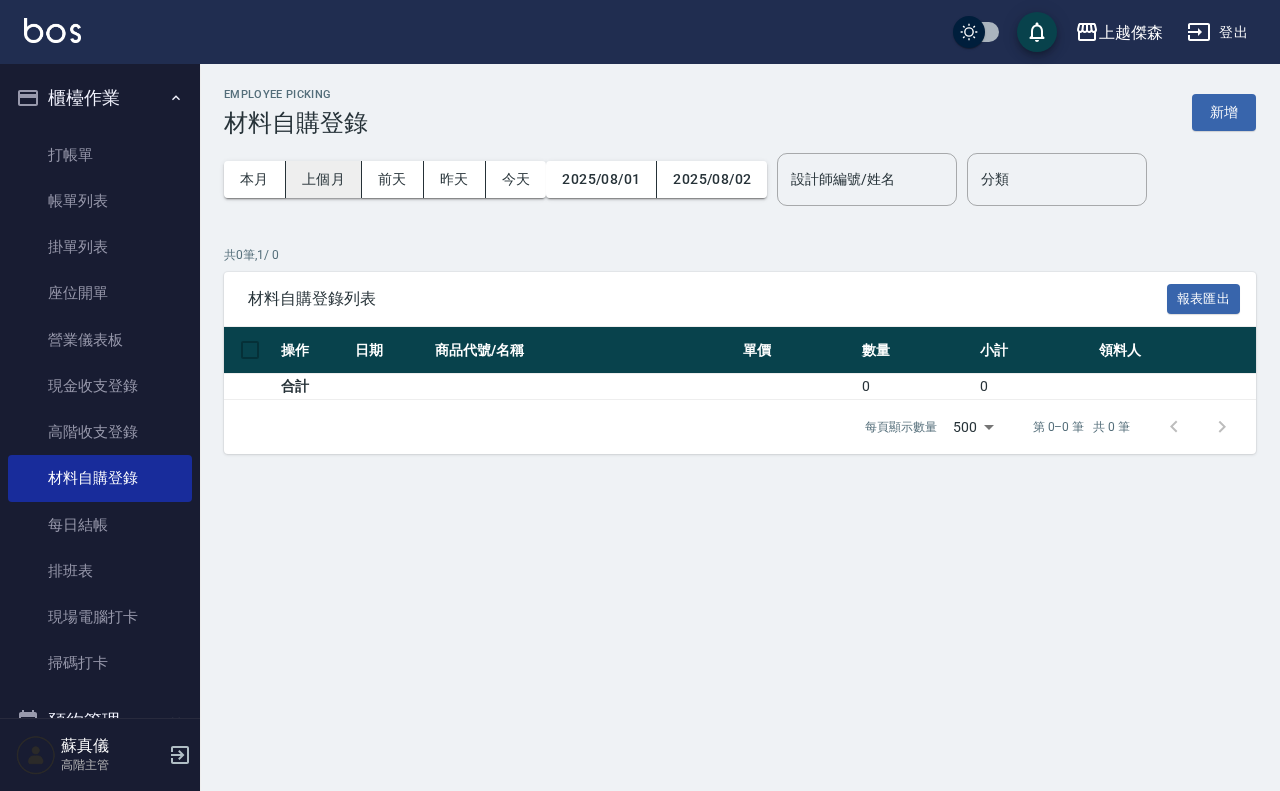 click on "上個月" at bounding box center [324, 179] 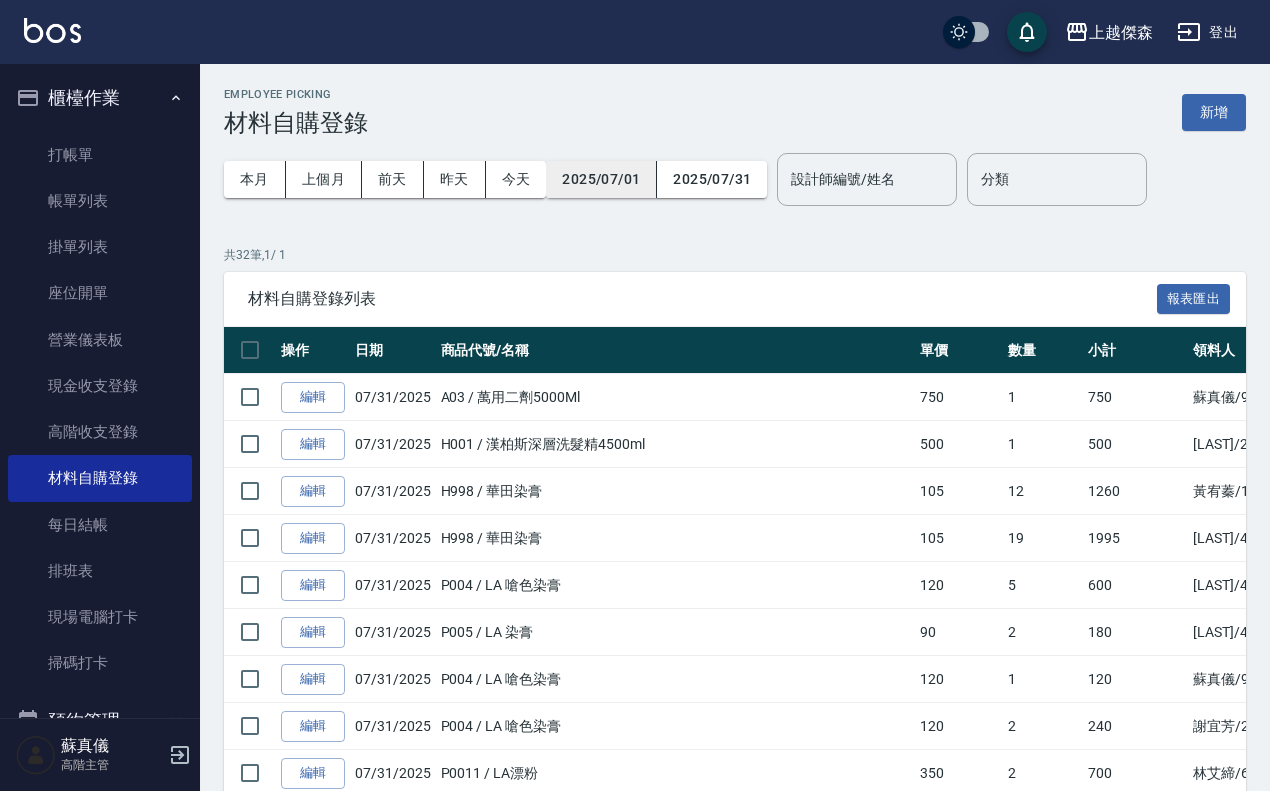 click on "2025/07/01" at bounding box center [601, 179] 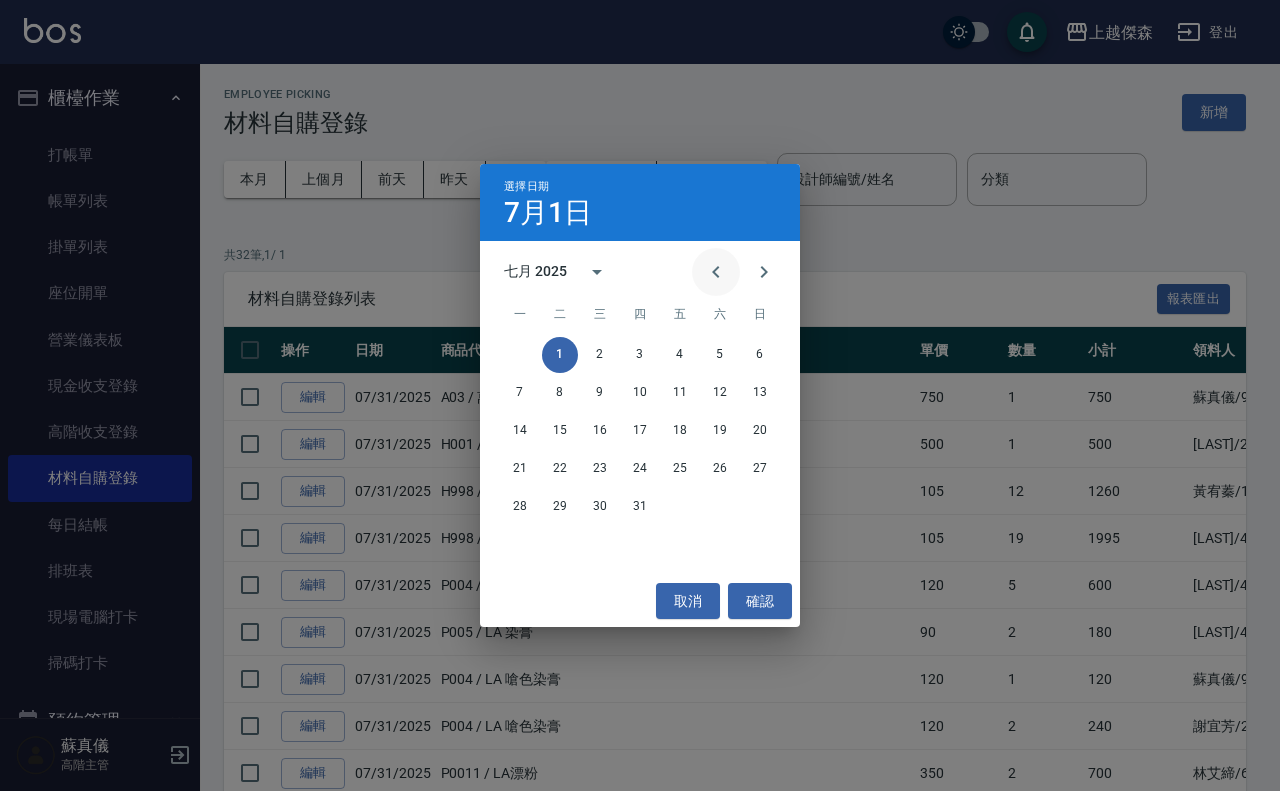 click 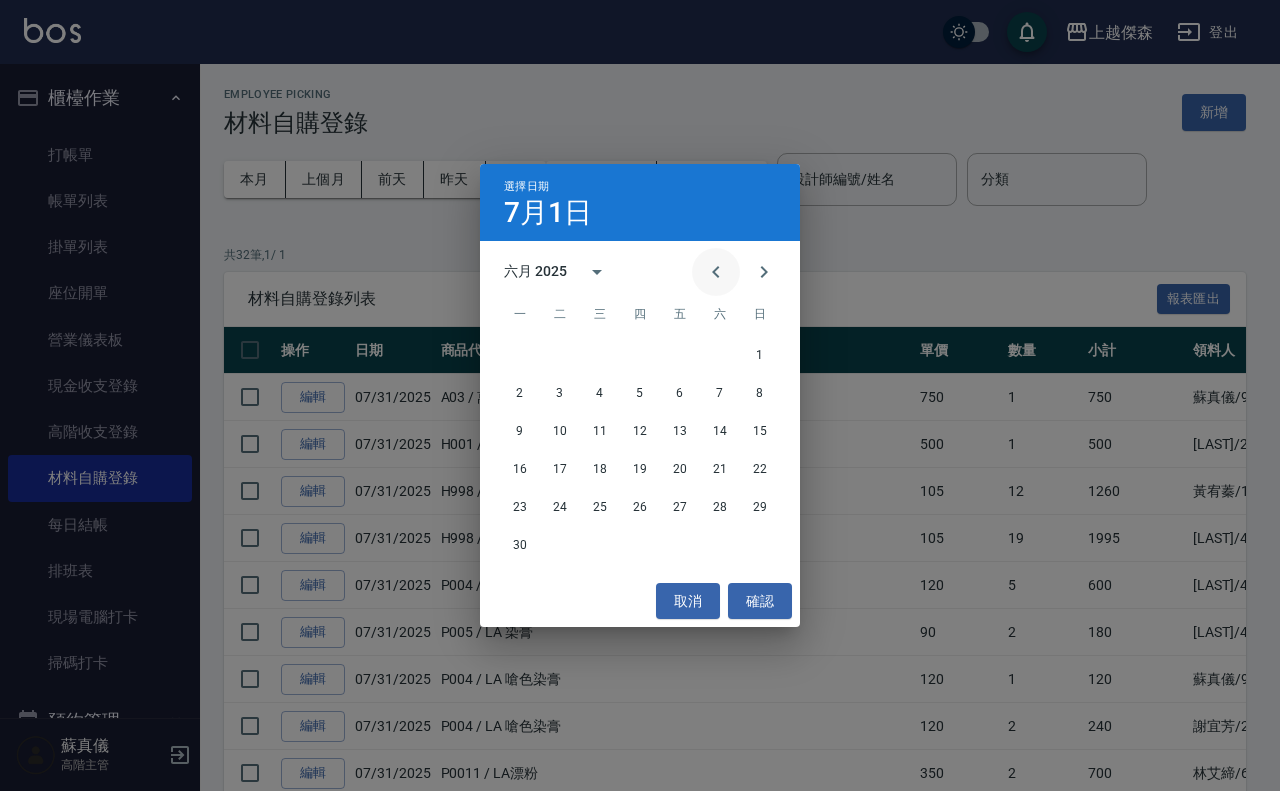 click 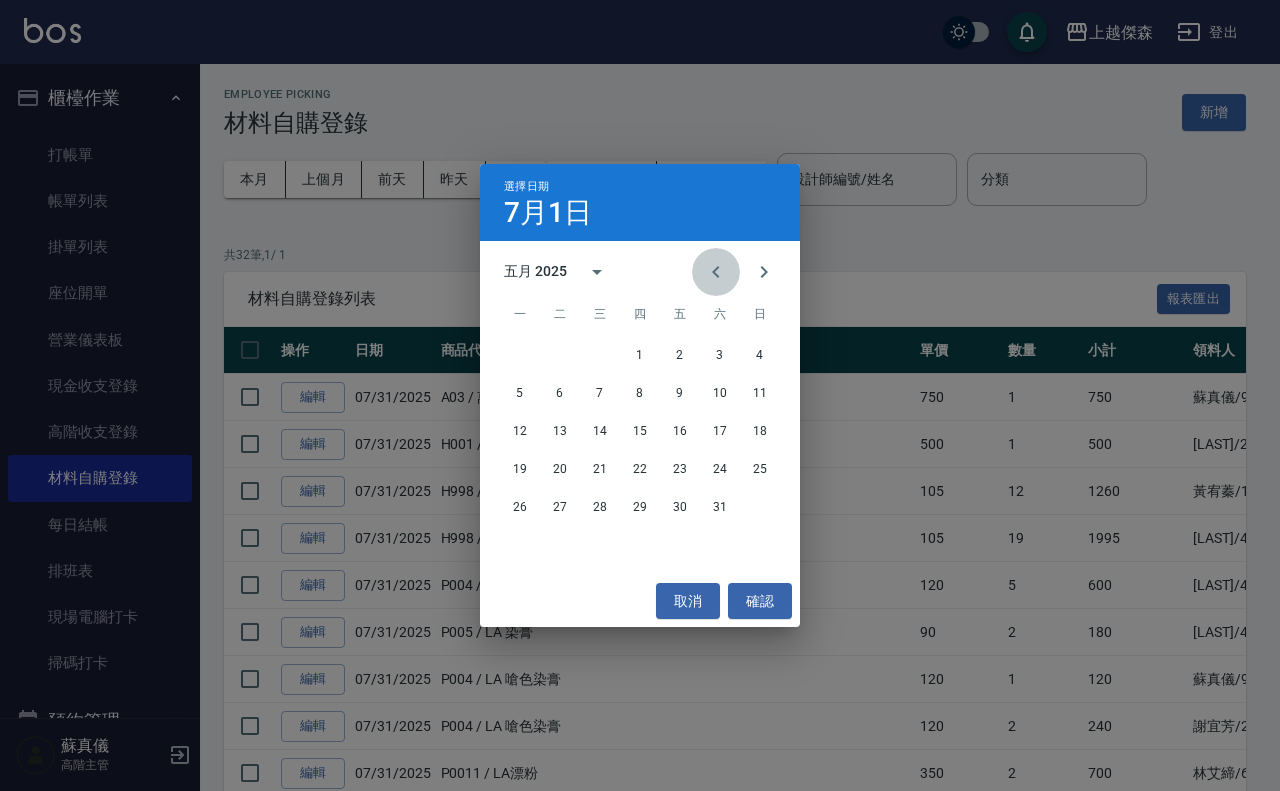 click 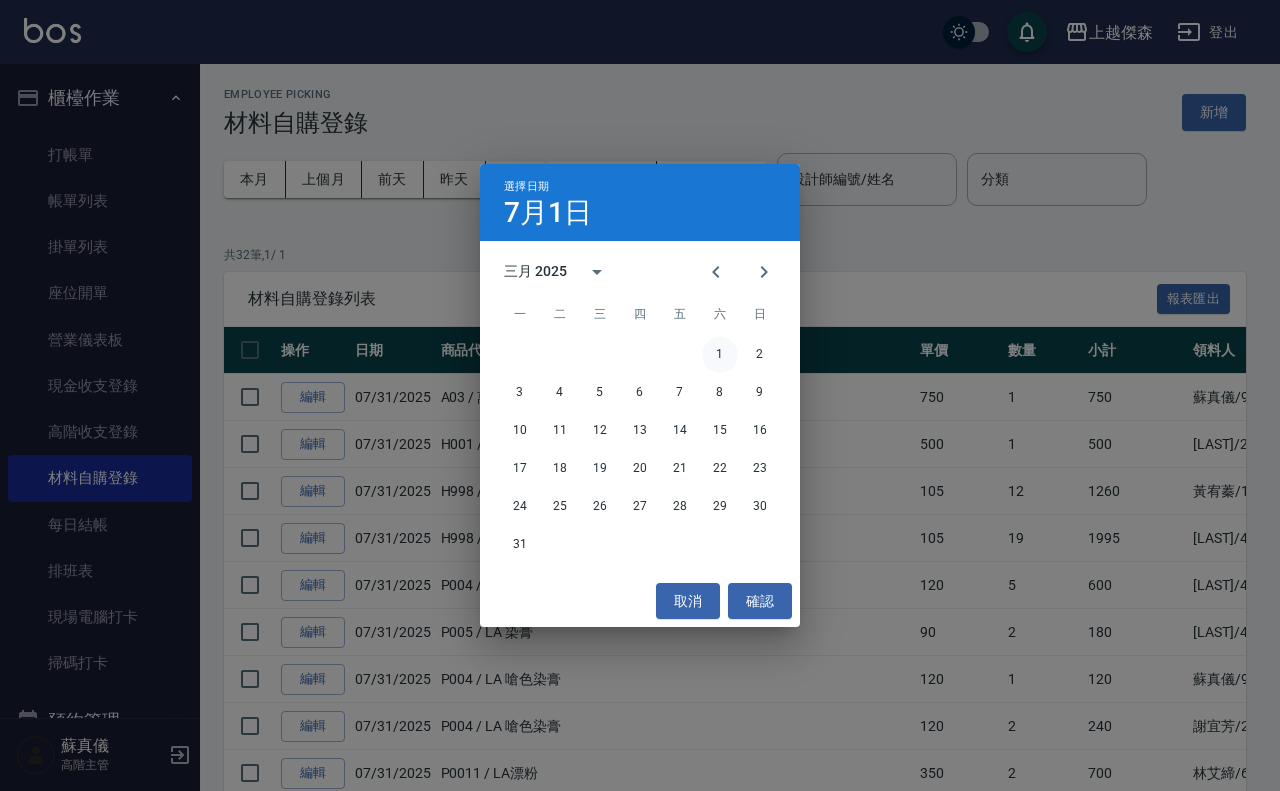 click on "1" at bounding box center [720, 355] 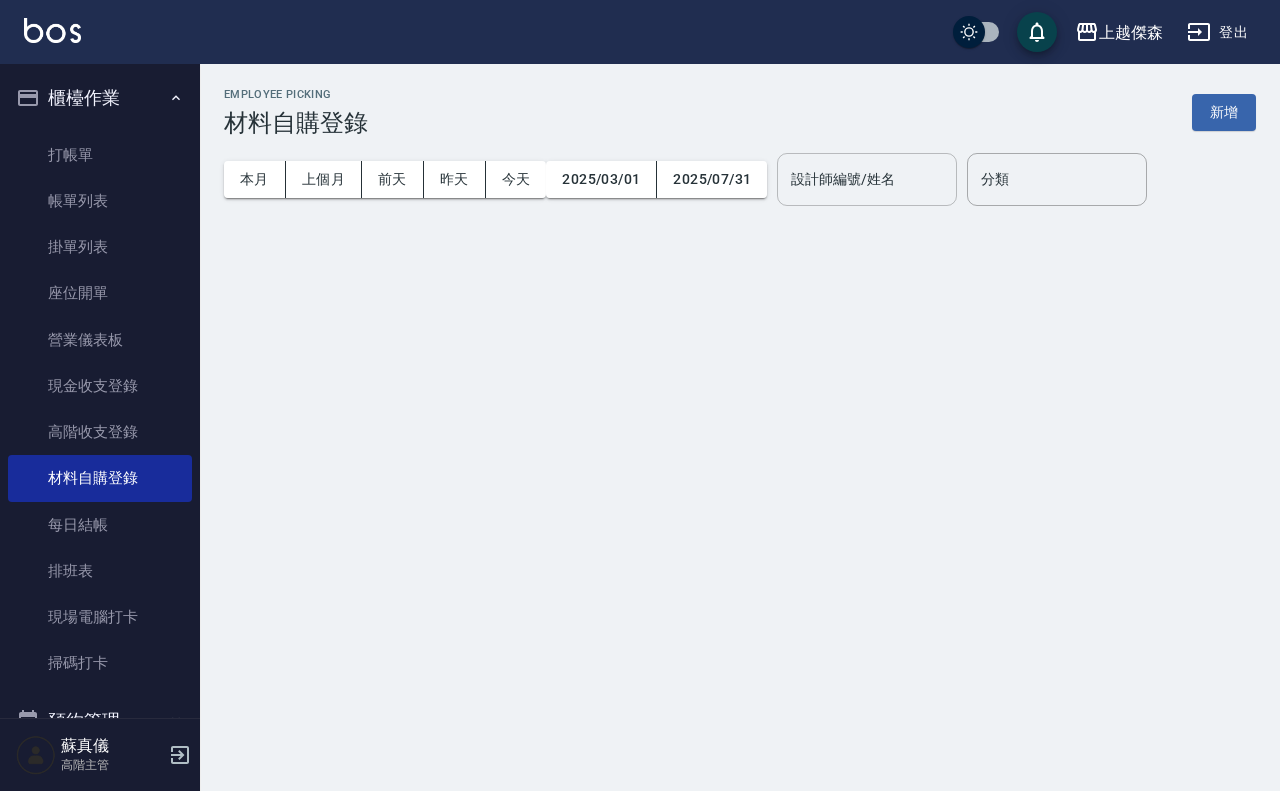 click on "設計師編號/姓名" at bounding box center (867, 179) 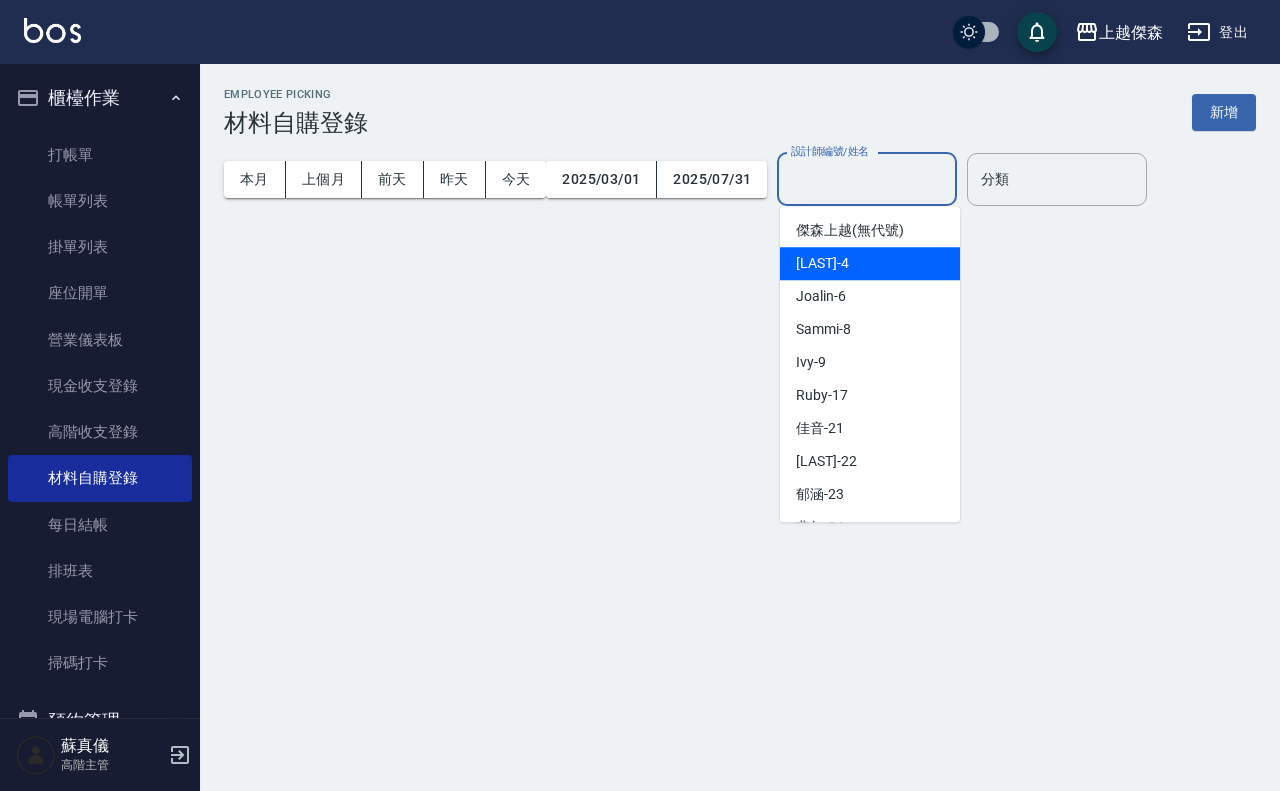 click on "吉兒 -4" at bounding box center [870, 263] 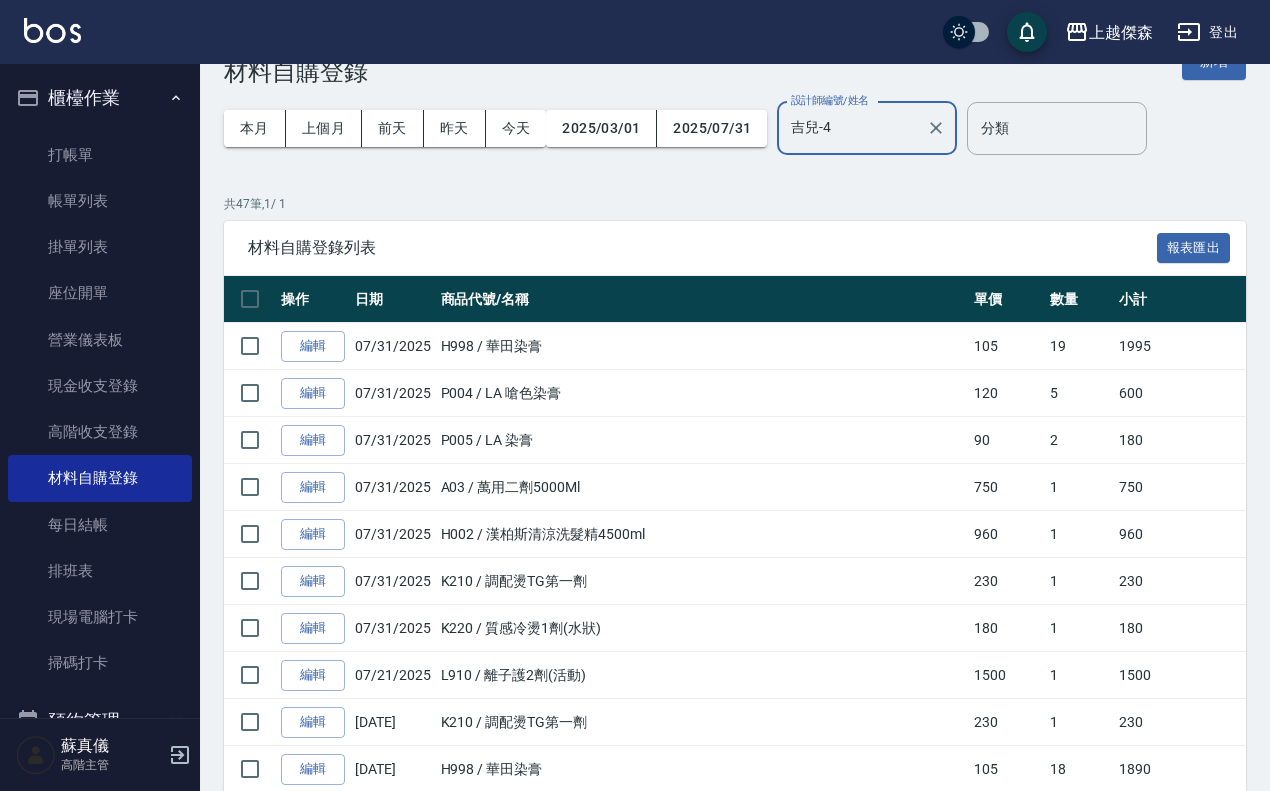 scroll, scrollTop: 0, scrollLeft: 0, axis: both 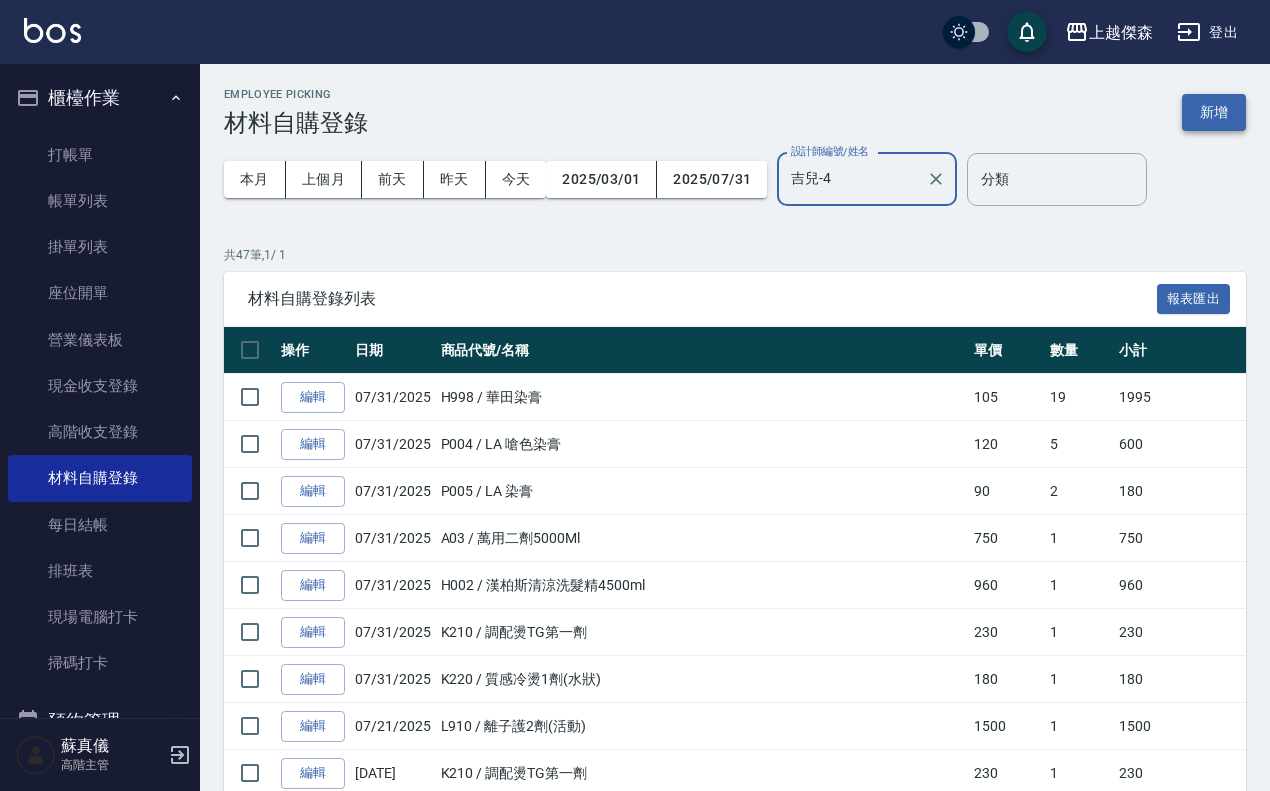 click on "新增" at bounding box center [1214, 112] 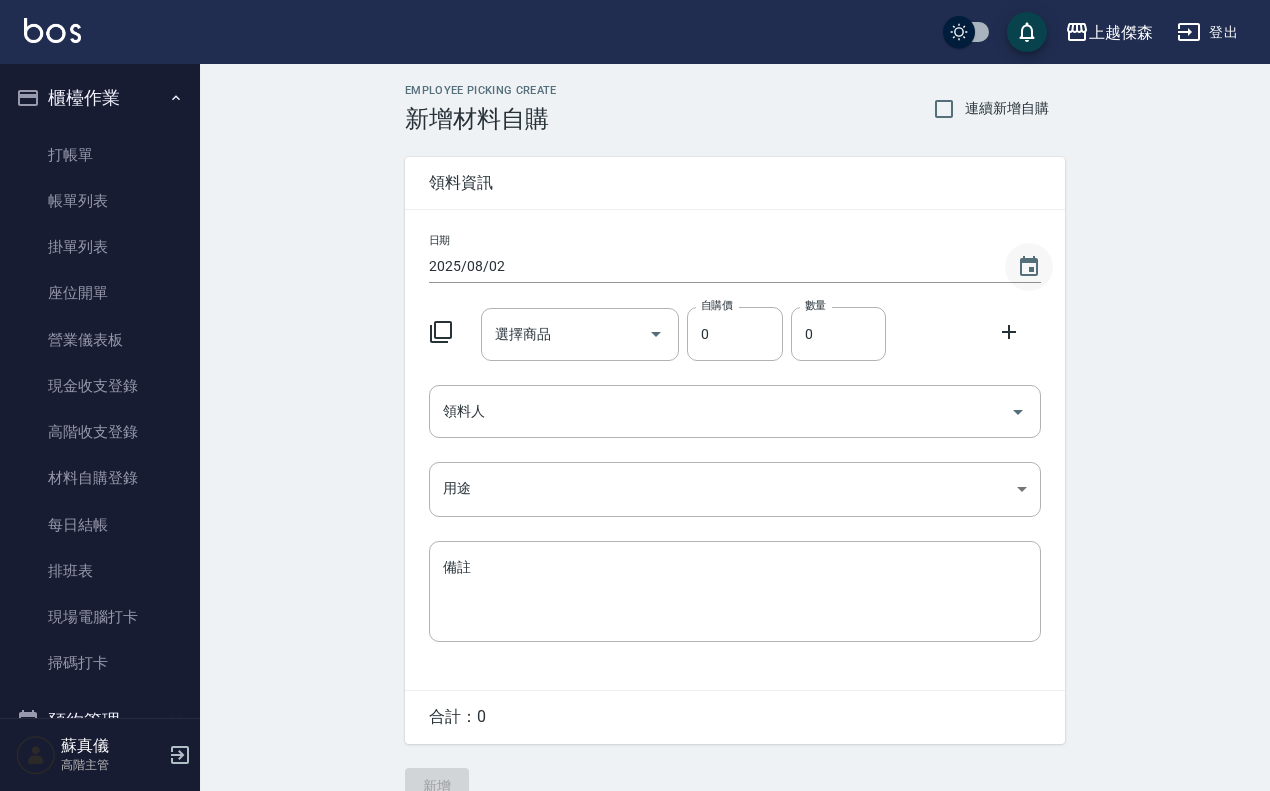 click at bounding box center [1029, 267] 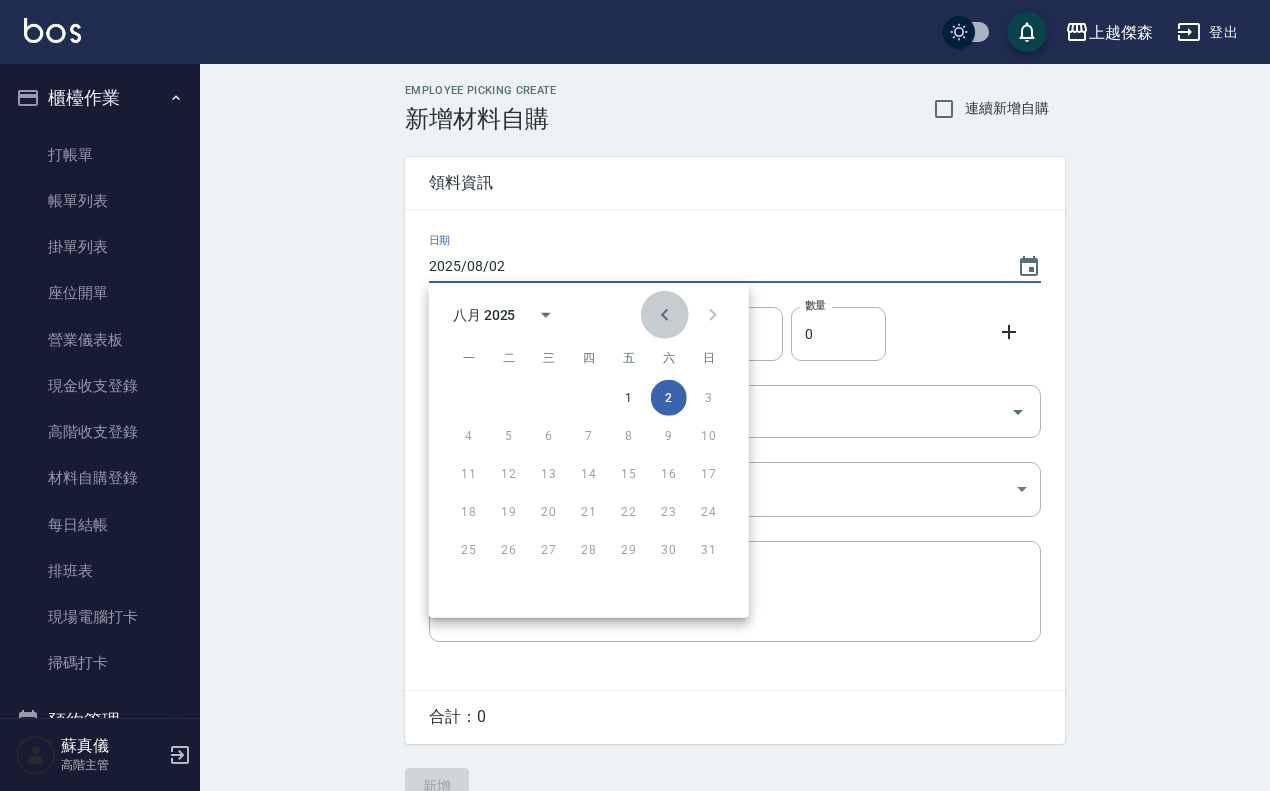 click 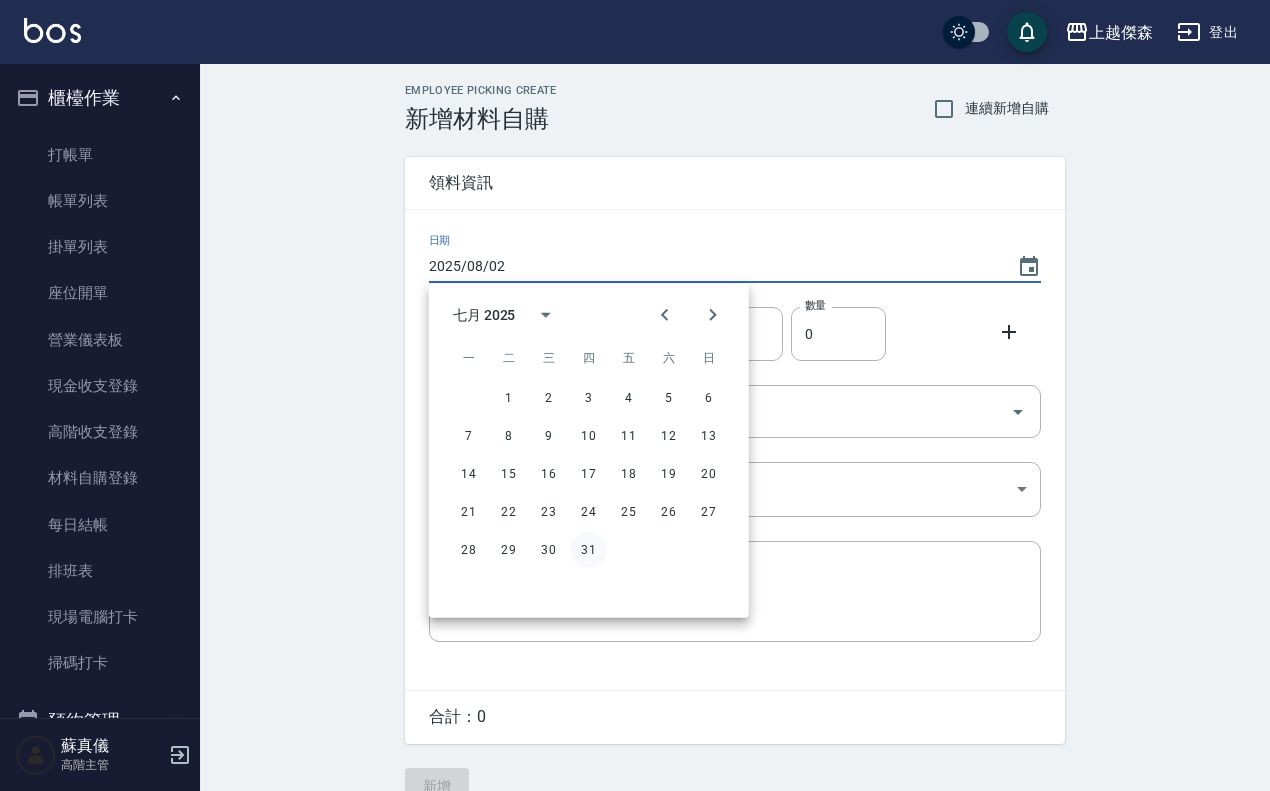 click on "31" at bounding box center (589, 550) 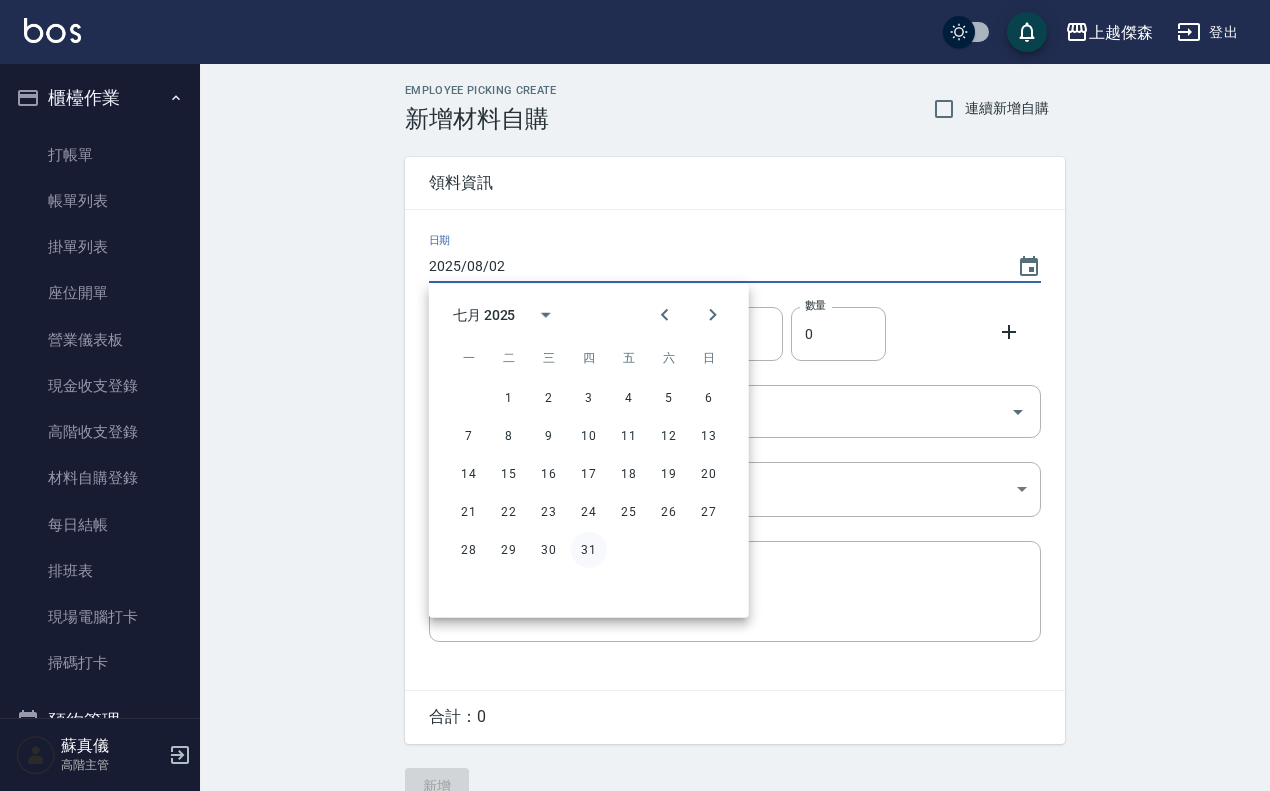 type on "2025/07/31" 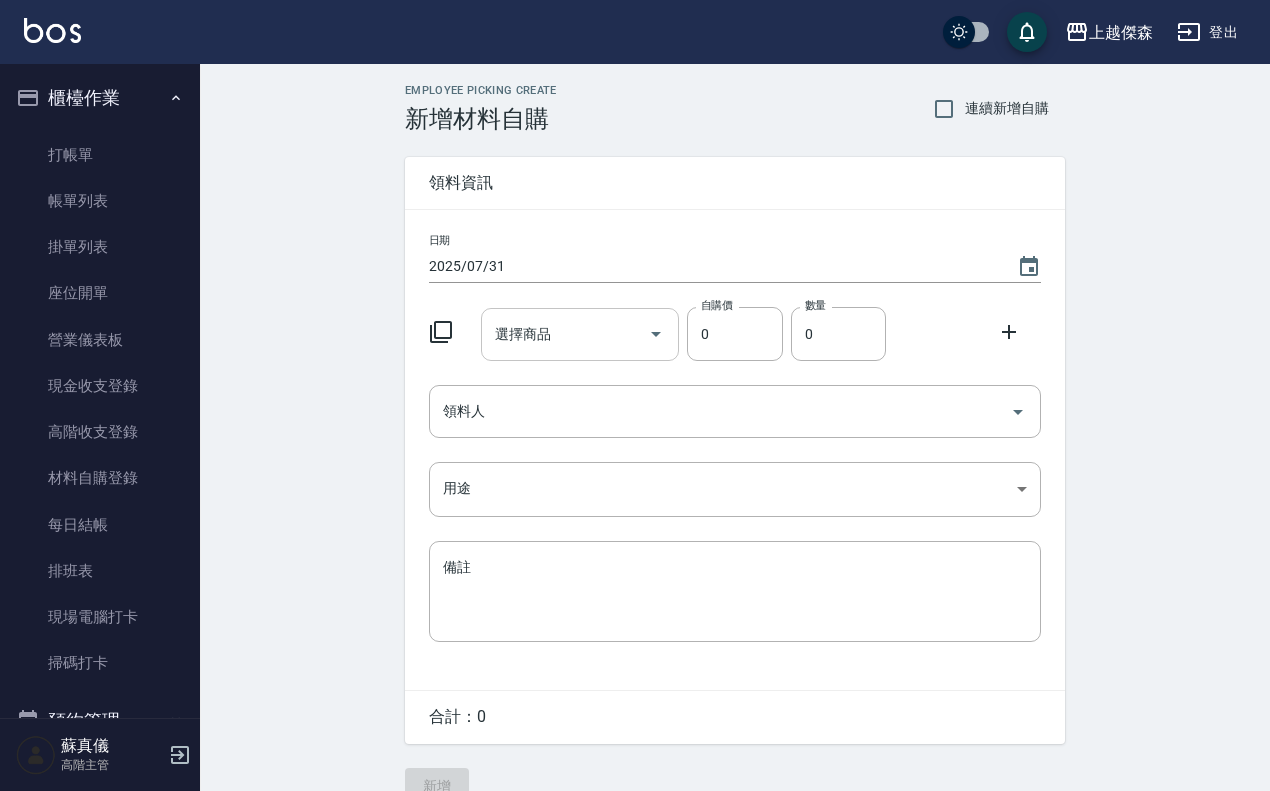 click on "選擇商品 選擇商品" at bounding box center (580, 334) 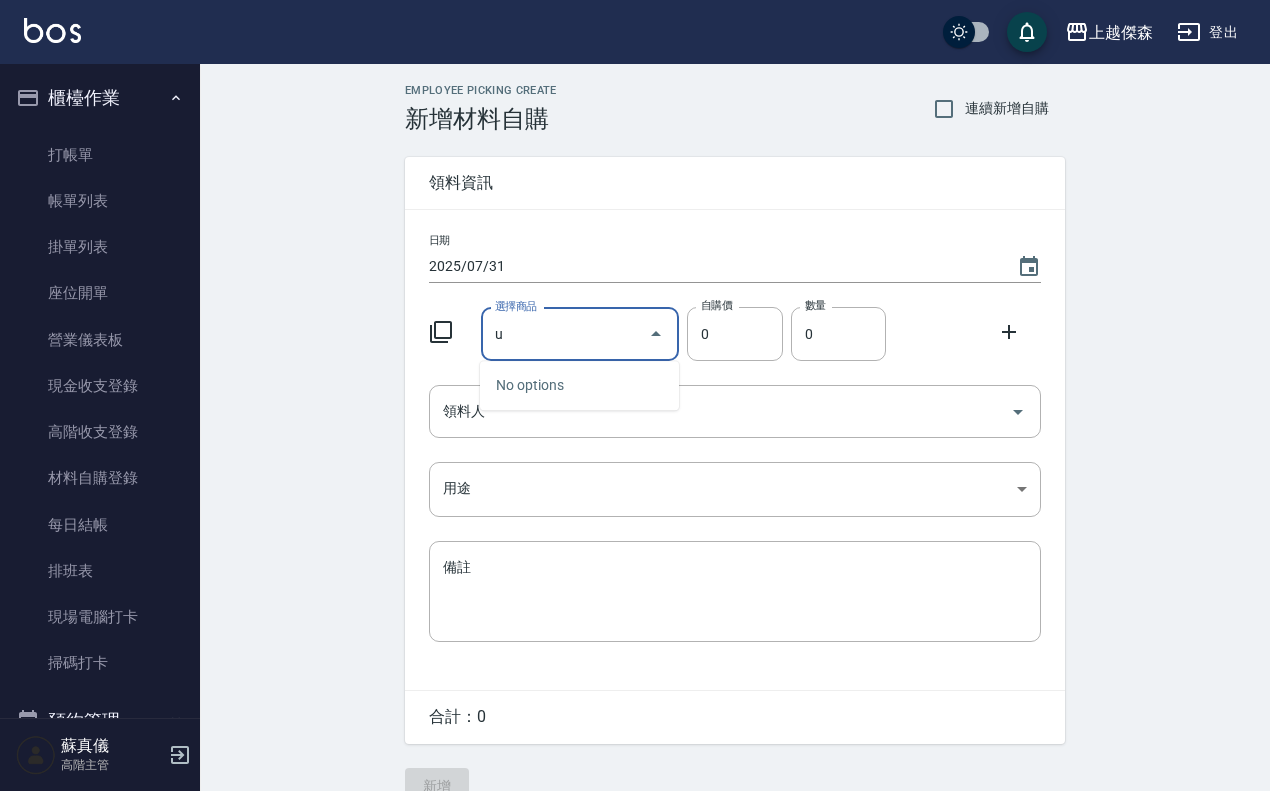 type on "u" 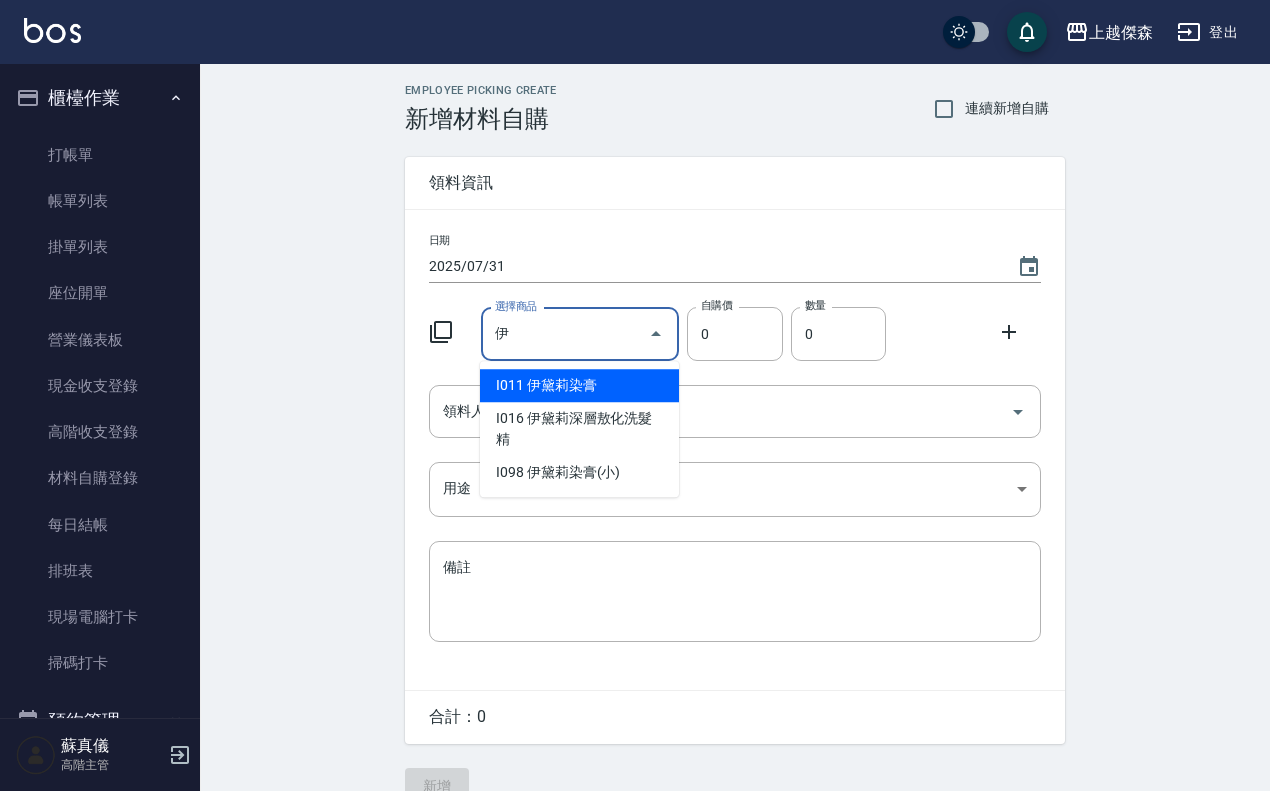 type on "伊黛莉染膏" 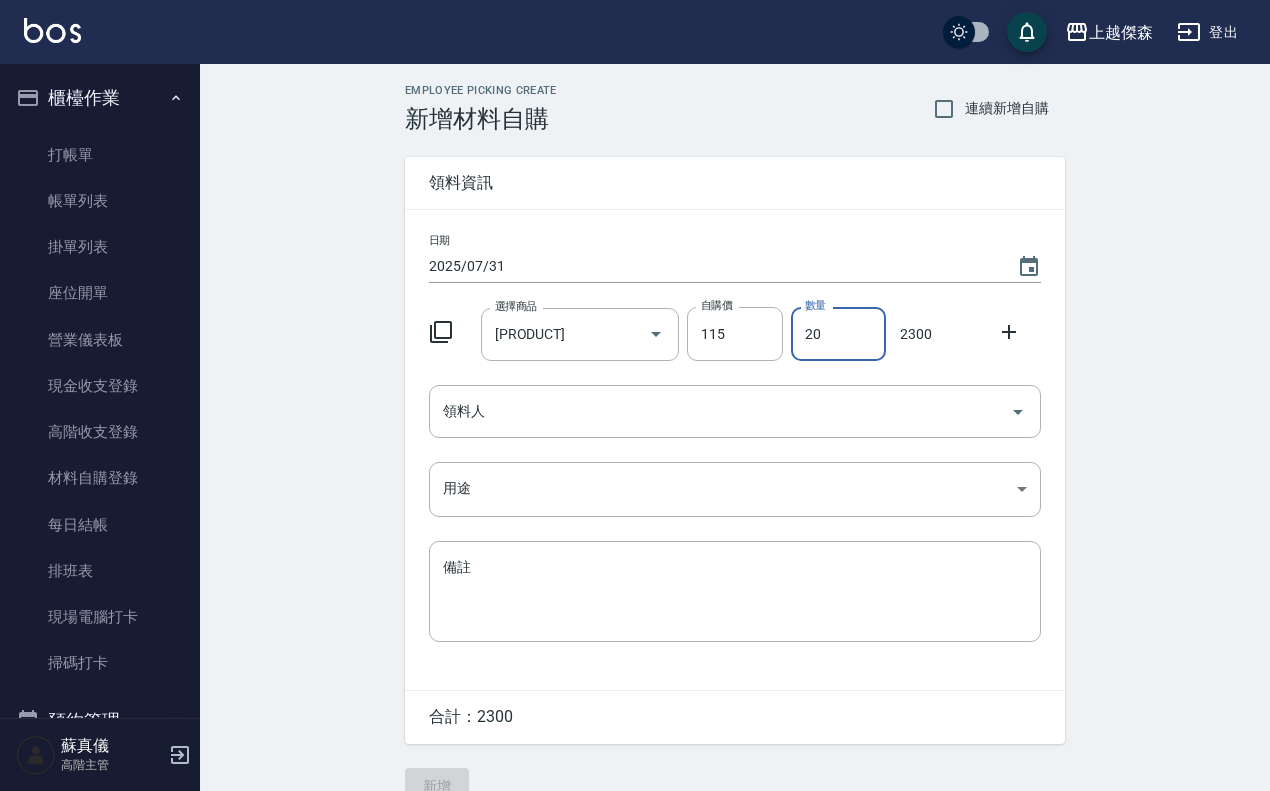 type on "20" 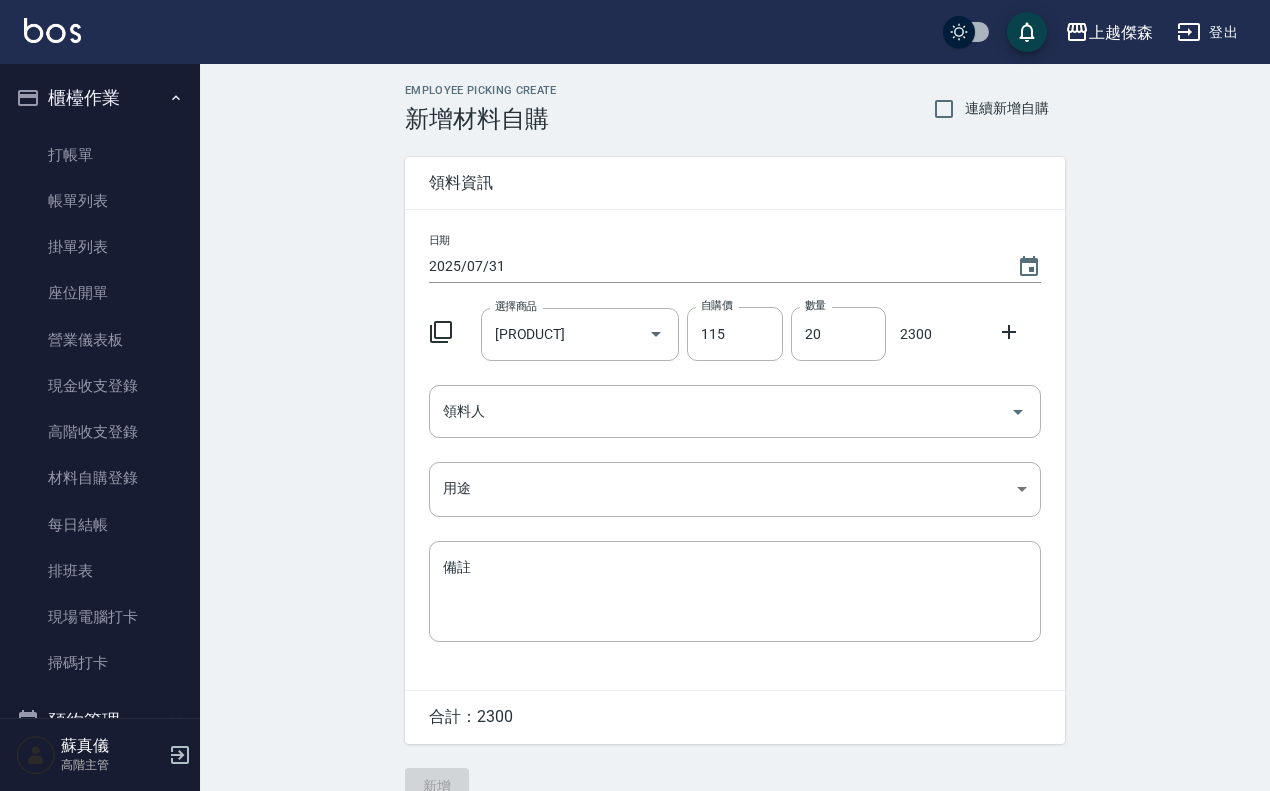 click on "日期 2025/07/31 選擇商品 伊黛莉染膏 選擇商品 自購價 115 自購價 數量 20 數量 2300 領料人 領料人 用途 ​ 用途 備註 x 備註" at bounding box center [735, 450] 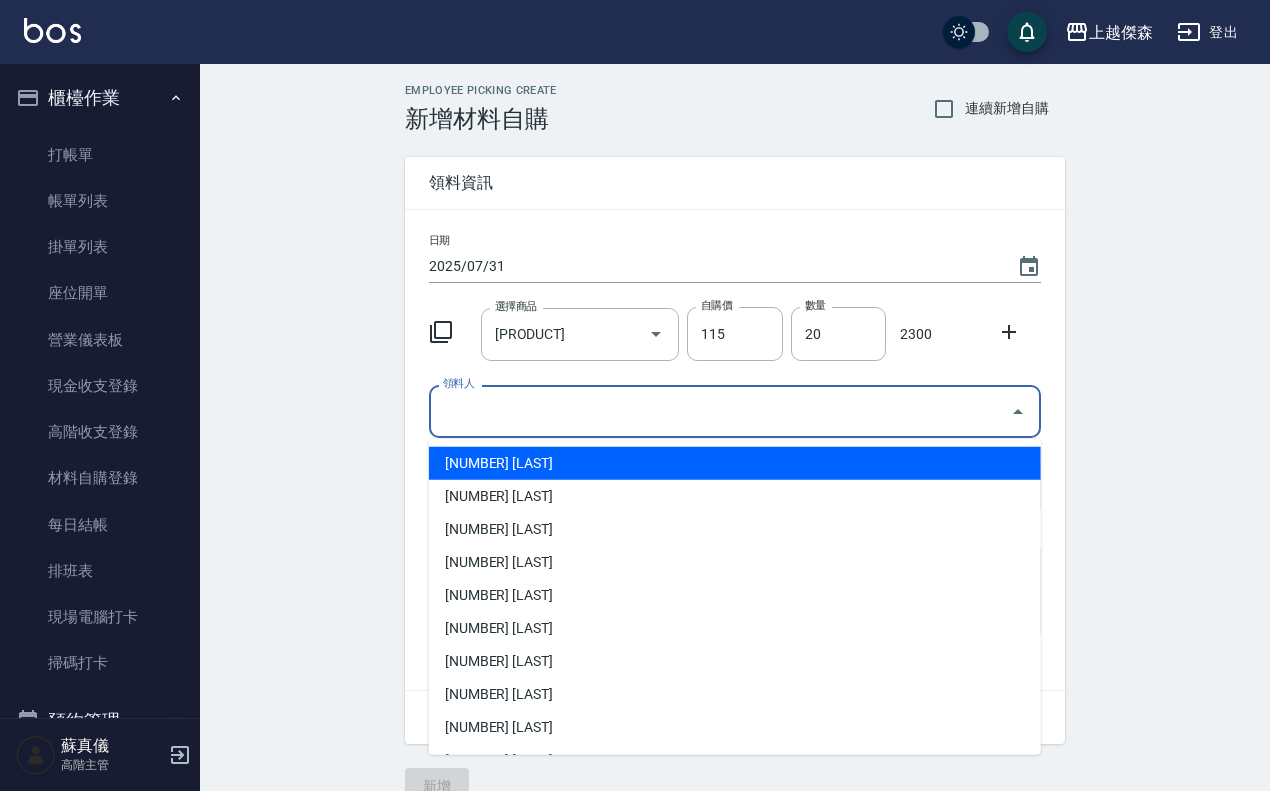 click on "領料人" at bounding box center [720, 411] 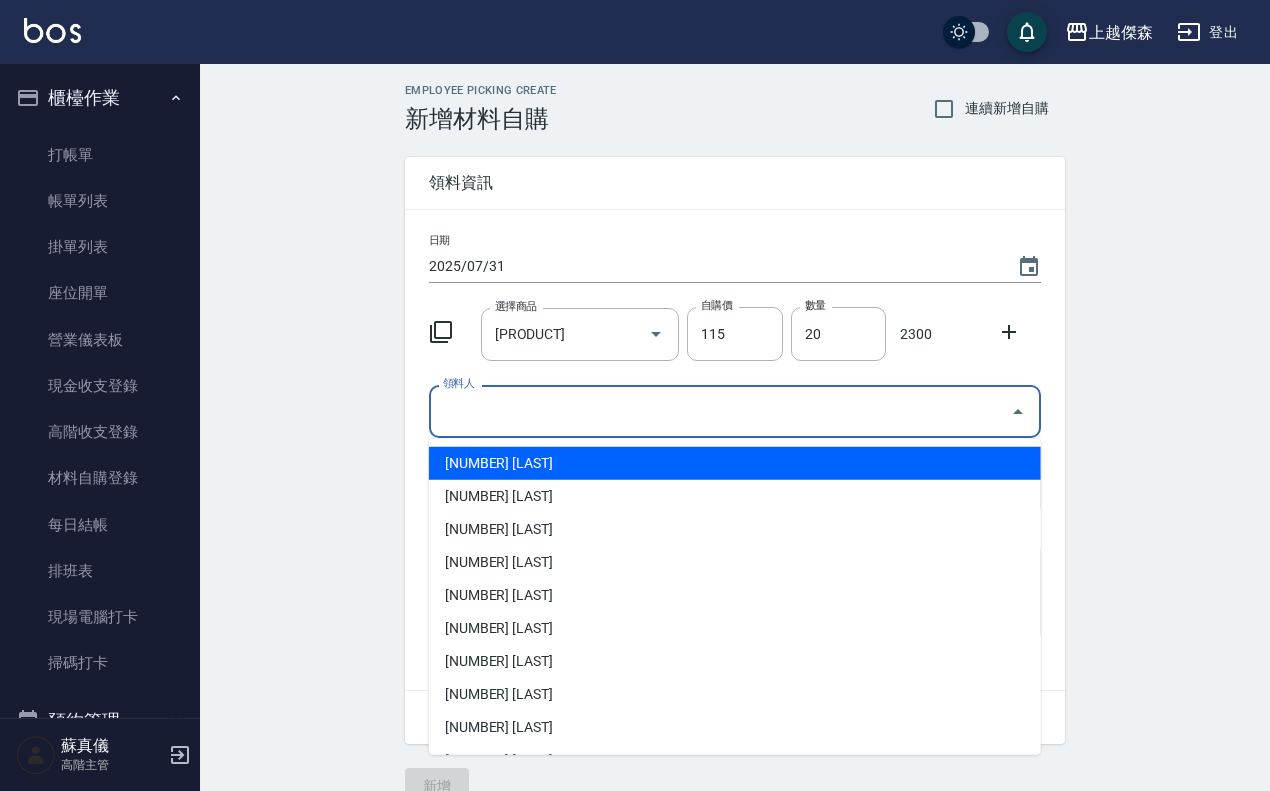 click on "4 陳芊瑜" at bounding box center (735, 463) 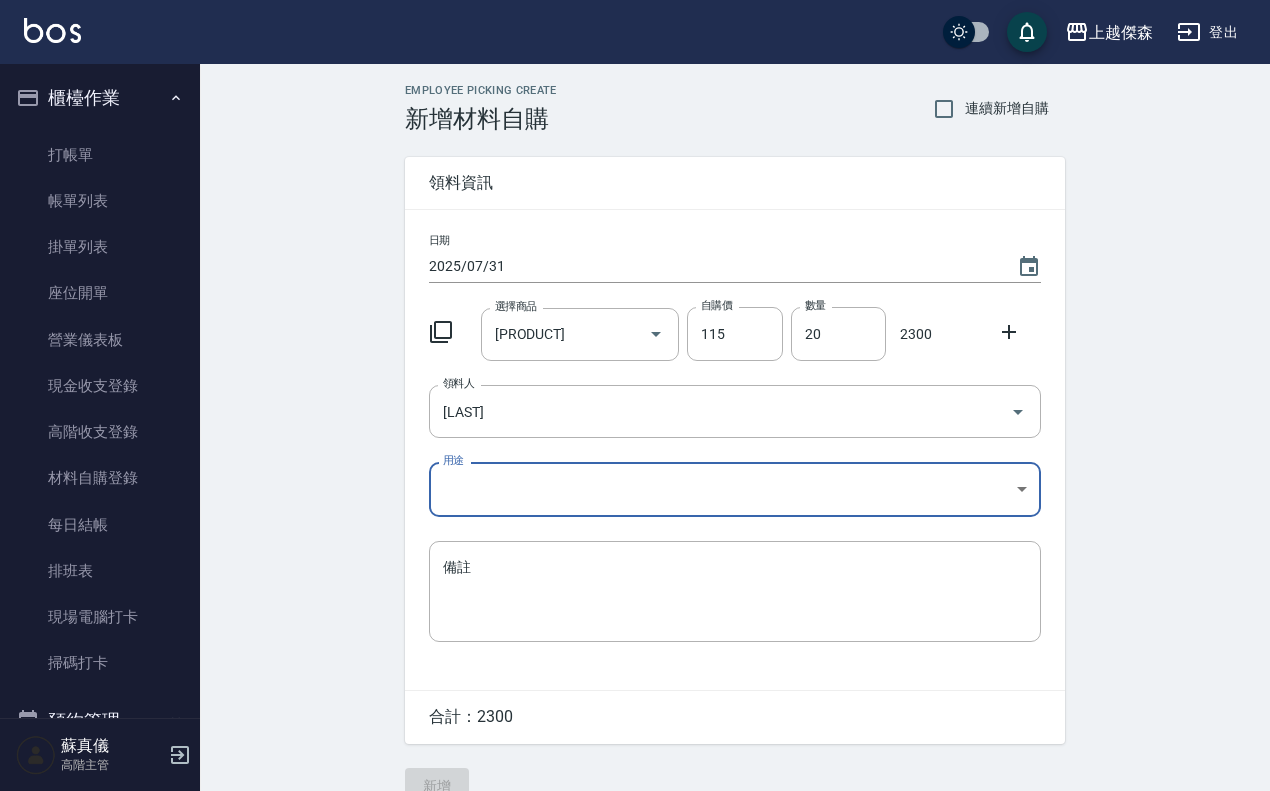 click on "上越傑森 登出 櫃檯作業 打帳單 帳單列表 掛單列表 座位開單 營業儀表板 現金收支登錄 高階收支登錄 材料自購登錄 每日結帳 排班表 現場電腦打卡 掃碼打卡 預約管理 預約管理 單日預約紀錄 單週預約紀錄 報表及分析 報表目錄 消費分析儀表板 店家區間累計表 店家日報表 店家排行榜 互助日報表 互助月報表 互助排行榜 互助點數明細 互助業績報表 全店業績分析表 每日業績分析表 營業統計分析表 營業項目月分析表 設計師業績表 設計師日報表 設計師業績分析表 設計師業績月報表 設計師抽成報表 設計師排行榜 商品銷售排行榜 商品消耗明細 商品進銷貨報表 商品庫存表 商品庫存盤點表 會員卡銷售報表 服務扣項明細表 單一服務項目查詢 店販抽成明細 店販分類抽成明細 顧客入金餘額表 顧客卡券餘額表 每日非現金明細 每日收支明細 收支分類明細表 收支匯款表 20" at bounding box center (635, 412) 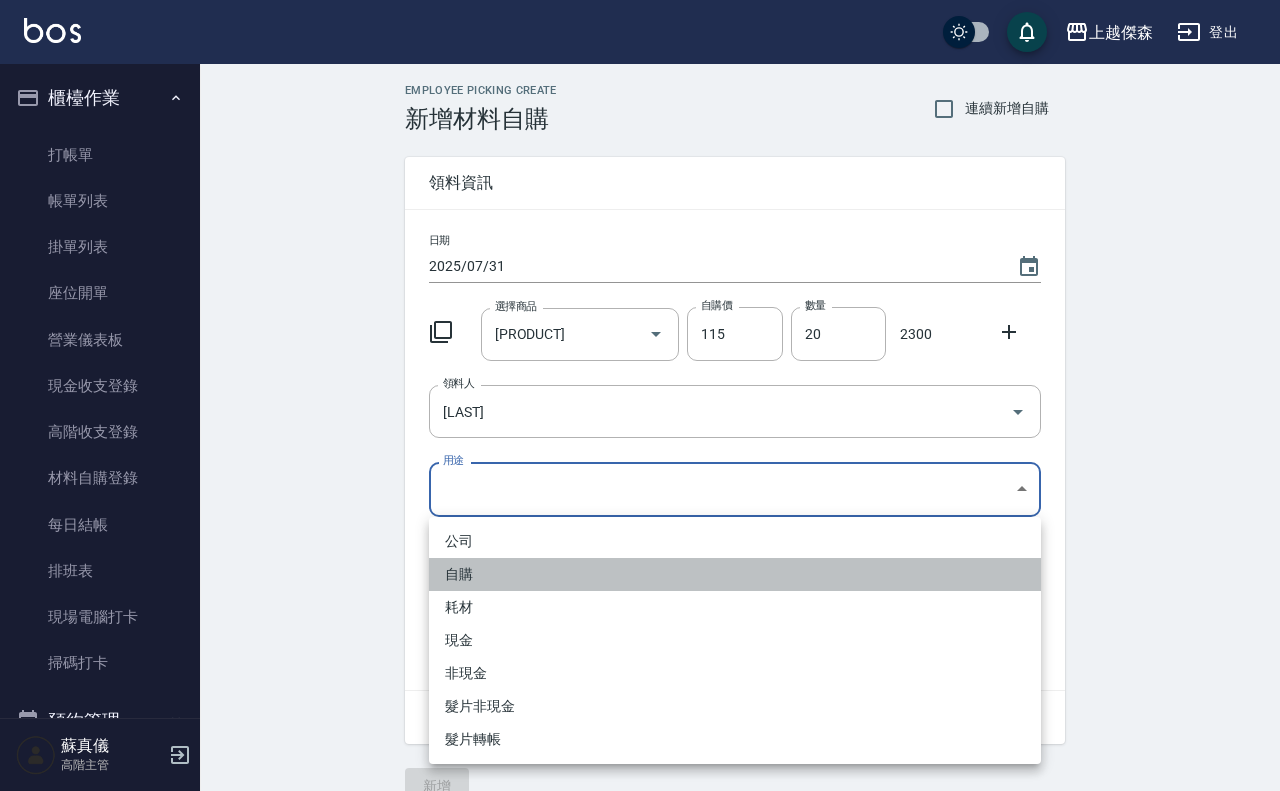 click on "自購" at bounding box center (735, 574) 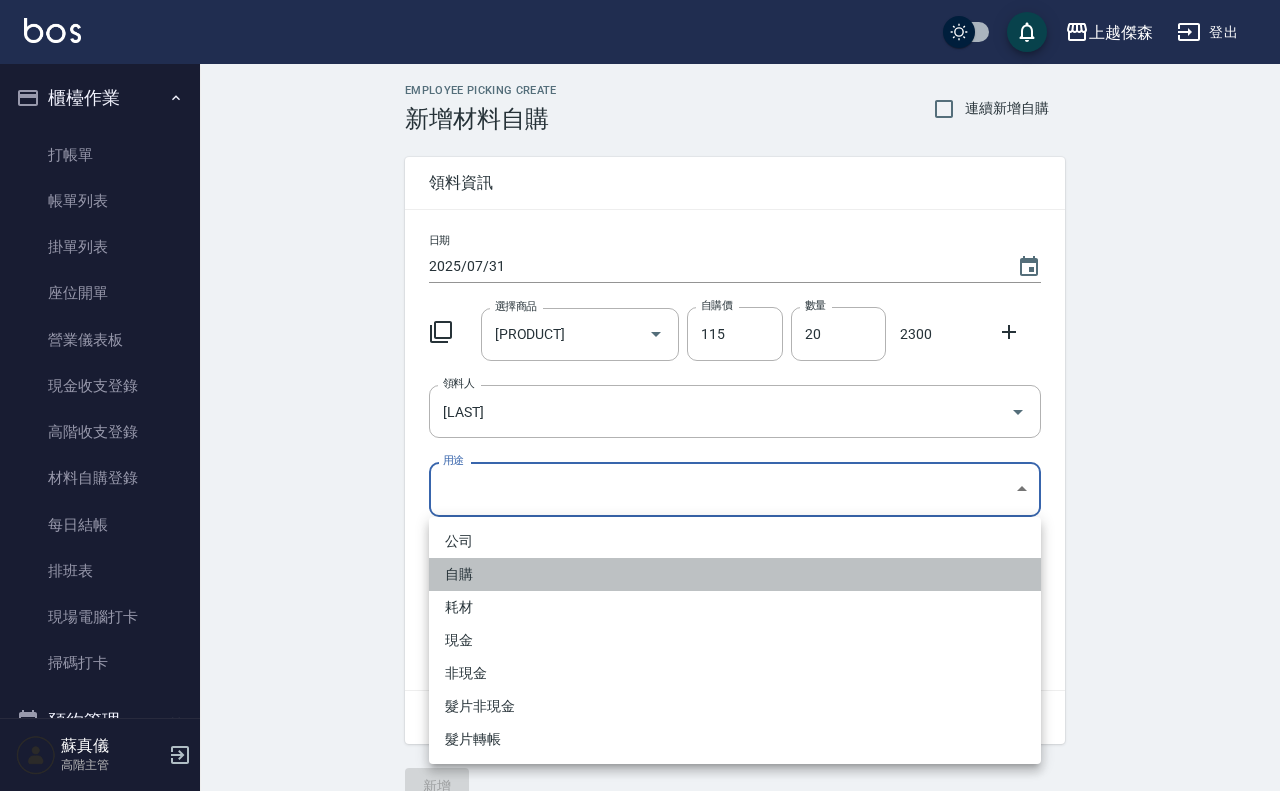 type on "自購" 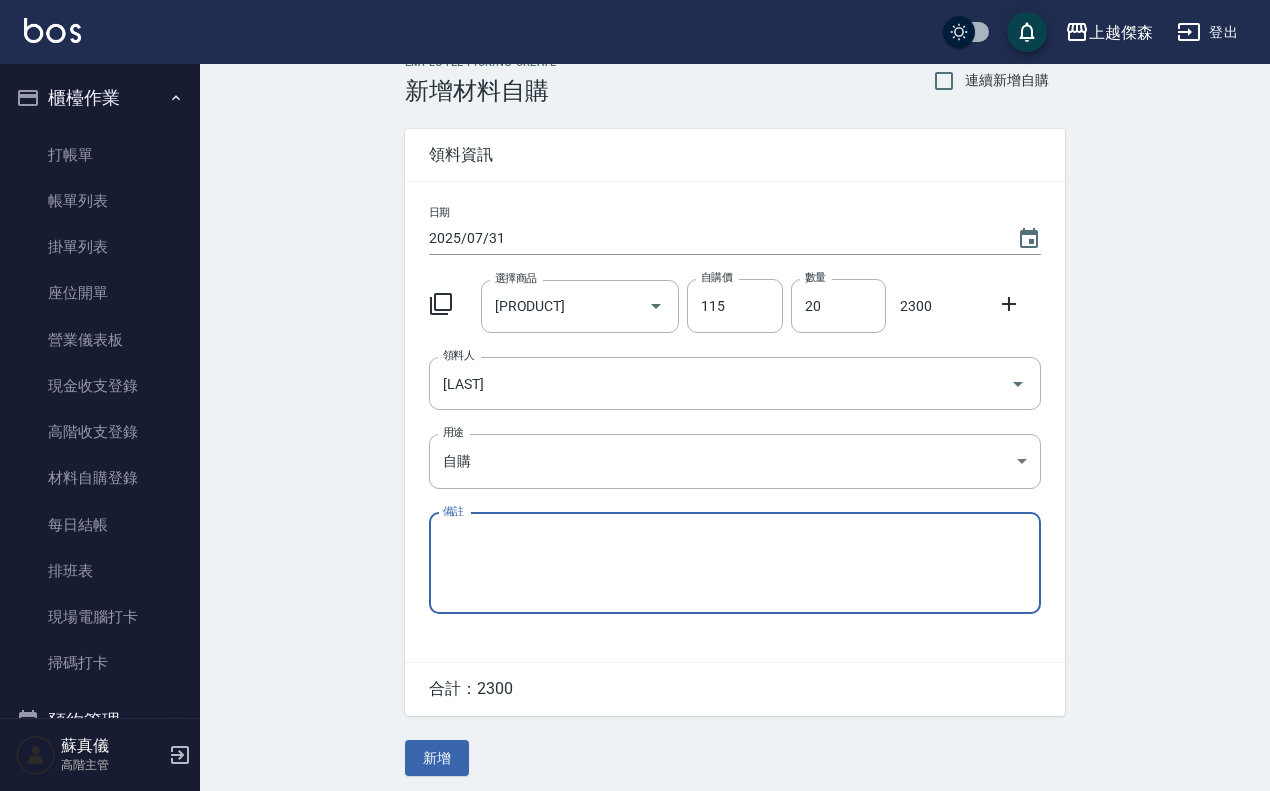 scroll, scrollTop: 36, scrollLeft: 0, axis: vertical 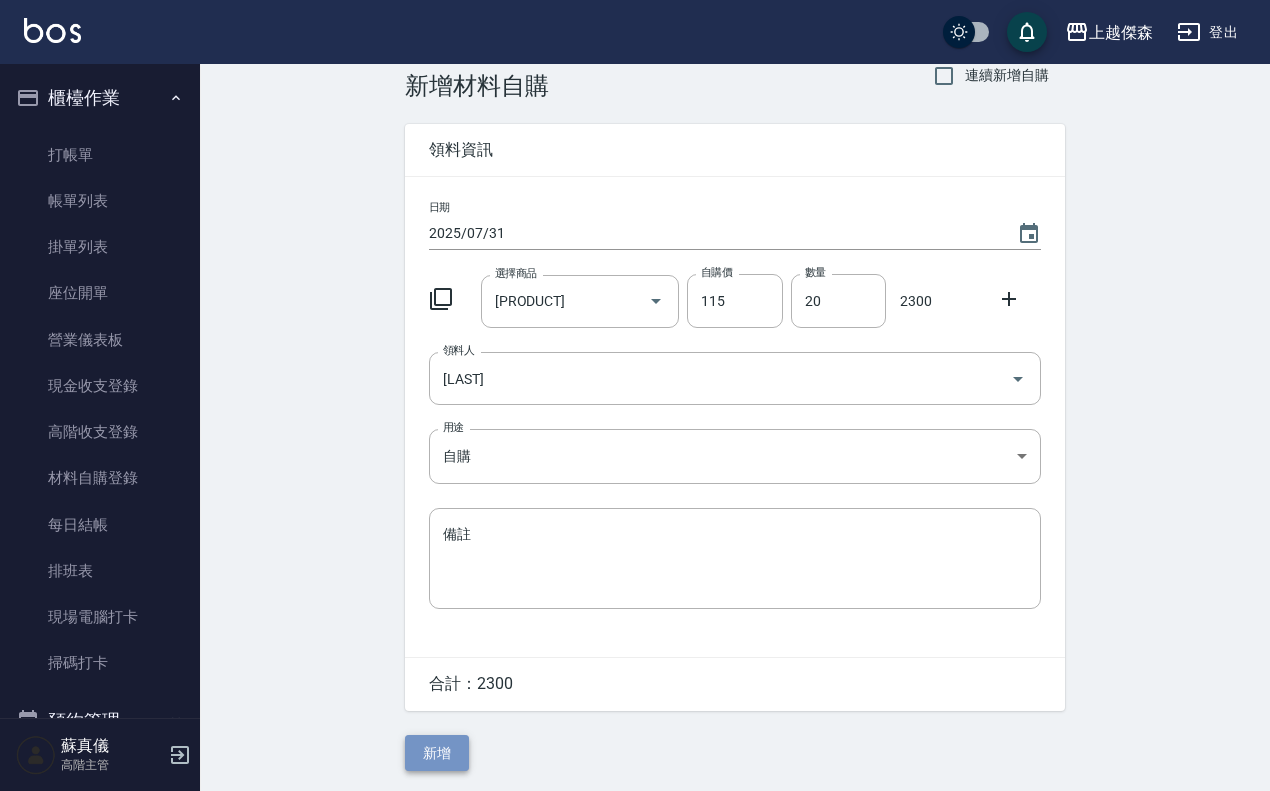 click on "新增" at bounding box center [437, 753] 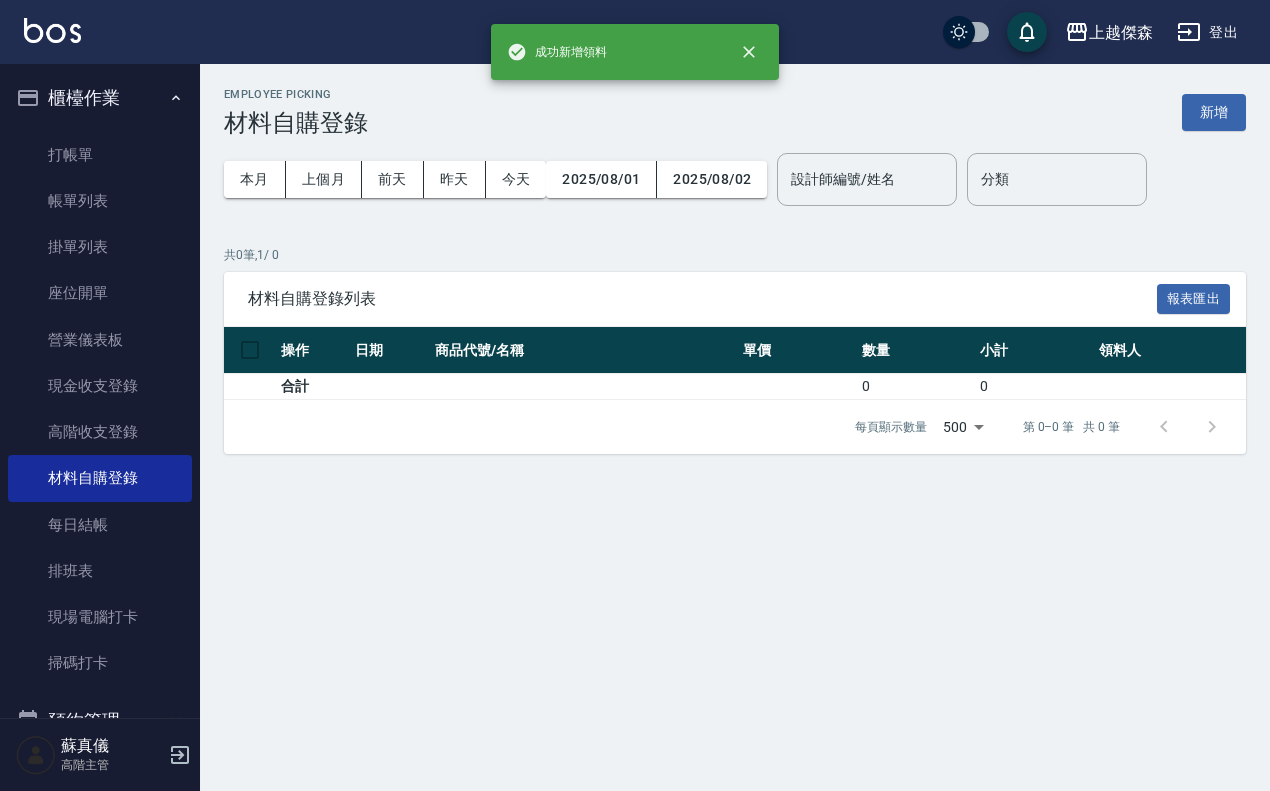 scroll, scrollTop: 0, scrollLeft: 0, axis: both 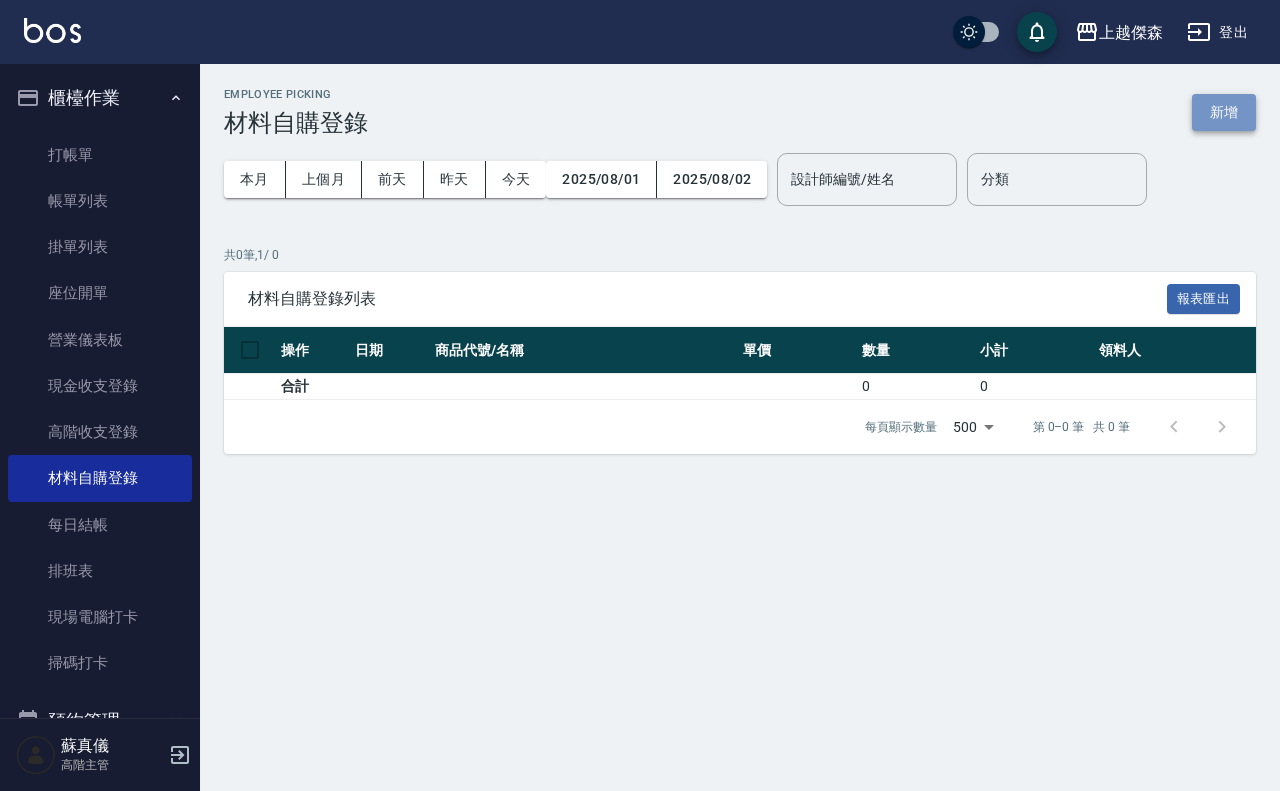 click on "新增" at bounding box center (1224, 112) 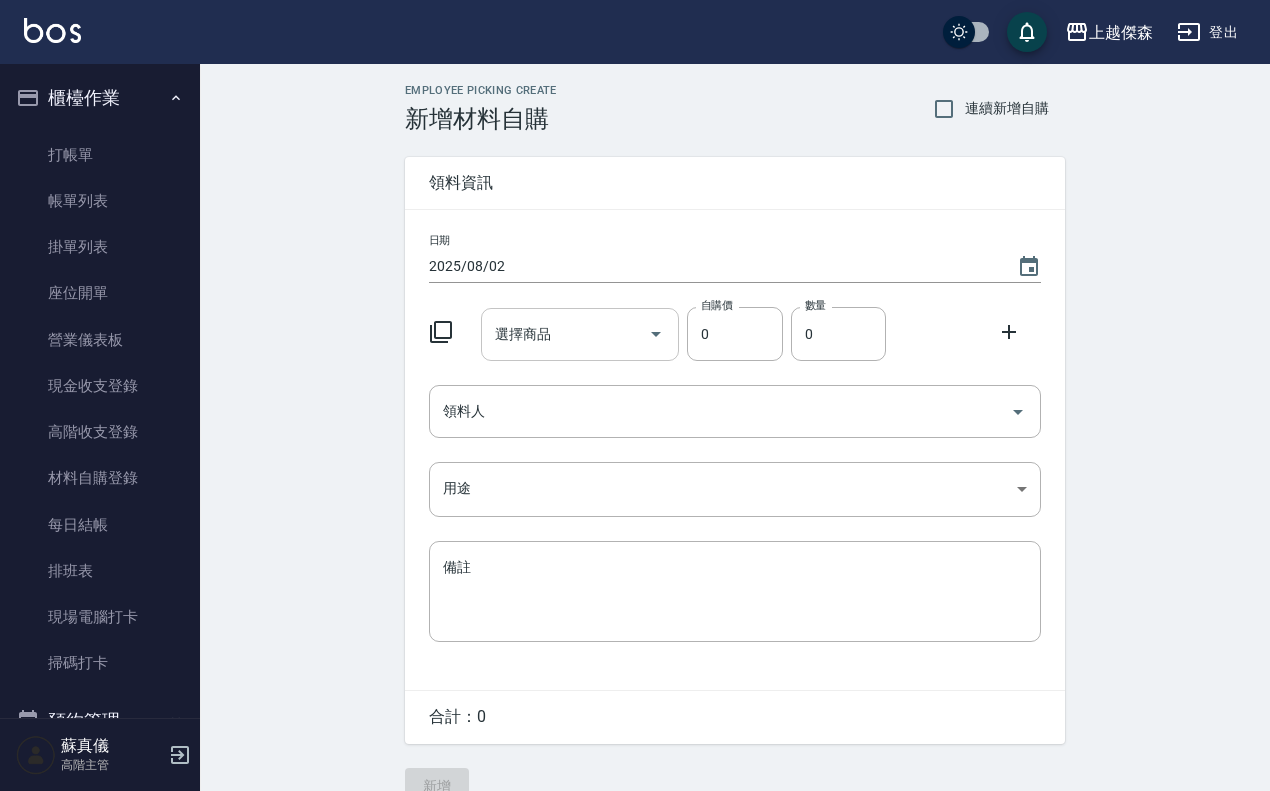 click on "選擇商品" at bounding box center [565, 334] 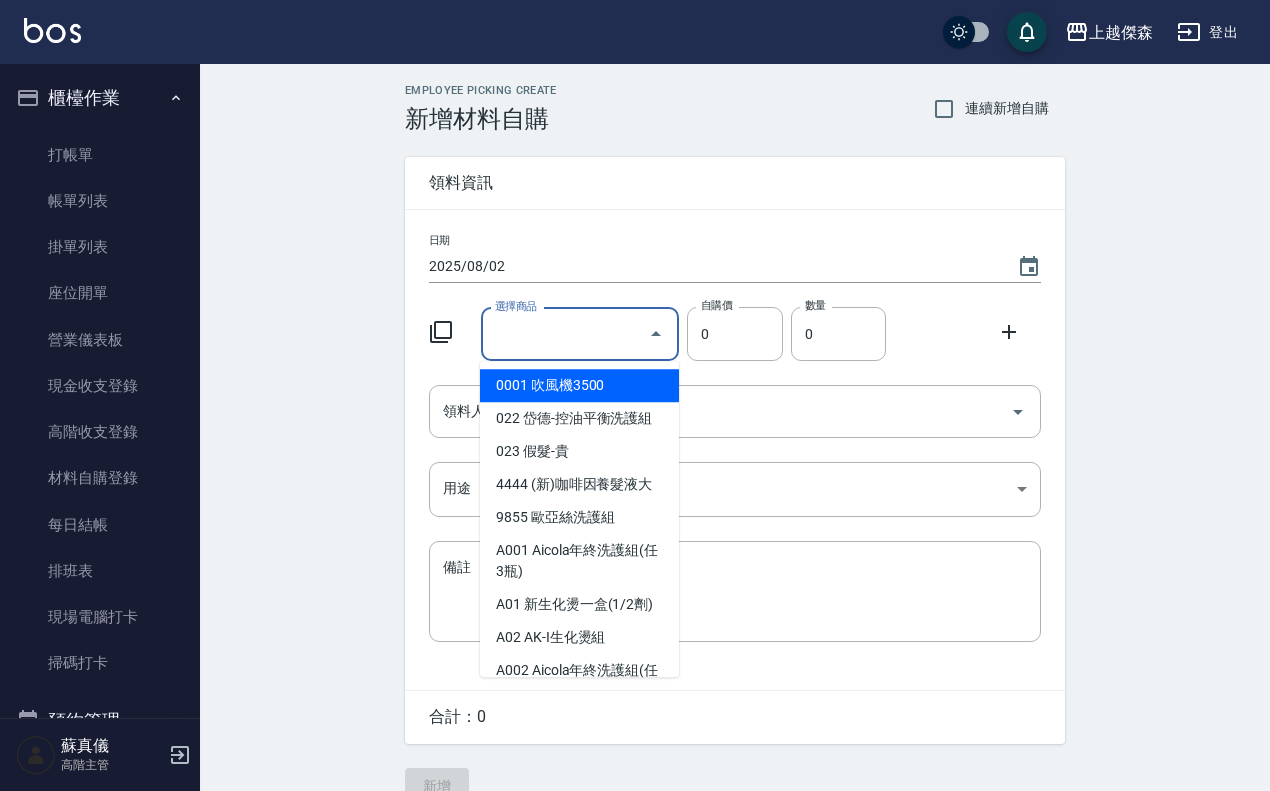 click on "選擇商品" at bounding box center [565, 334] 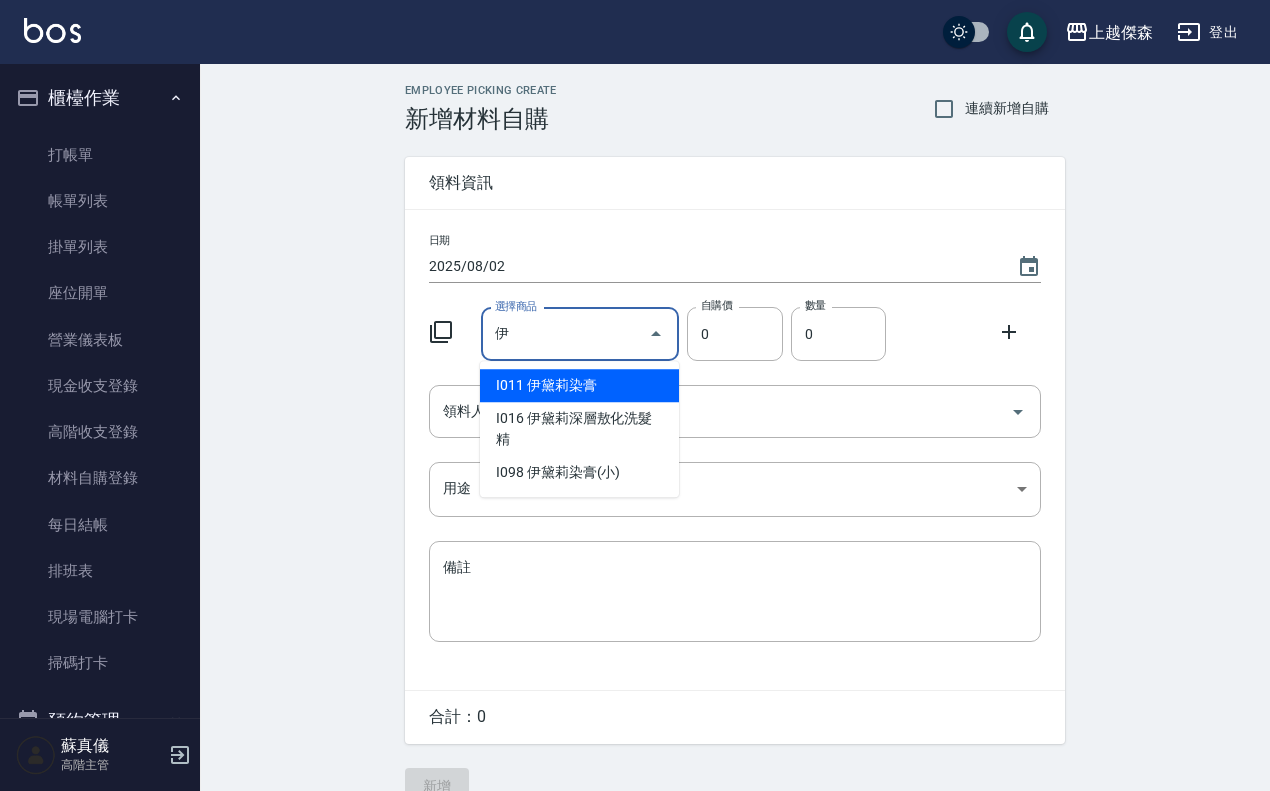 click on "I011 伊黛莉染膏" at bounding box center [579, 385] 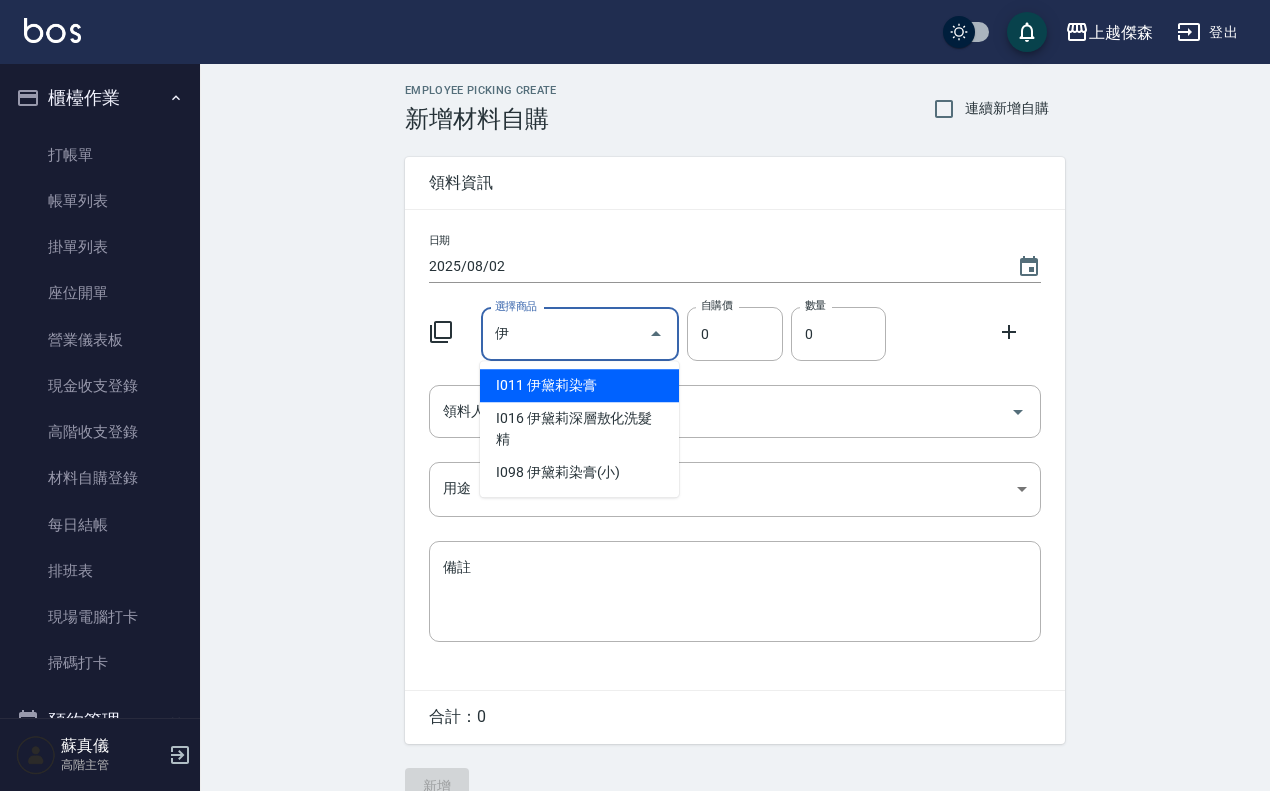 type on "伊黛莉染膏" 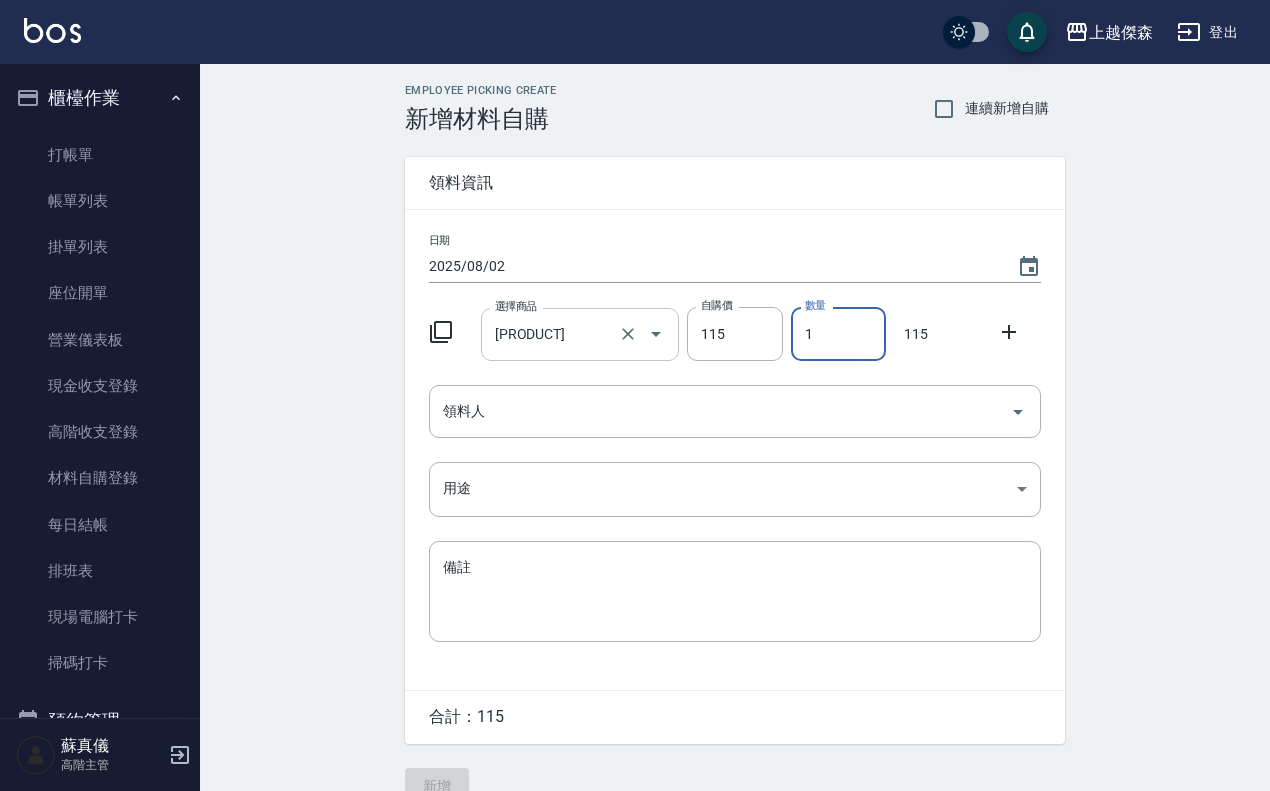 drag, startPoint x: 842, startPoint y: 337, endPoint x: 608, endPoint y: 335, distance: 234.00854 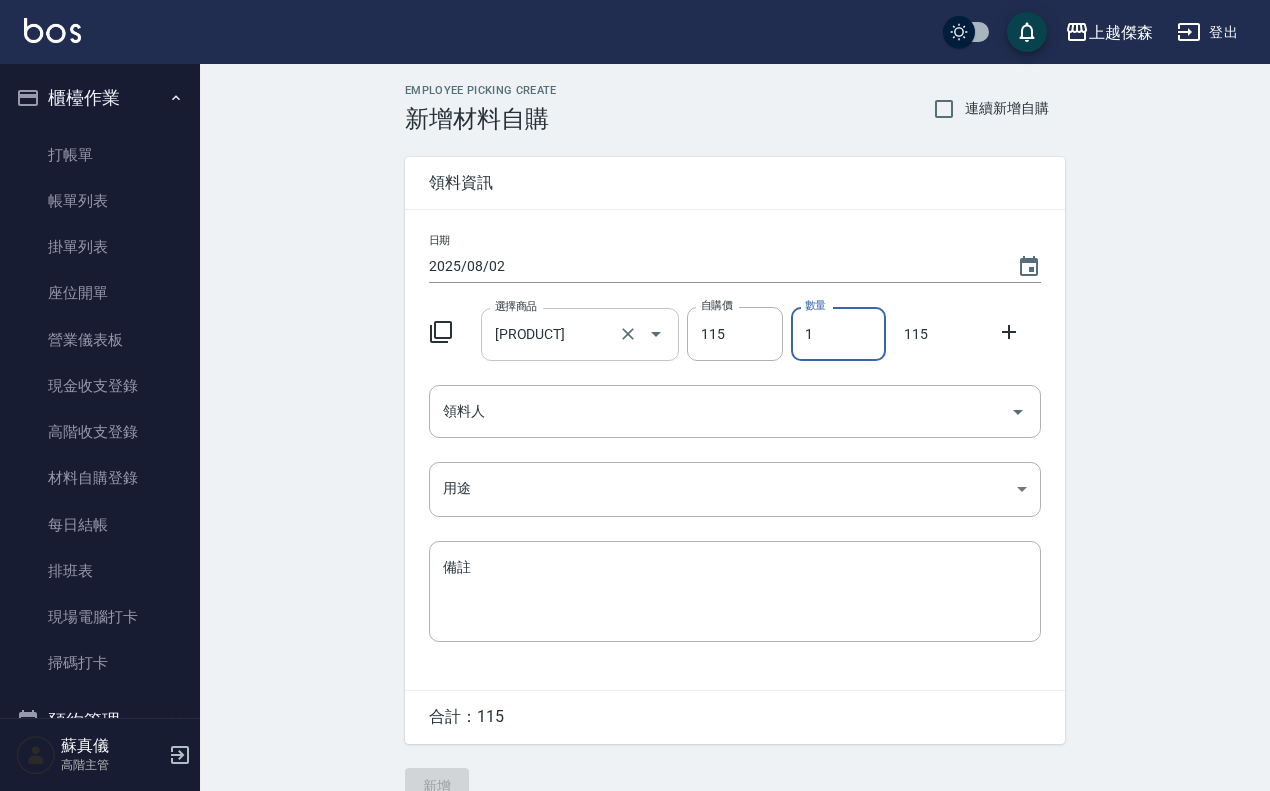 click on "選擇商品 伊黛莉染膏 選擇商品 自購價 115 自購價 數量 1 數量 115" at bounding box center [731, 330] 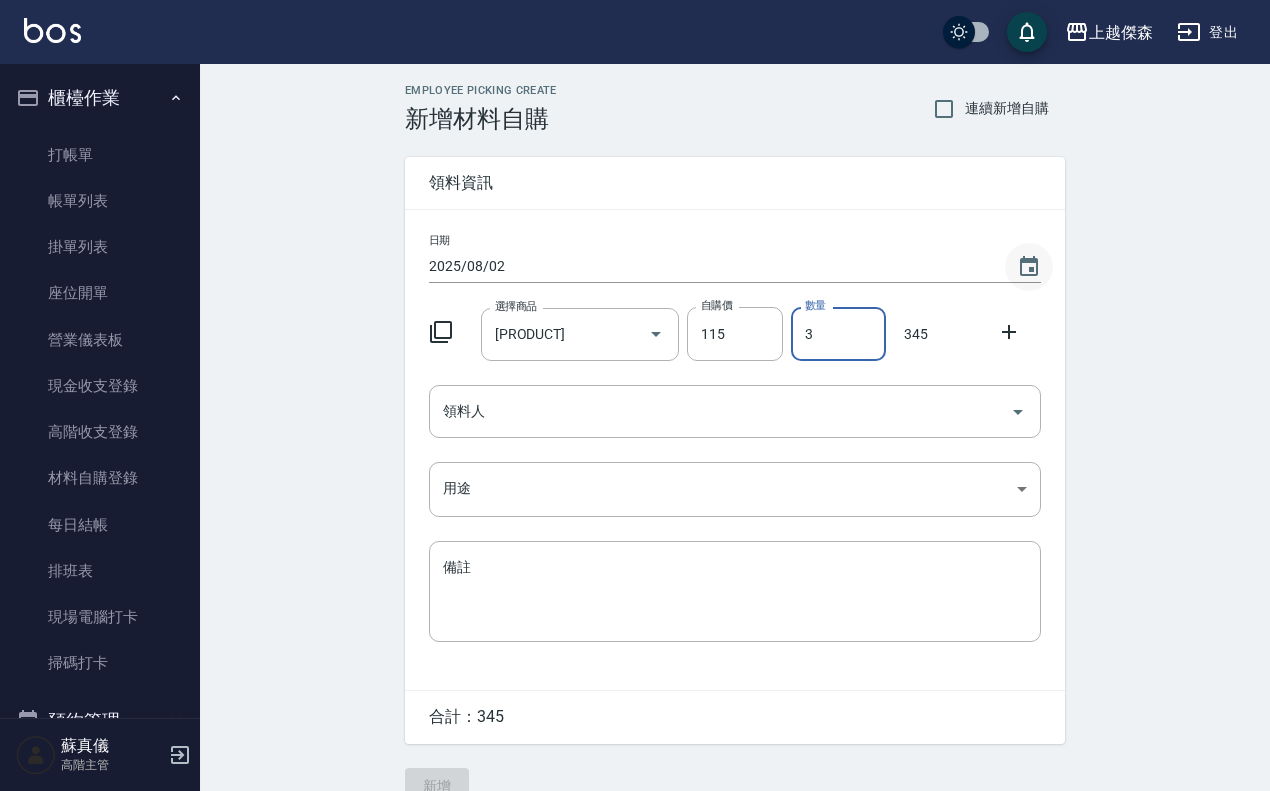 type on "3" 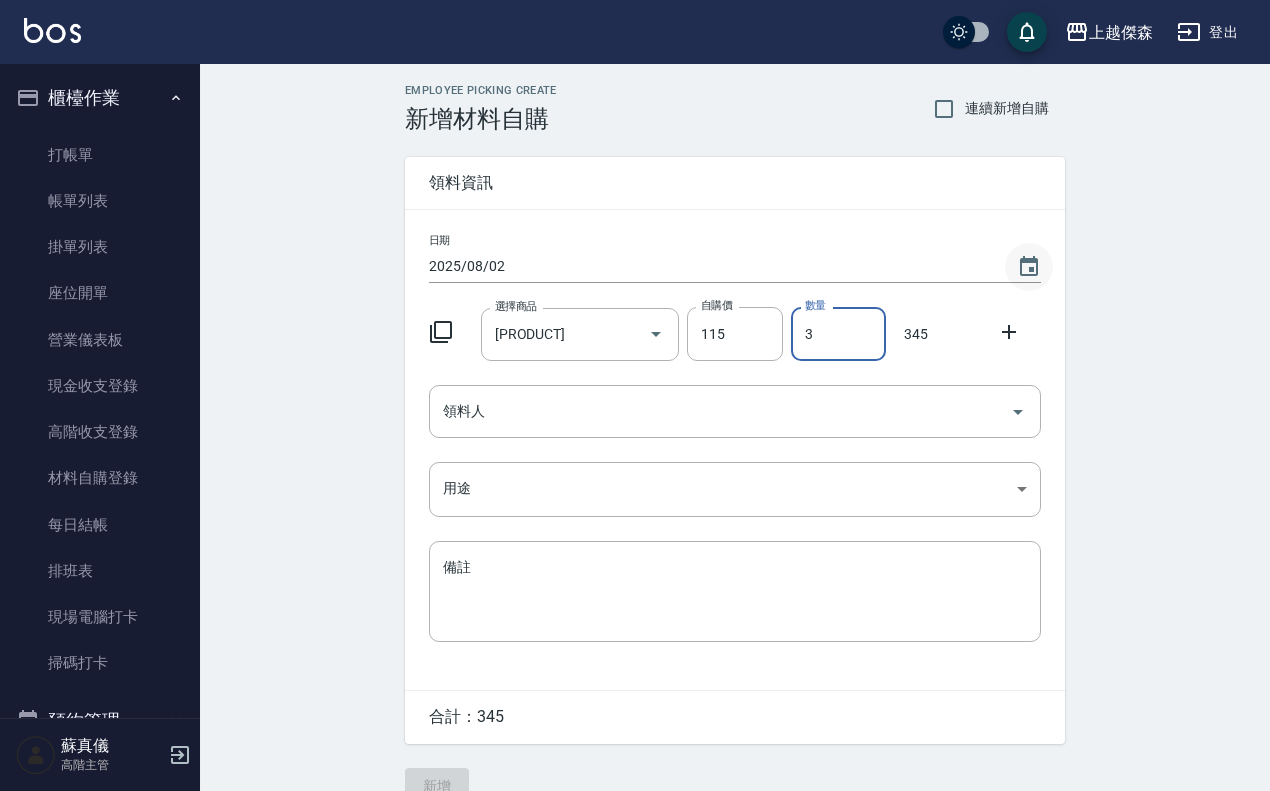 click at bounding box center [1029, 267] 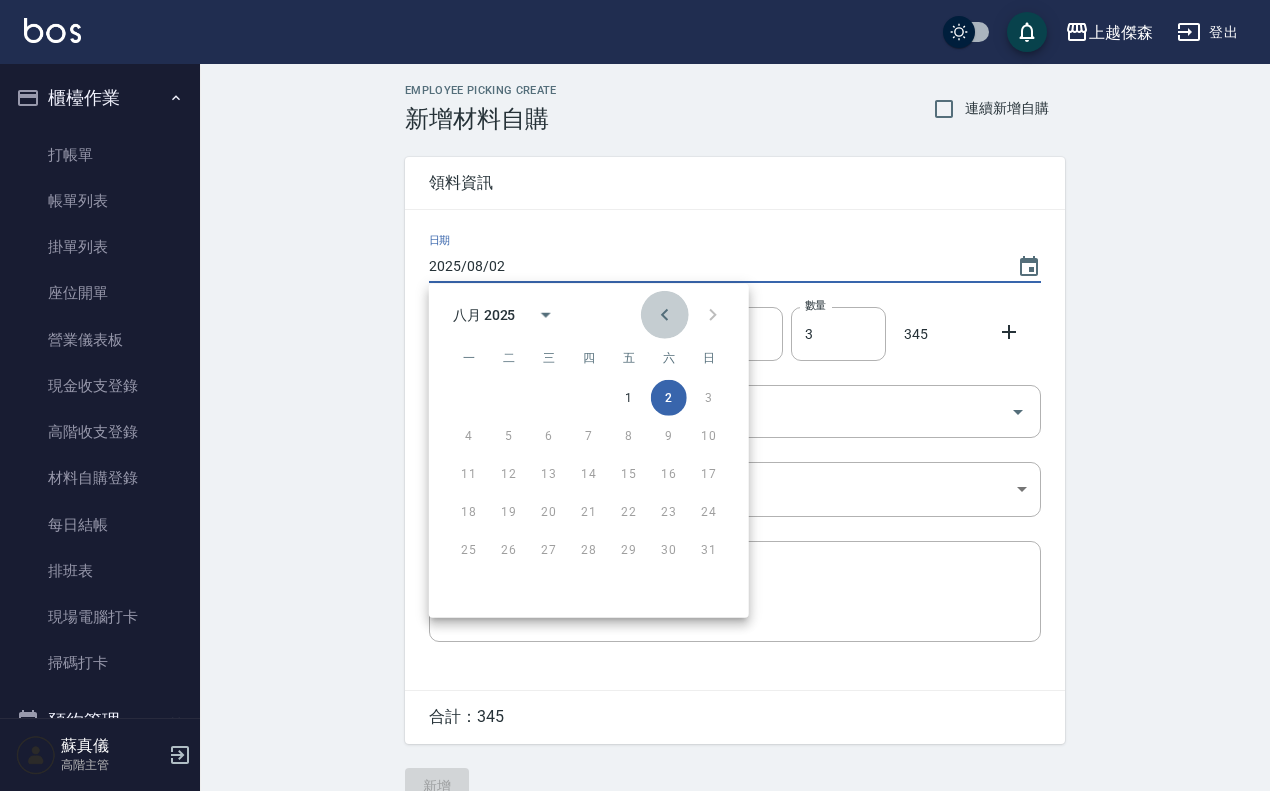 click 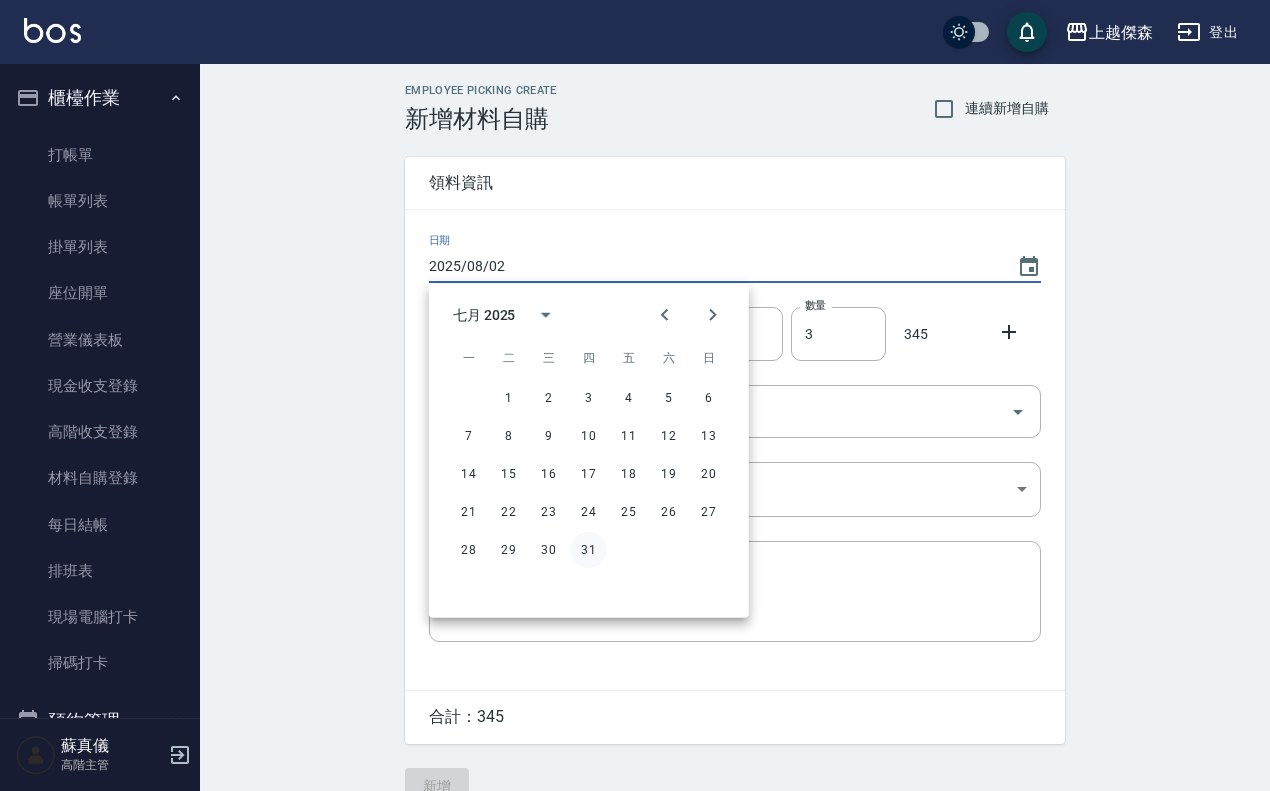 click on "31" at bounding box center [589, 550] 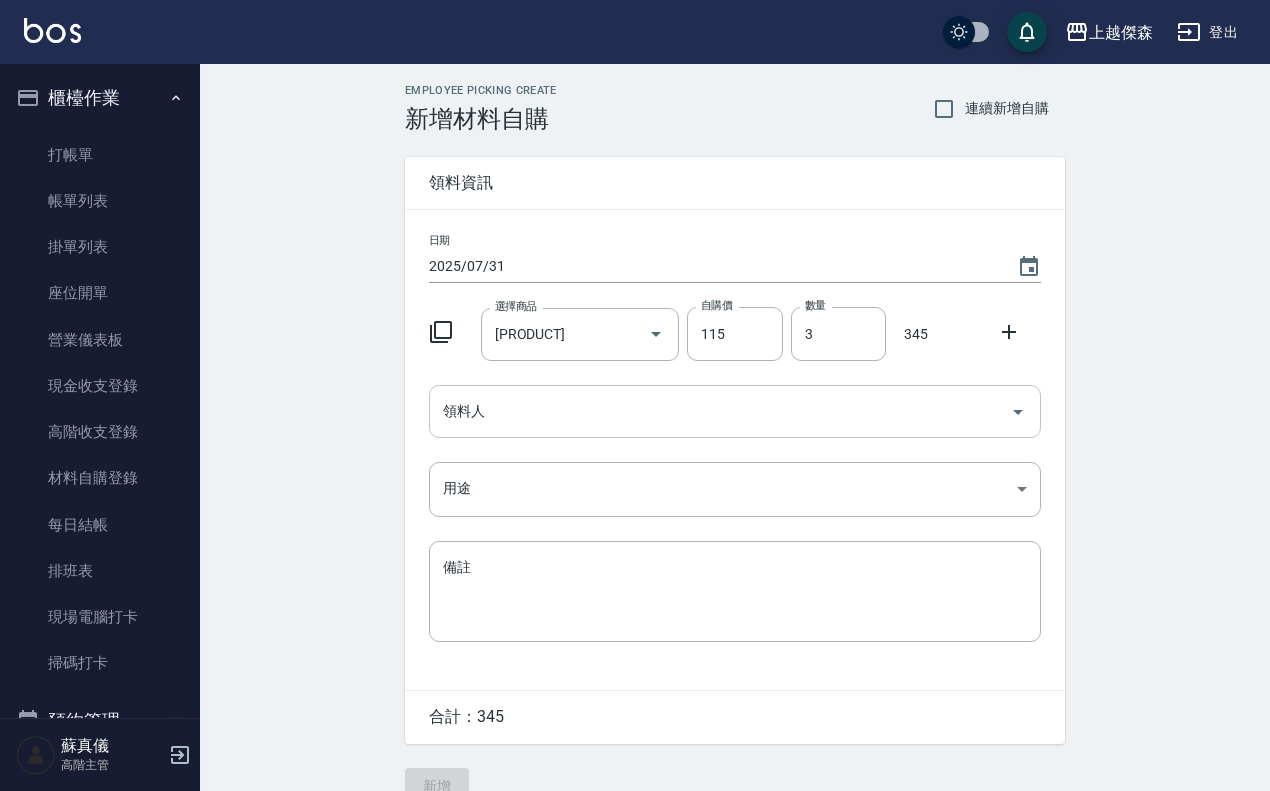 click on "領料人" at bounding box center (720, 411) 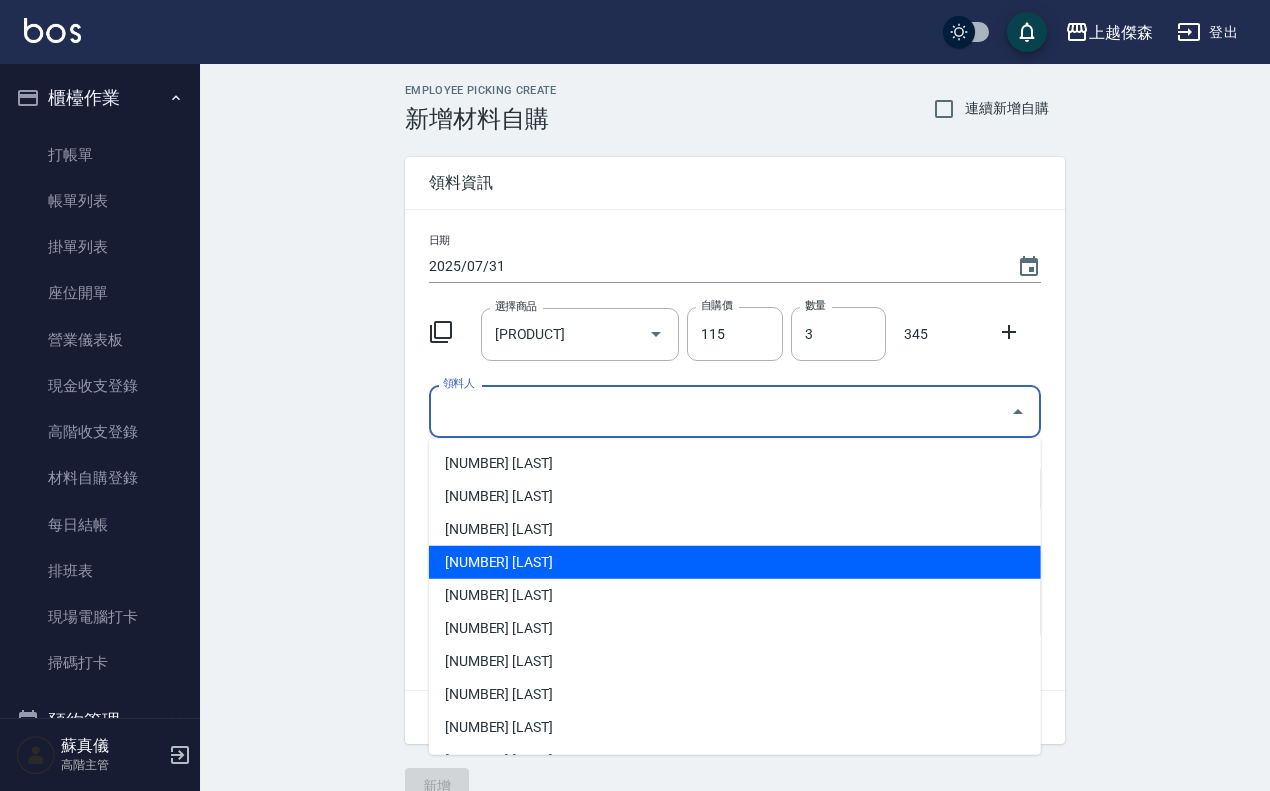 click on "9 蘇真儀" at bounding box center [735, 562] 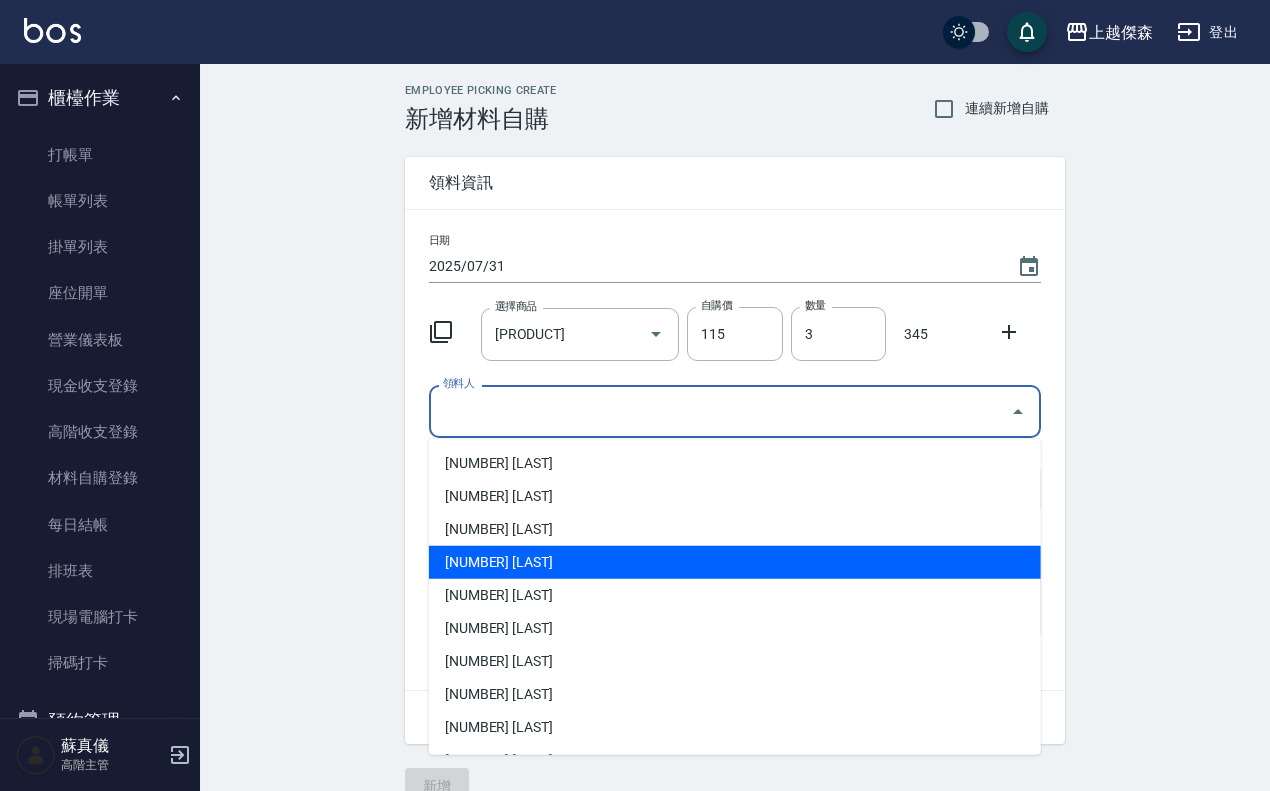 type on "蘇真儀" 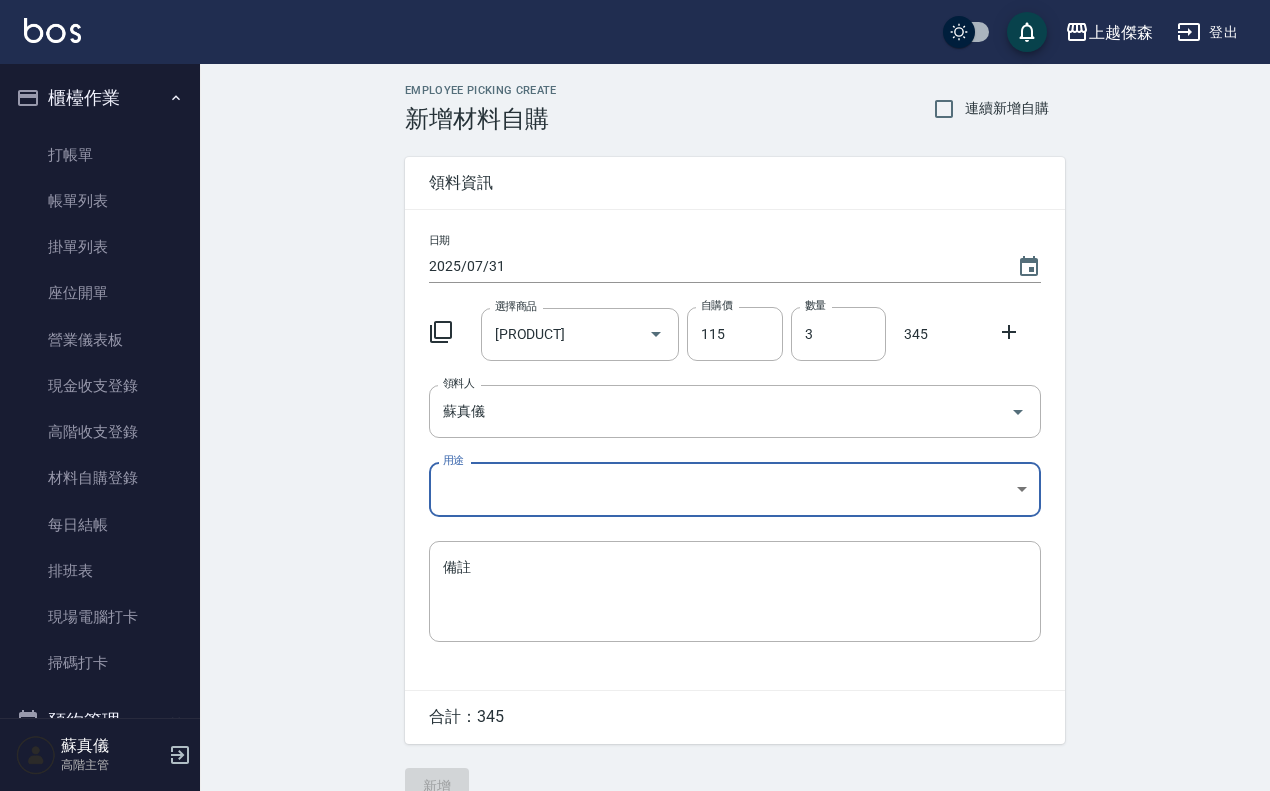 scroll, scrollTop: 36, scrollLeft: 0, axis: vertical 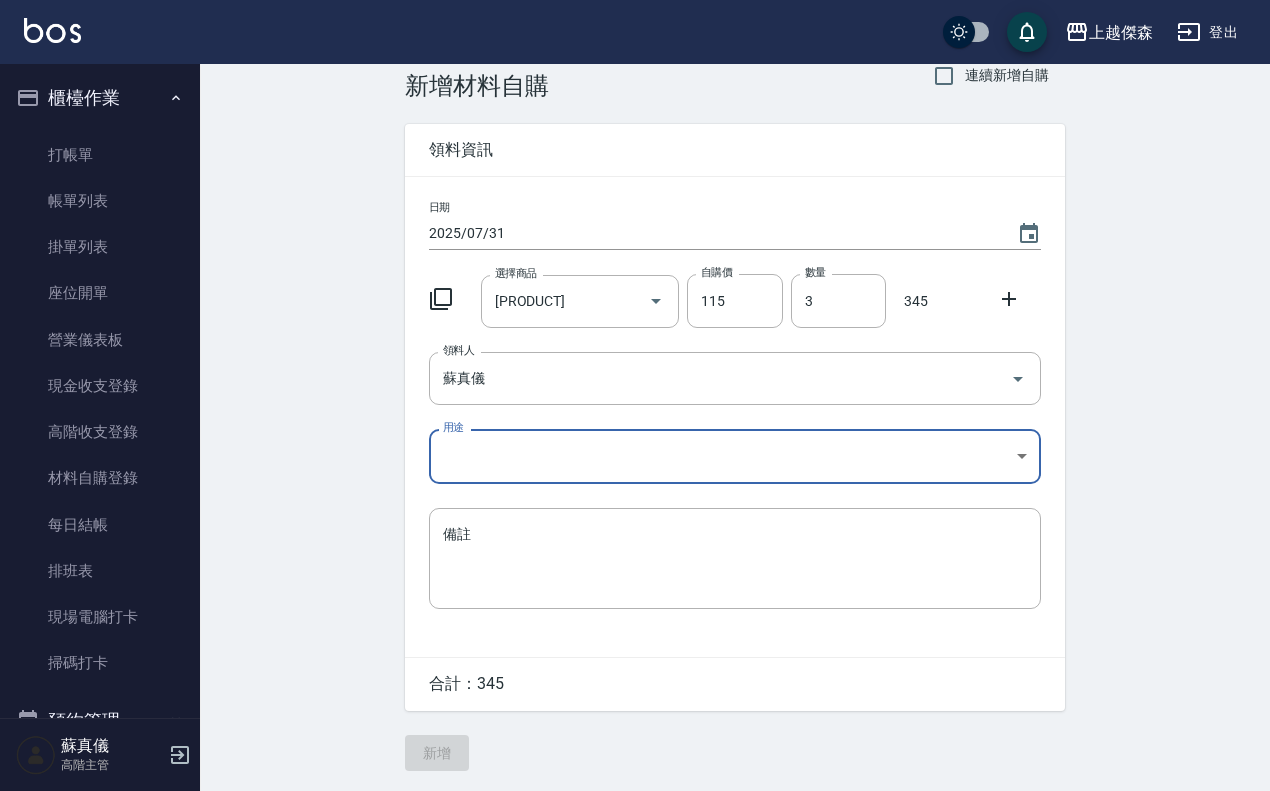 click on "上越傑森 登出 櫃檯作業 打帳單 帳單列表 掛單列表 座位開單 營業儀表板 現金收支登錄 高階收支登錄 材料自購登錄 每日結帳 排班表 現場電腦打卡 掃碼打卡 預約管理 預約管理 單日預約紀錄 單週預約紀錄 報表及分析 報表目錄 消費分析儀表板 店家區間累計表 店家日報表 店家排行榜 互助日報表 互助月報表 互助排行榜 互助點數明細 互助業績報表 全店業績分析表 每日業績分析表 營業統計分析表 營業項目月分析表 設計師業績表 設計師日報表 設計師業績分析表 設計師業績月報表 設計師抽成報表 設計師排行榜 商品銷售排行榜 商品消耗明細 商品進銷貨報表 商品庫存表 商品庫存盤點表 會員卡銷售報表 服務扣項明細表 單一服務項目查詢 店販抽成明細 店販分類抽成明細 顧客入金餘額表 顧客卡券餘額表 每日非現金明細 每日收支明細 收支分類明細表 收支匯款表 3" at bounding box center [635, 379] 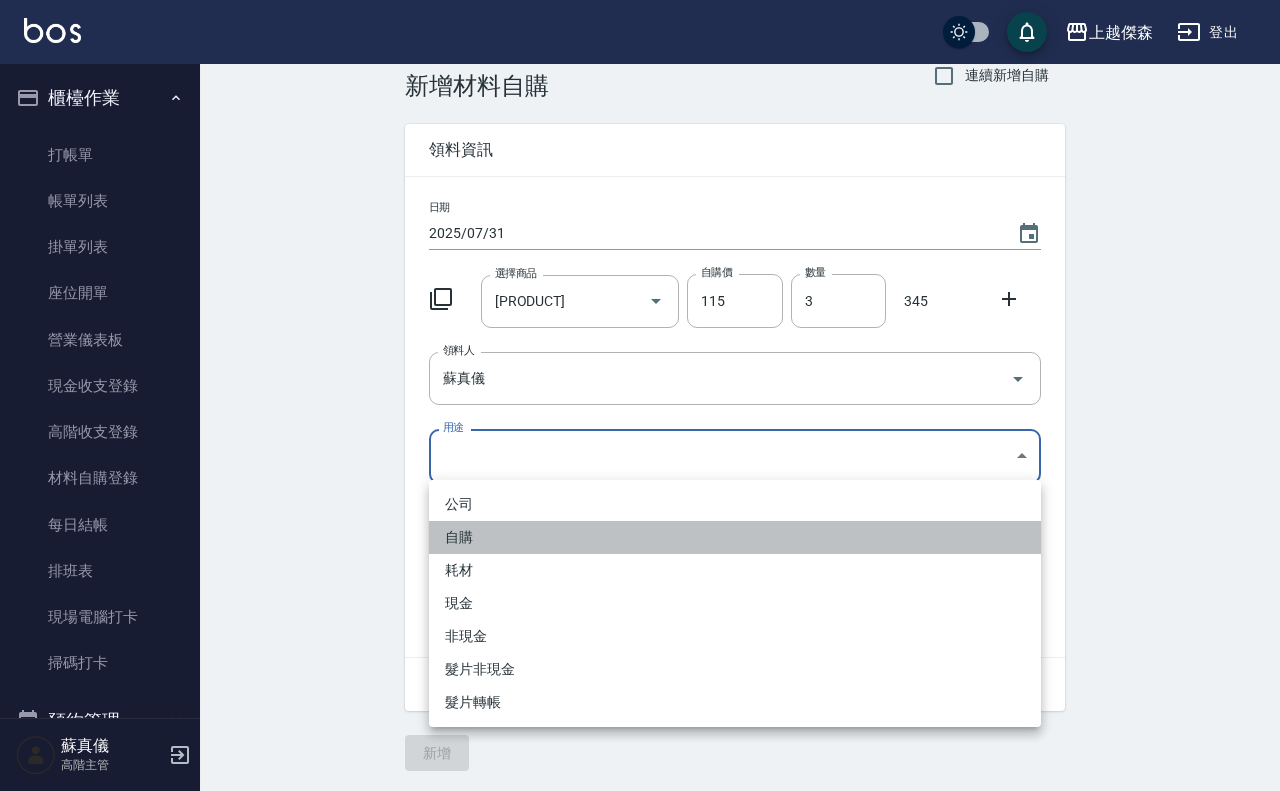 click on "自購" at bounding box center [735, 537] 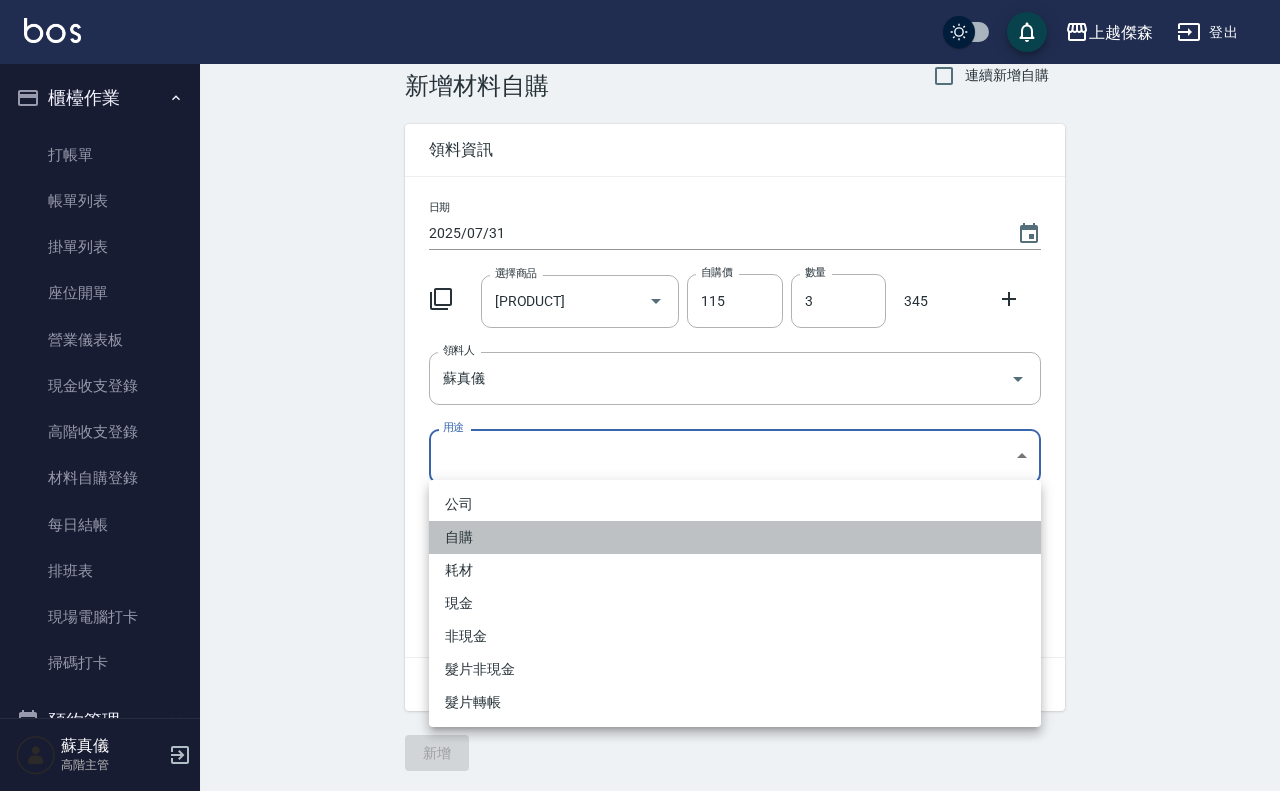 type on "自購" 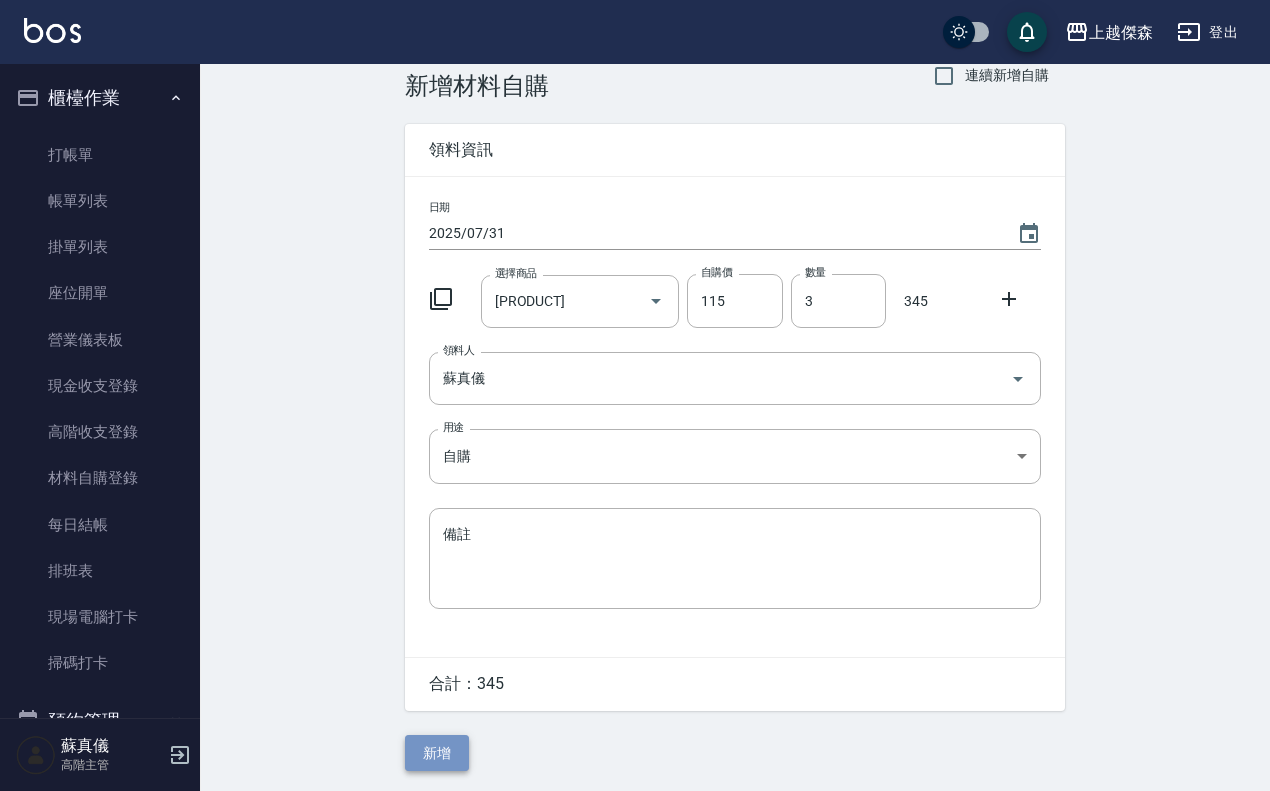 click on "新增" at bounding box center [437, 753] 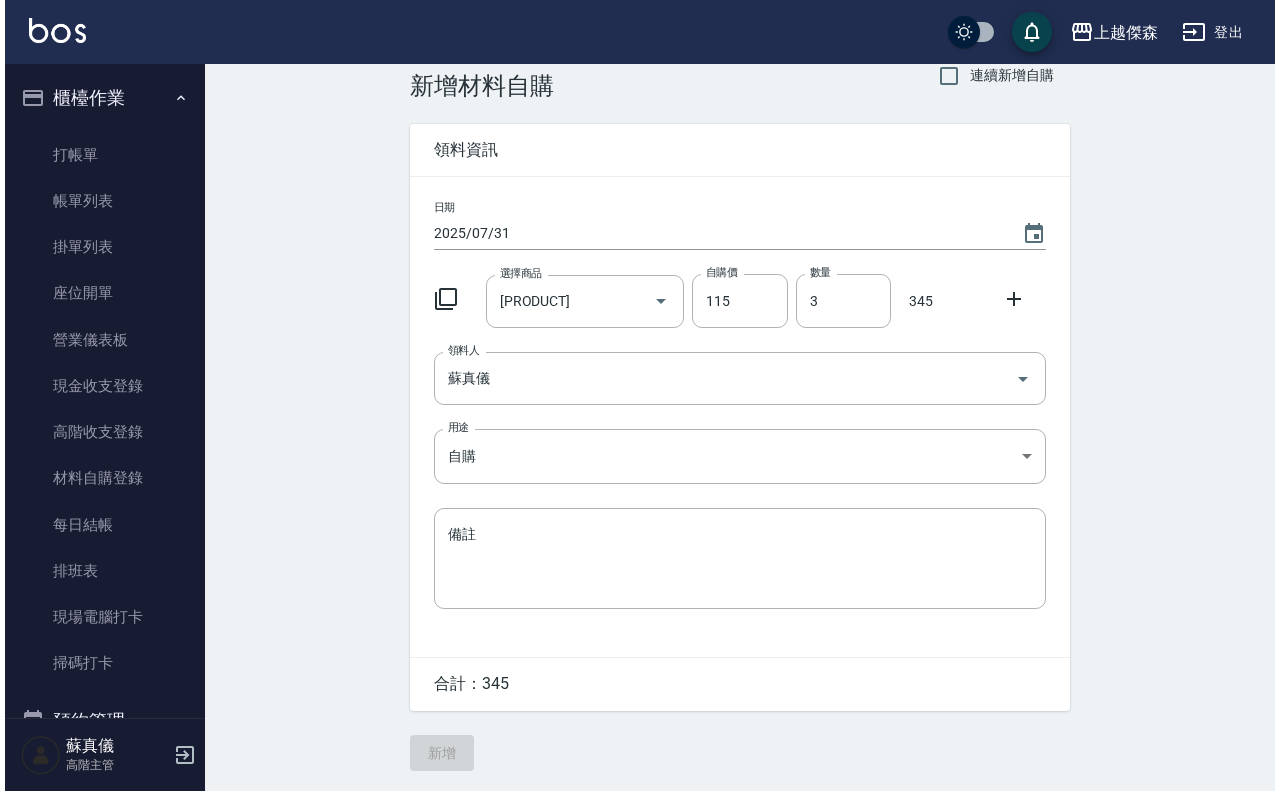 scroll, scrollTop: 0, scrollLeft: 0, axis: both 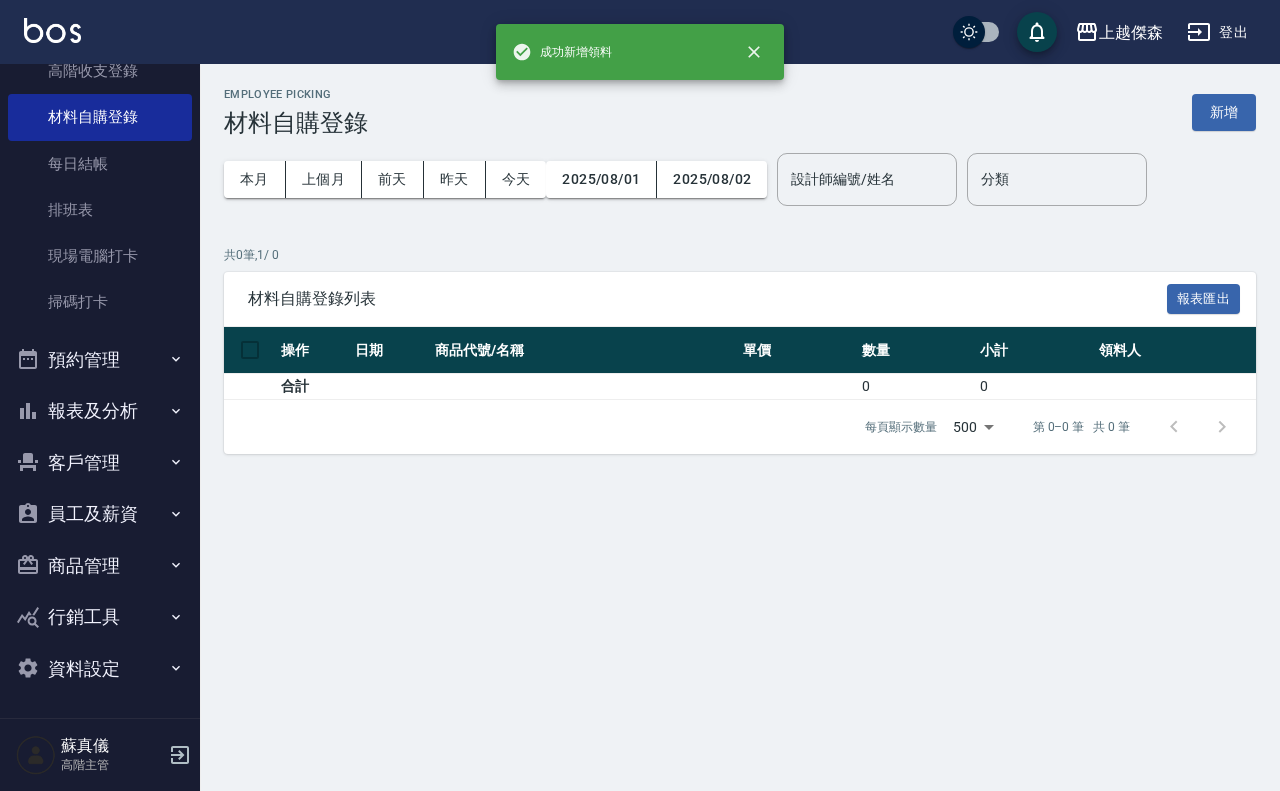 click on "報表及分析" at bounding box center [100, 411] 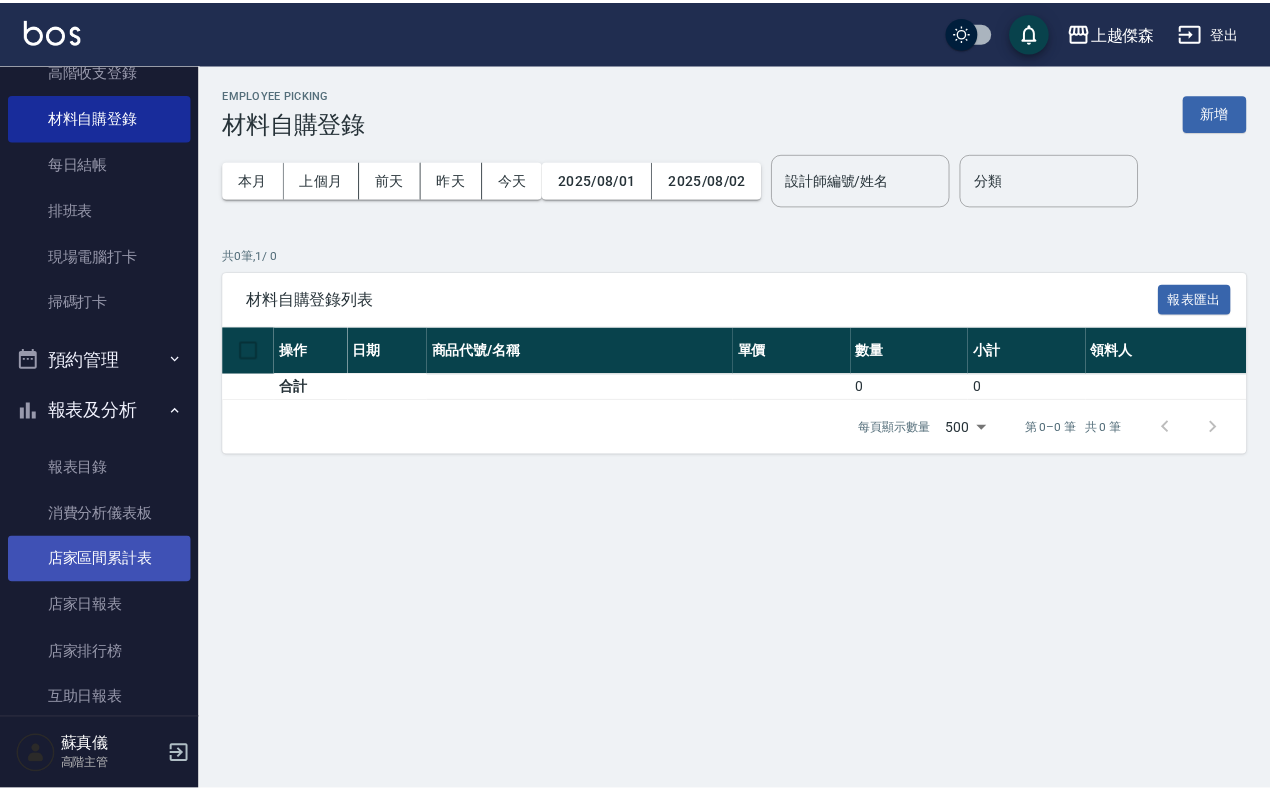 scroll, scrollTop: 861, scrollLeft: 0, axis: vertical 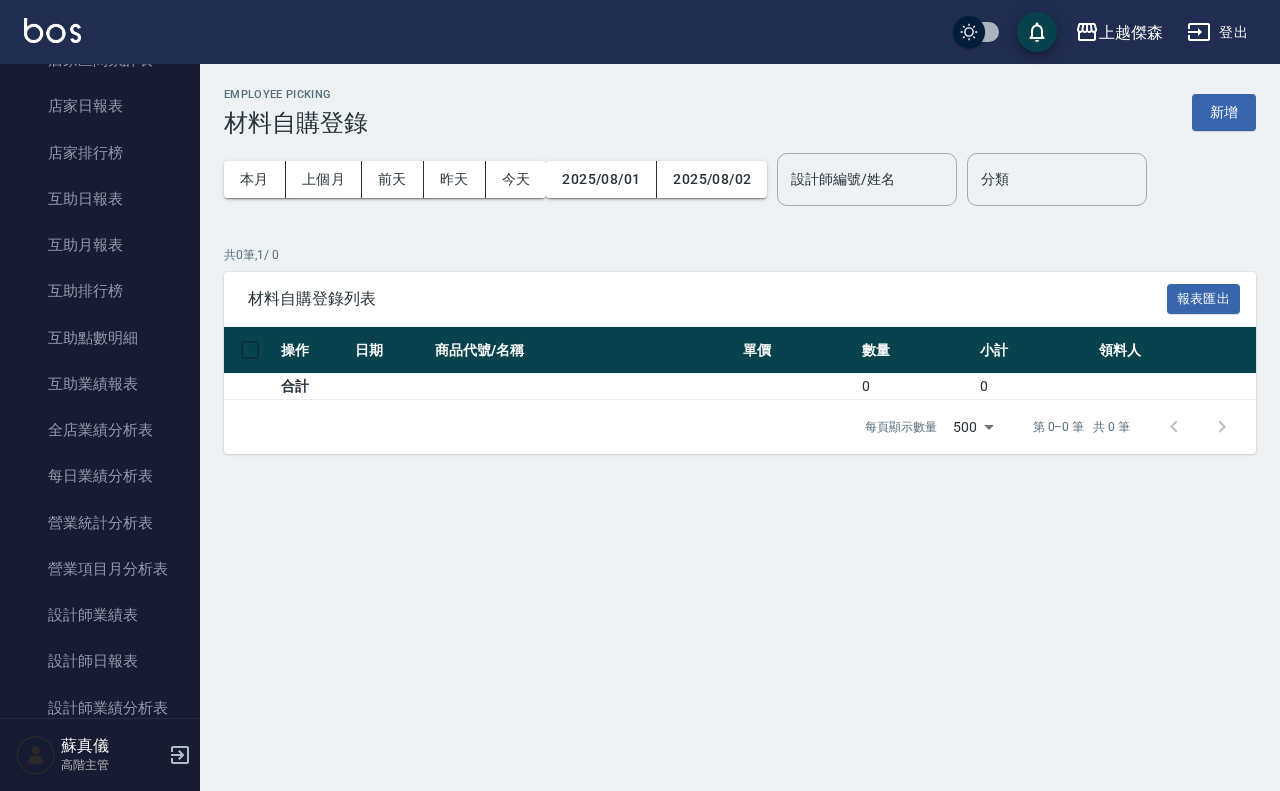 click at bounding box center (52, 30) 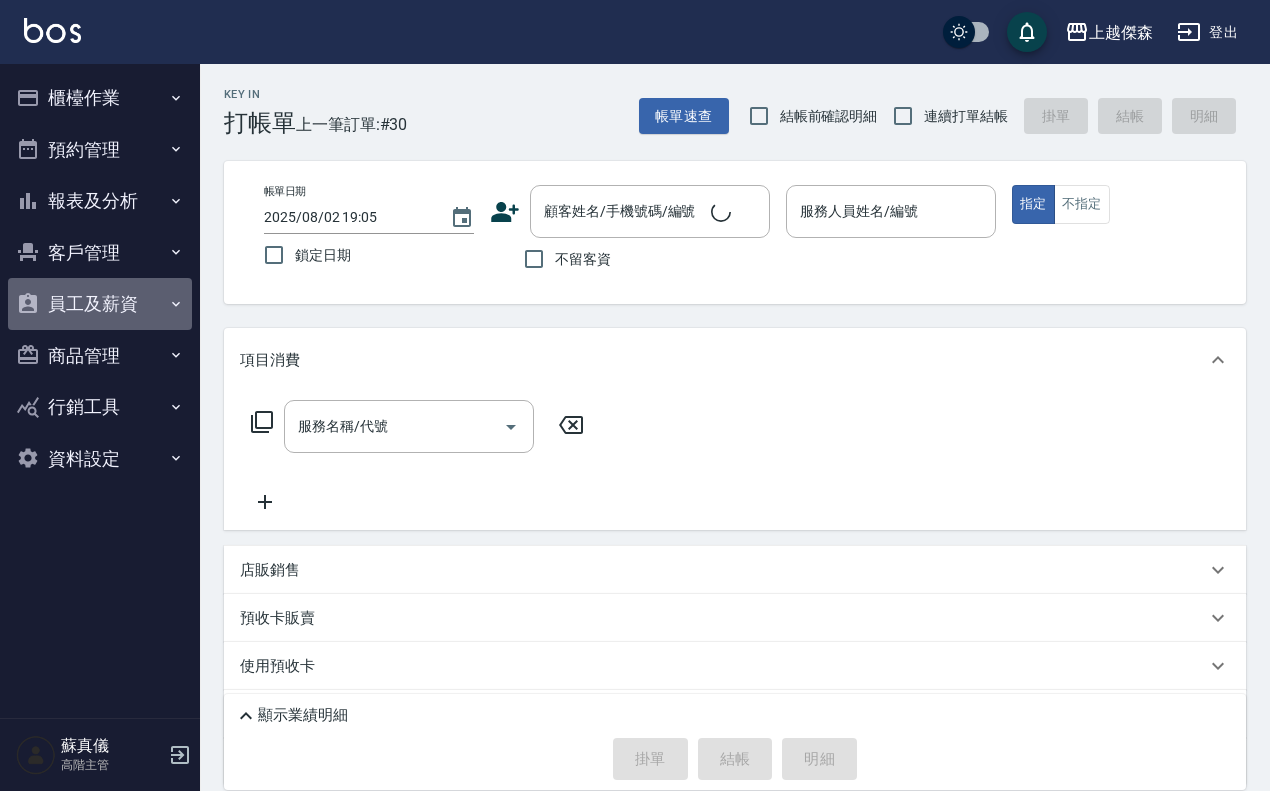 click on "員工及薪資" at bounding box center [100, 304] 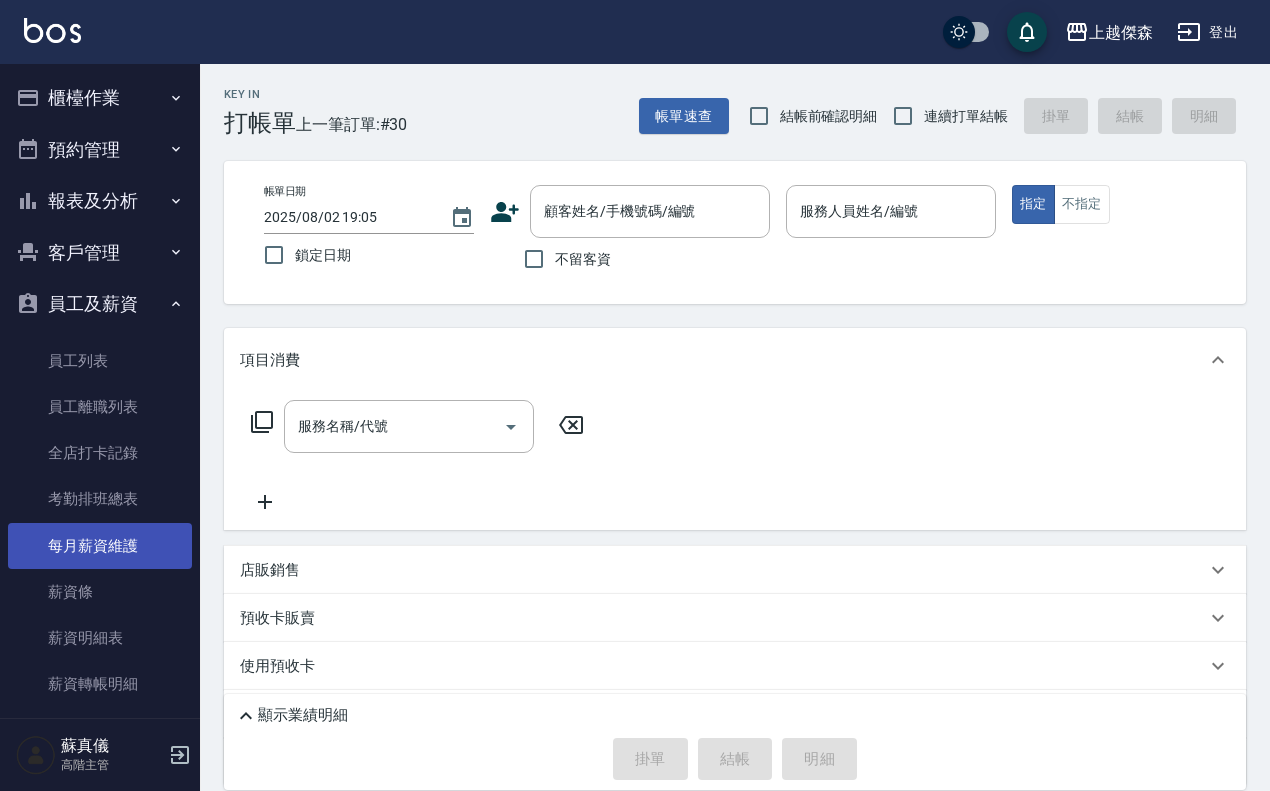click on "每月薪資維護" at bounding box center (100, 546) 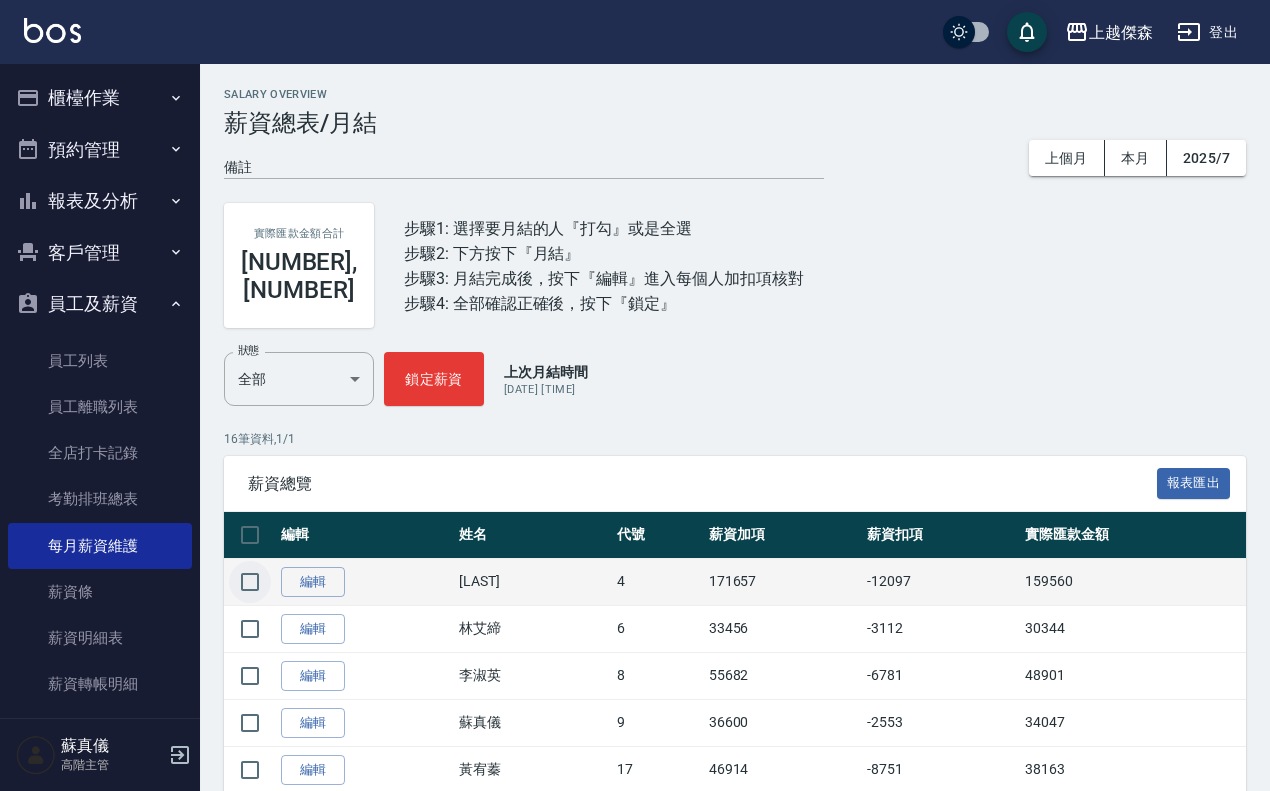 click at bounding box center (250, 582) 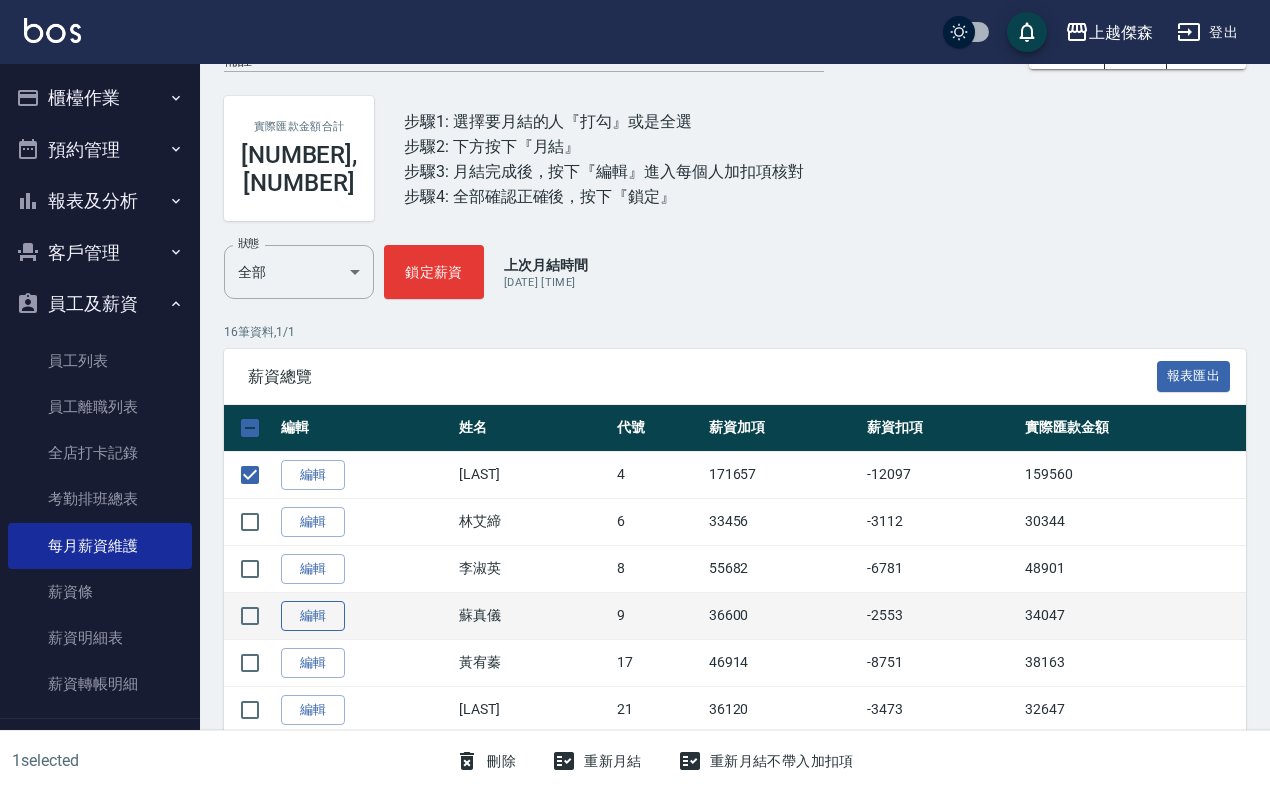 scroll, scrollTop: 125, scrollLeft: 0, axis: vertical 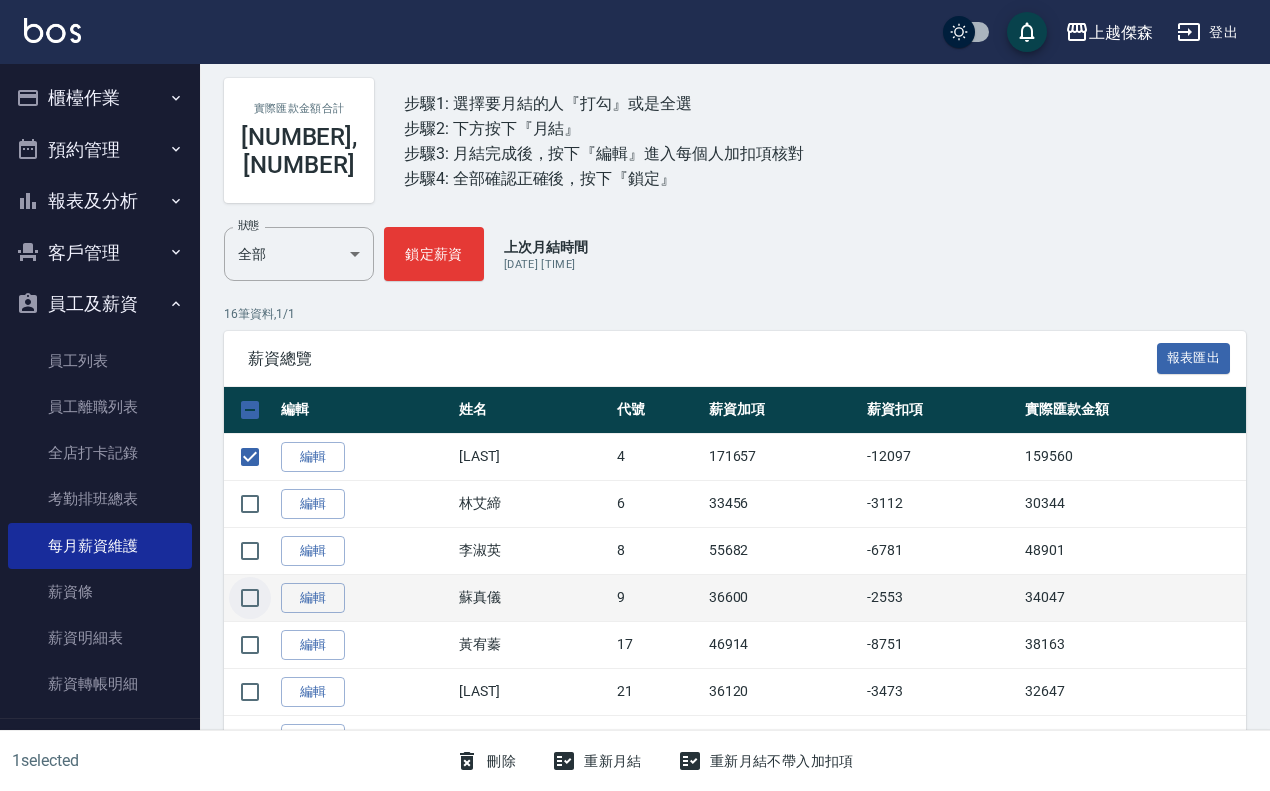 click at bounding box center (250, 598) 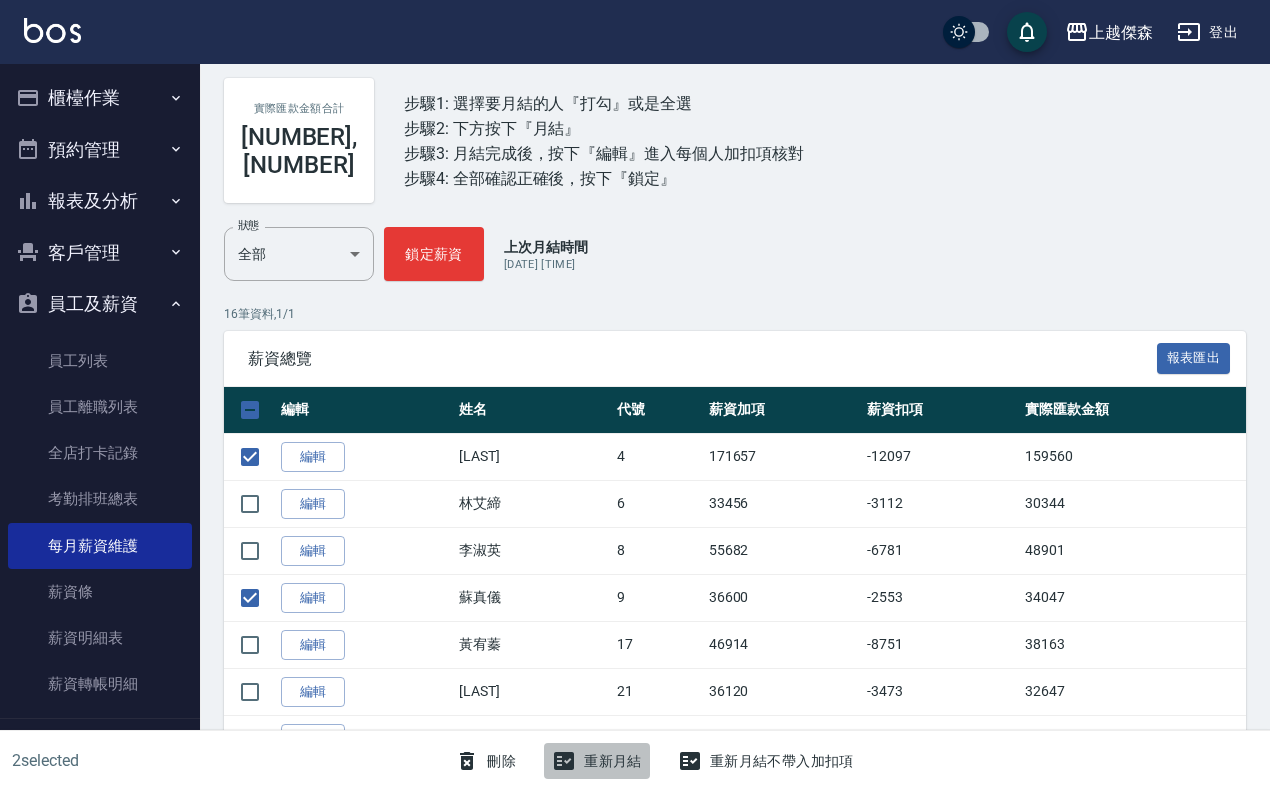 click on "重新月結" at bounding box center [597, 761] 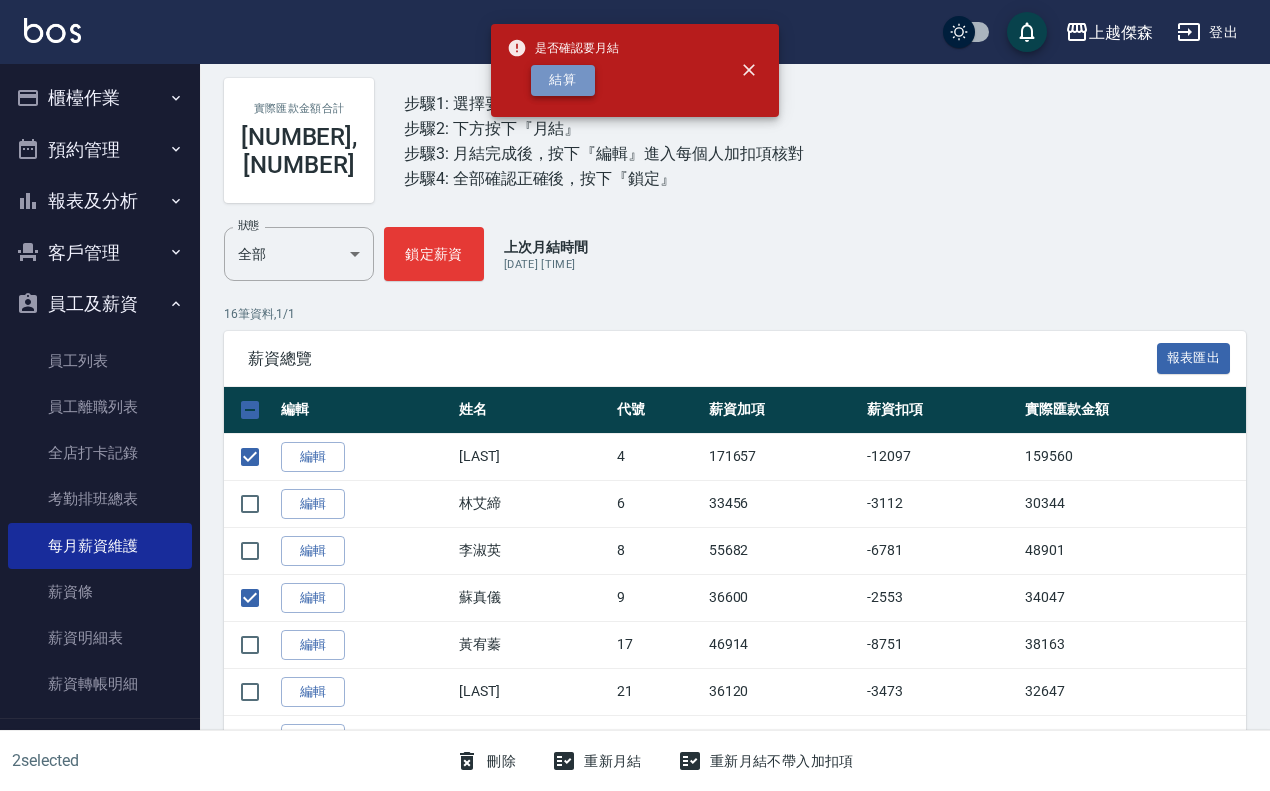 click on "結算" at bounding box center (563, 80) 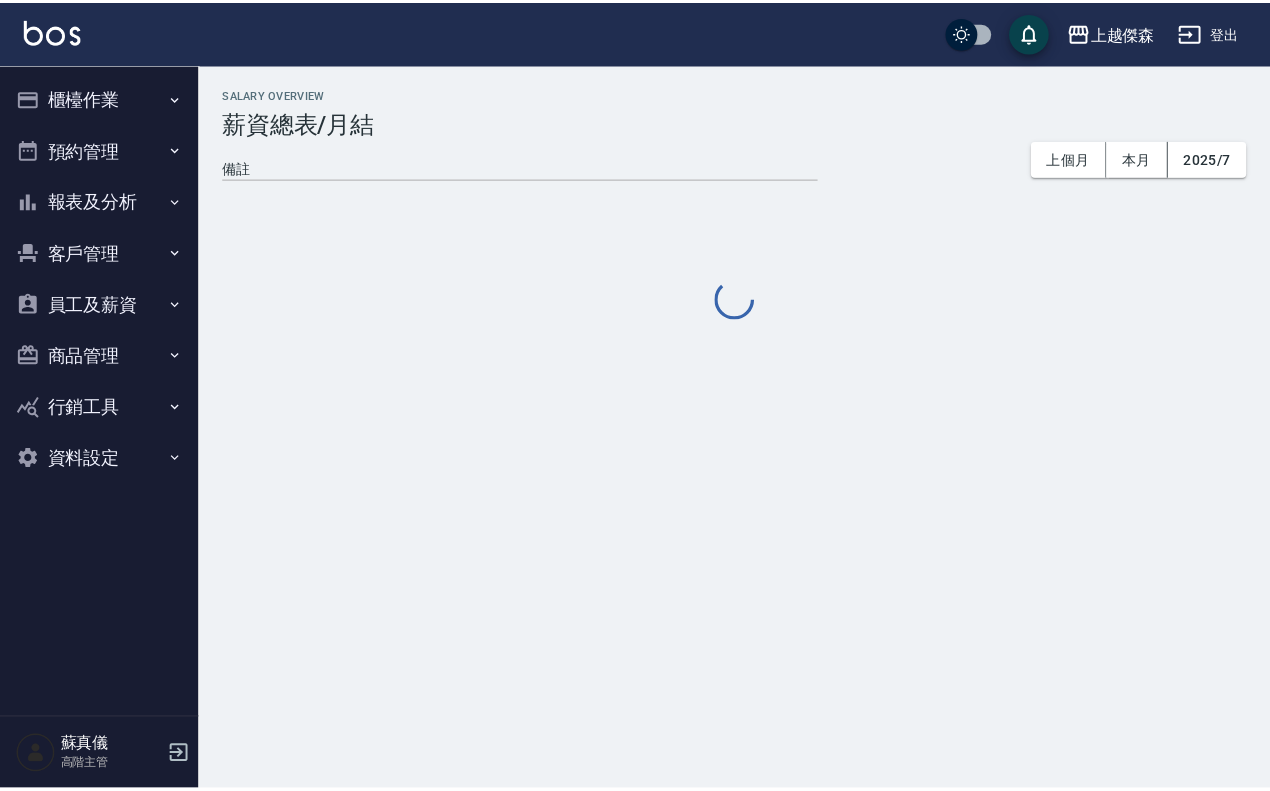 scroll, scrollTop: 0, scrollLeft: 0, axis: both 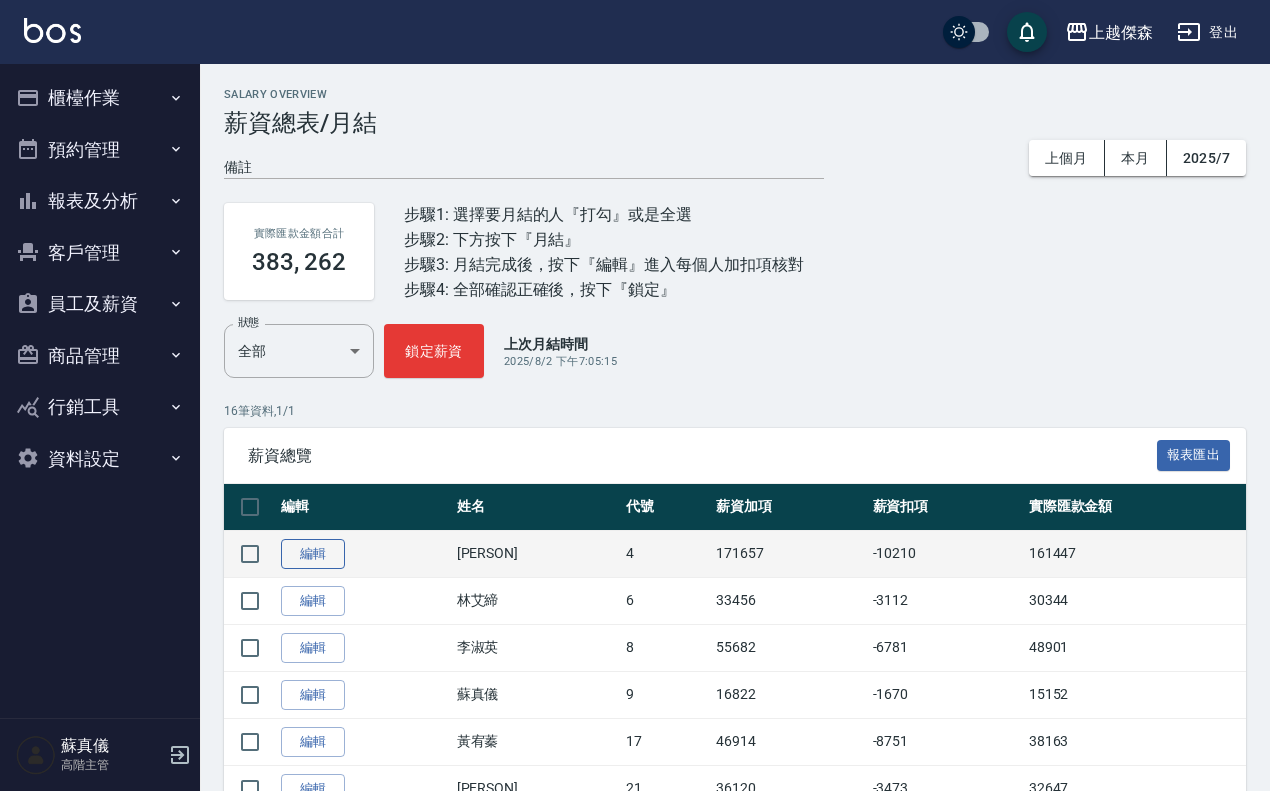 click on "編輯" at bounding box center [313, 554] 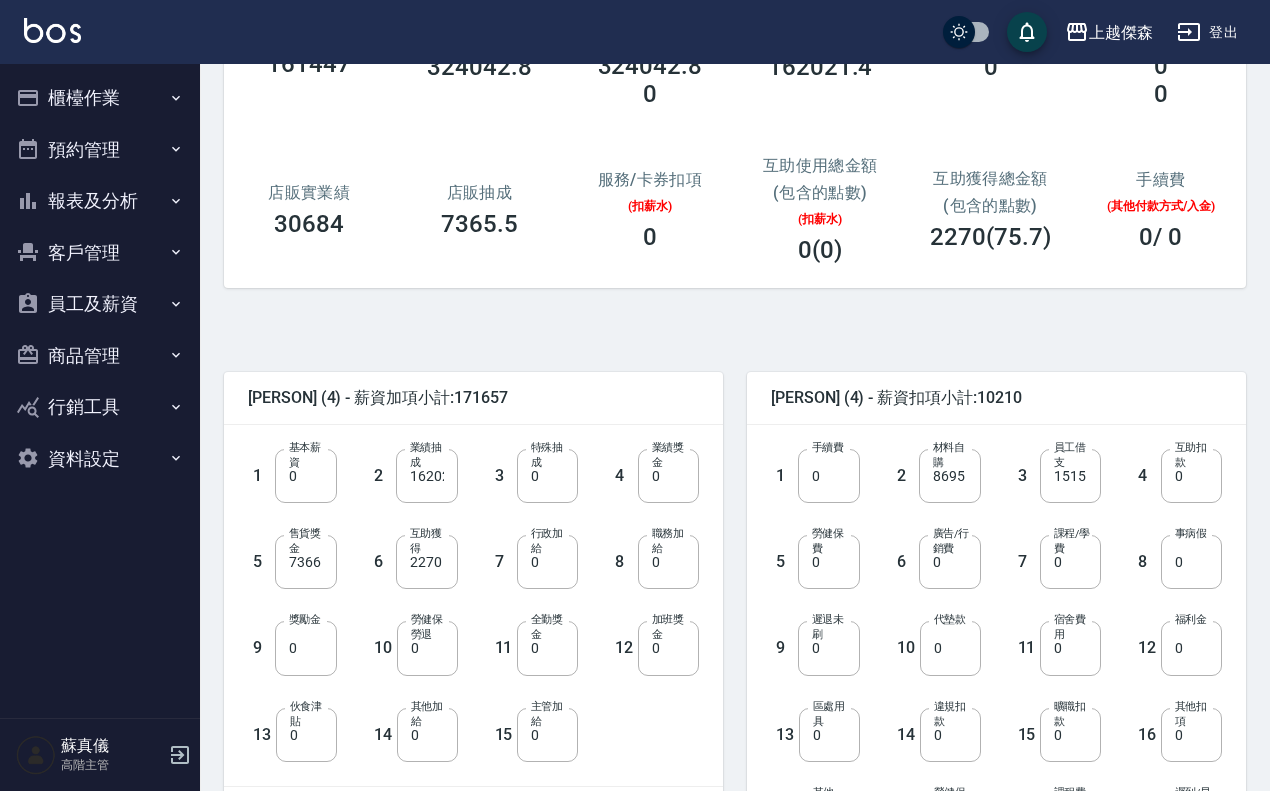 scroll, scrollTop: 250, scrollLeft: 0, axis: vertical 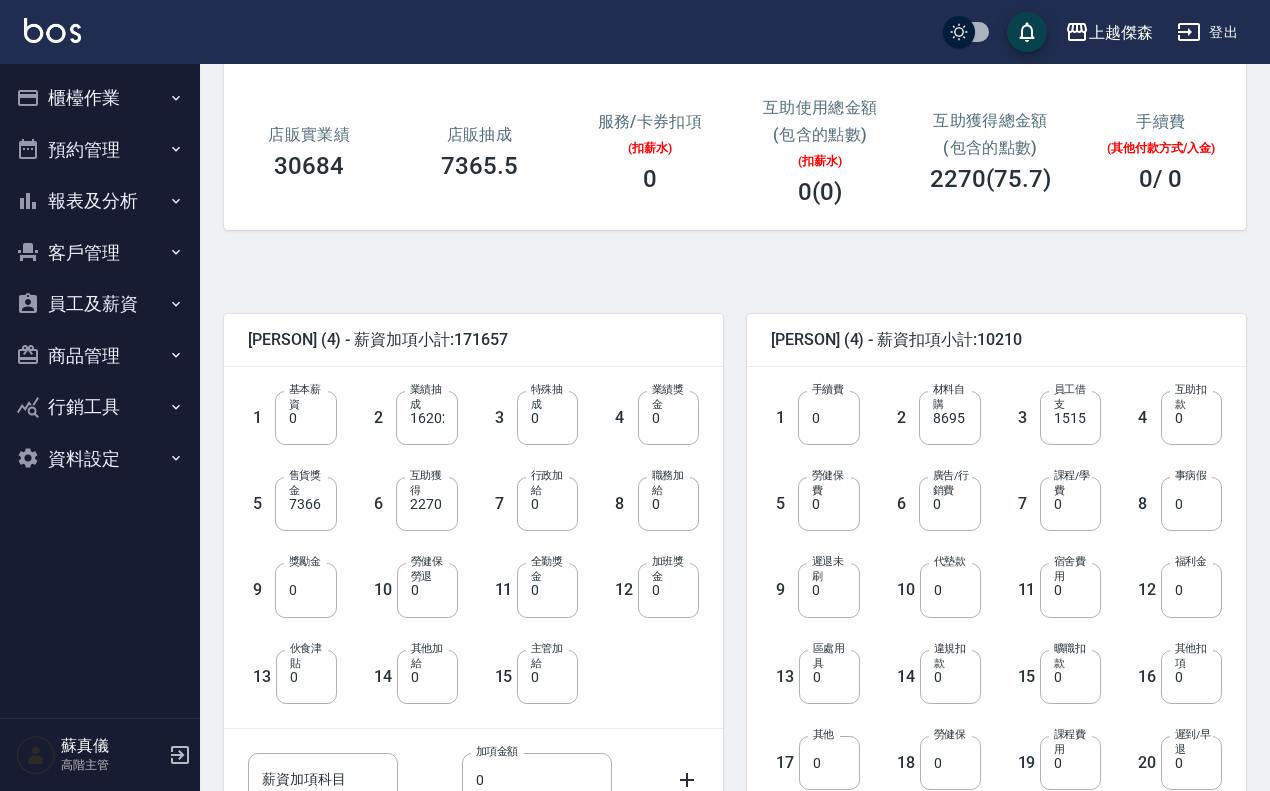 click on "勞健保費" at bounding box center [830, 483] 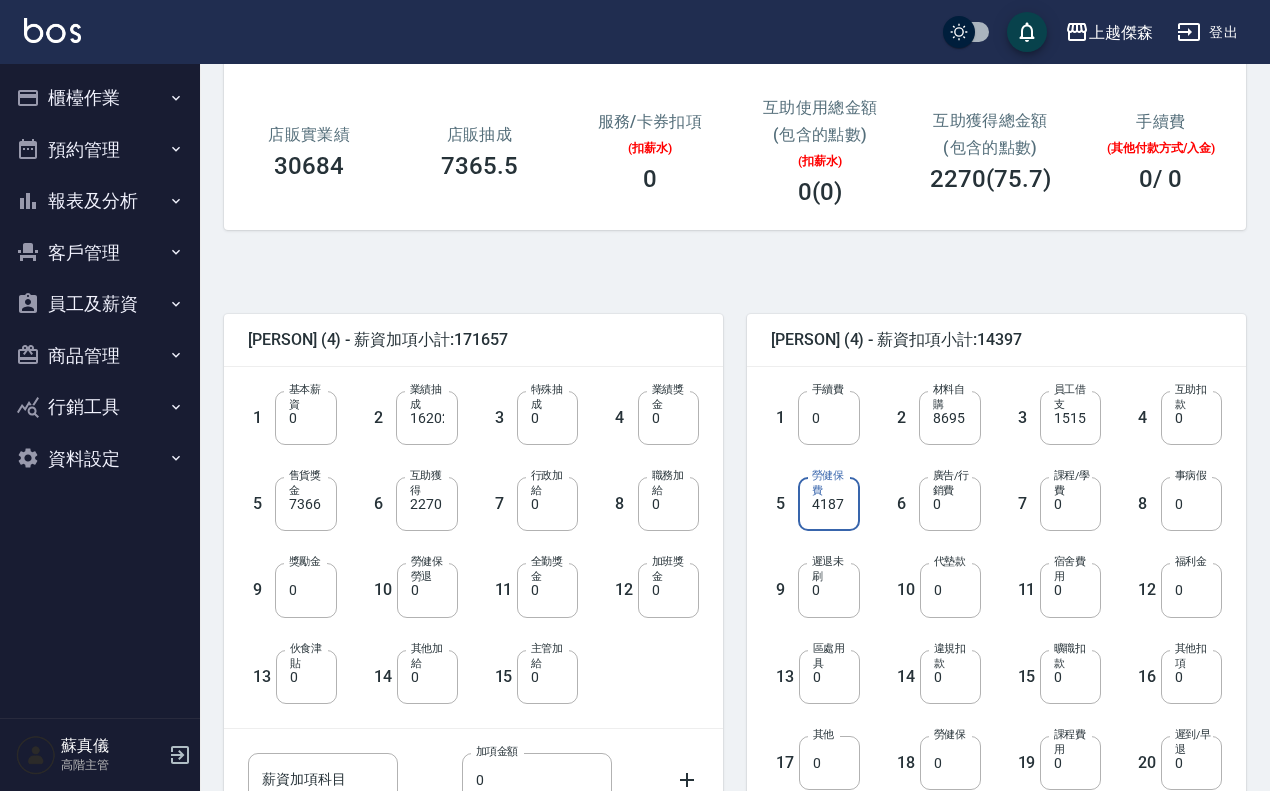 type on "4187" 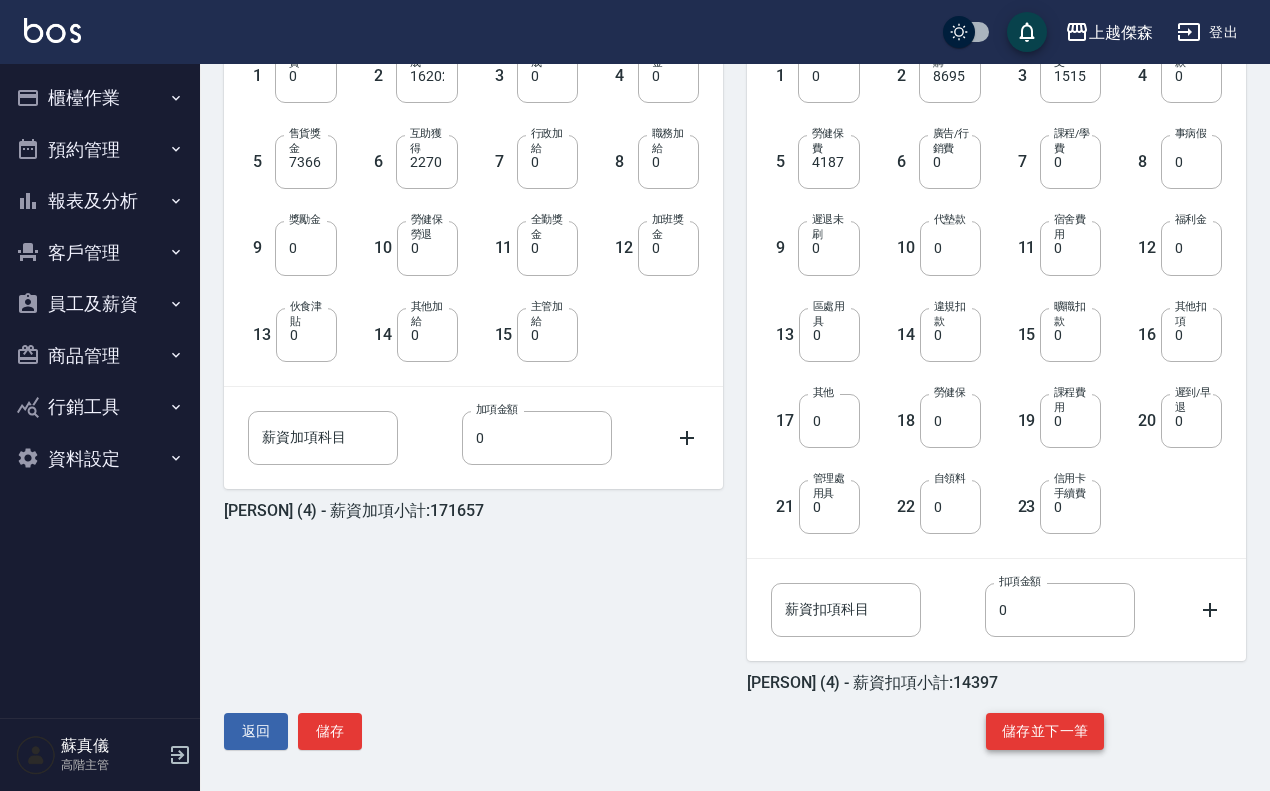 scroll, scrollTop: 593, scrollLeft: 0, axis: vertical 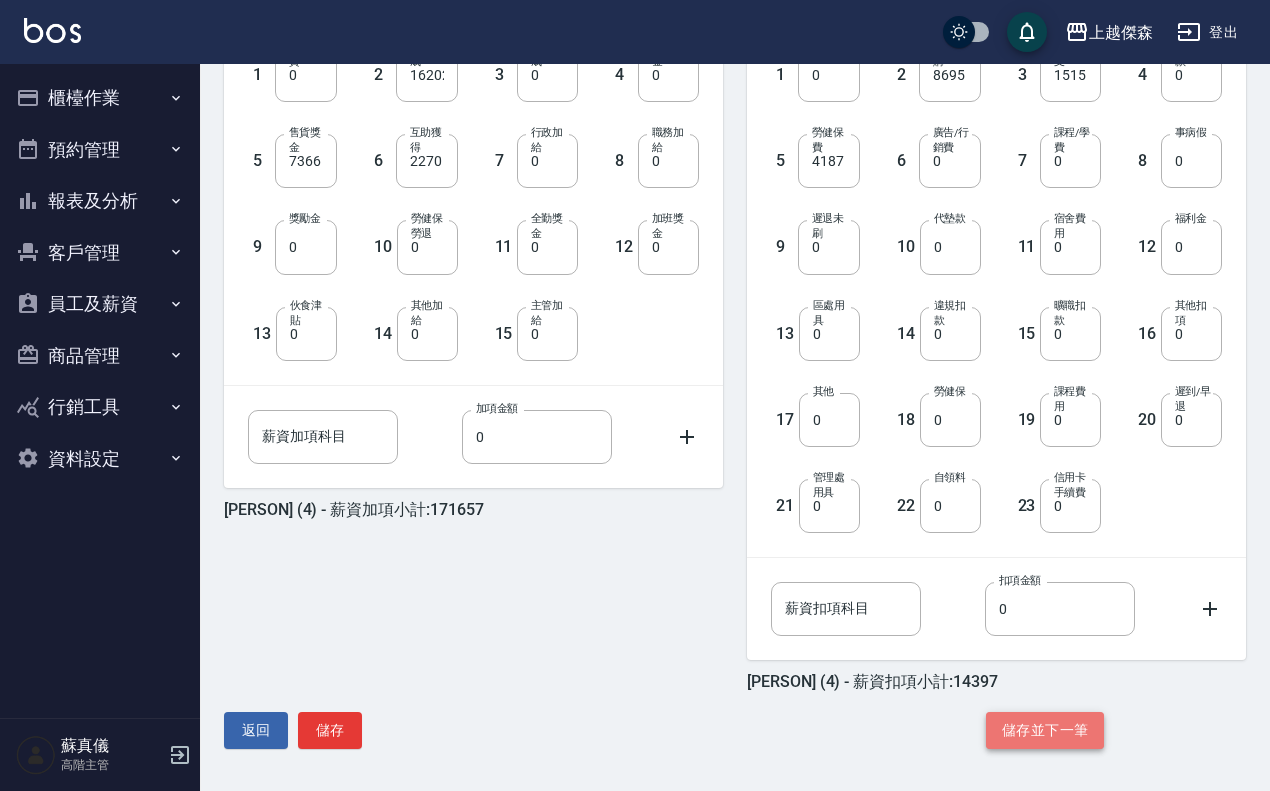 click on "儲存並下一筆" 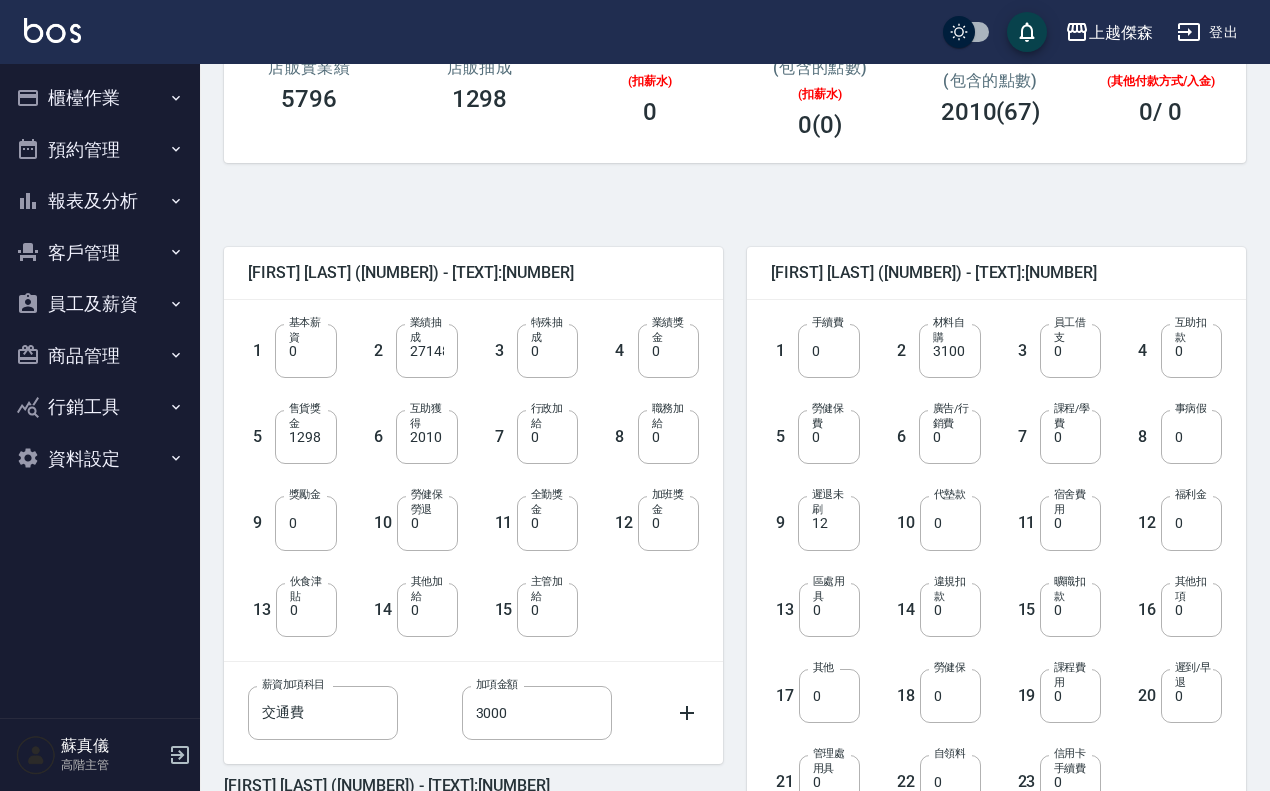 scroll, scrollTop: 593, scrollLeft: 0, axis: vertical 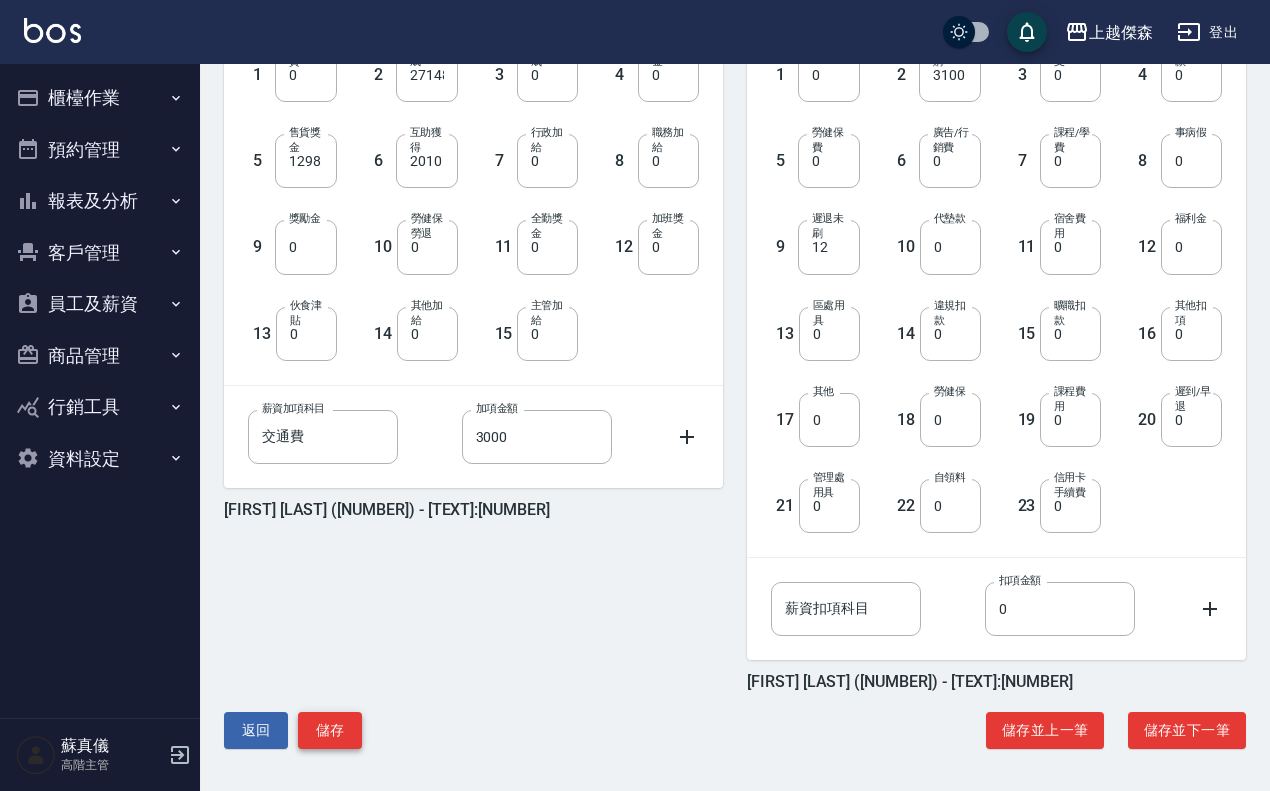 click on "儲存" at bounding box center (330, 730) 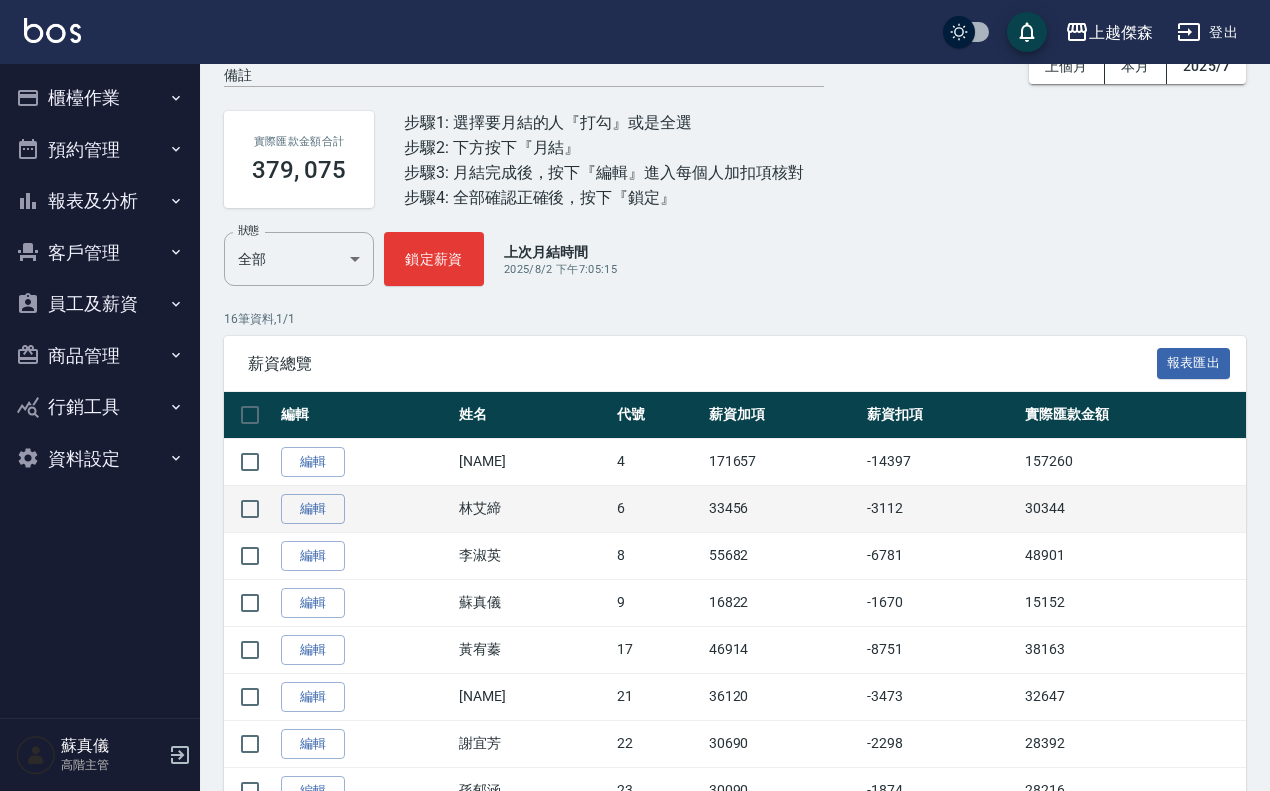 scroll, scrollTop: 125, scrollLeft: 0, axis: vertical 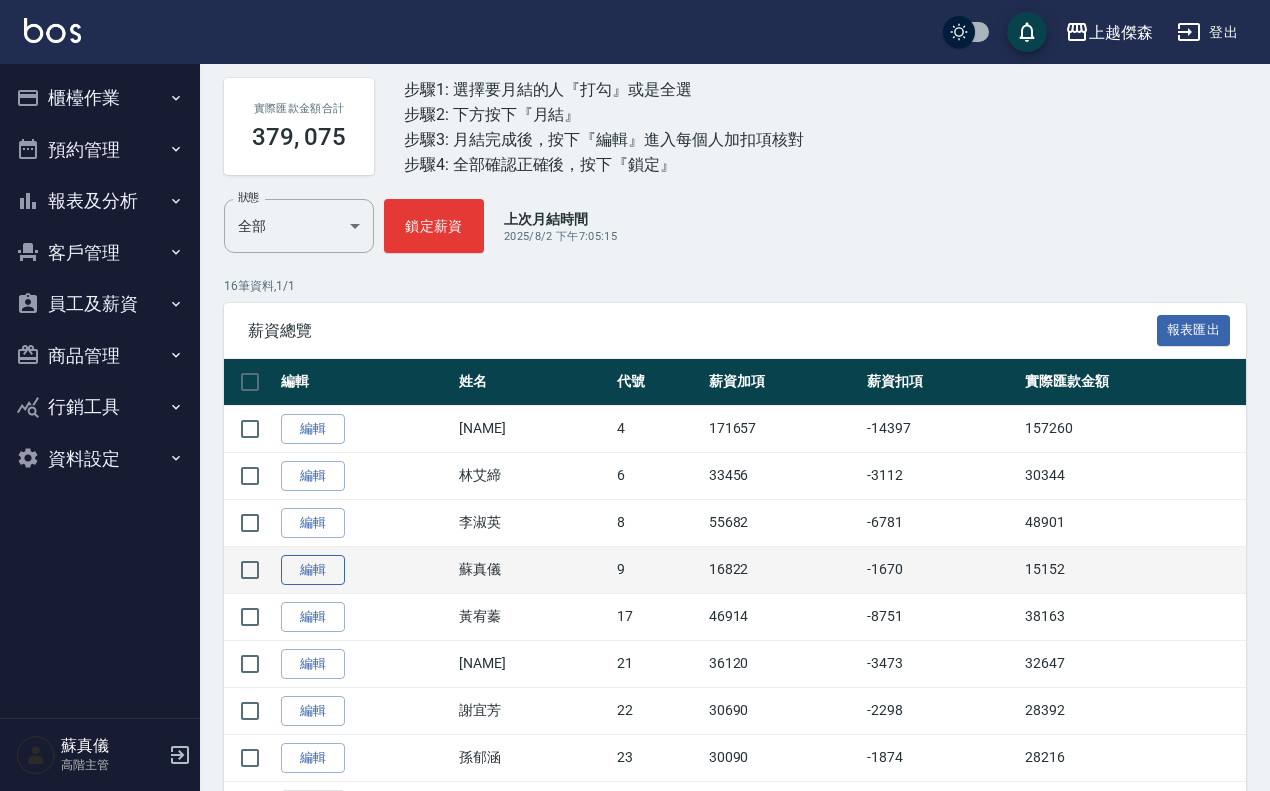 click on "編輯" at bounding box center (313, 570) 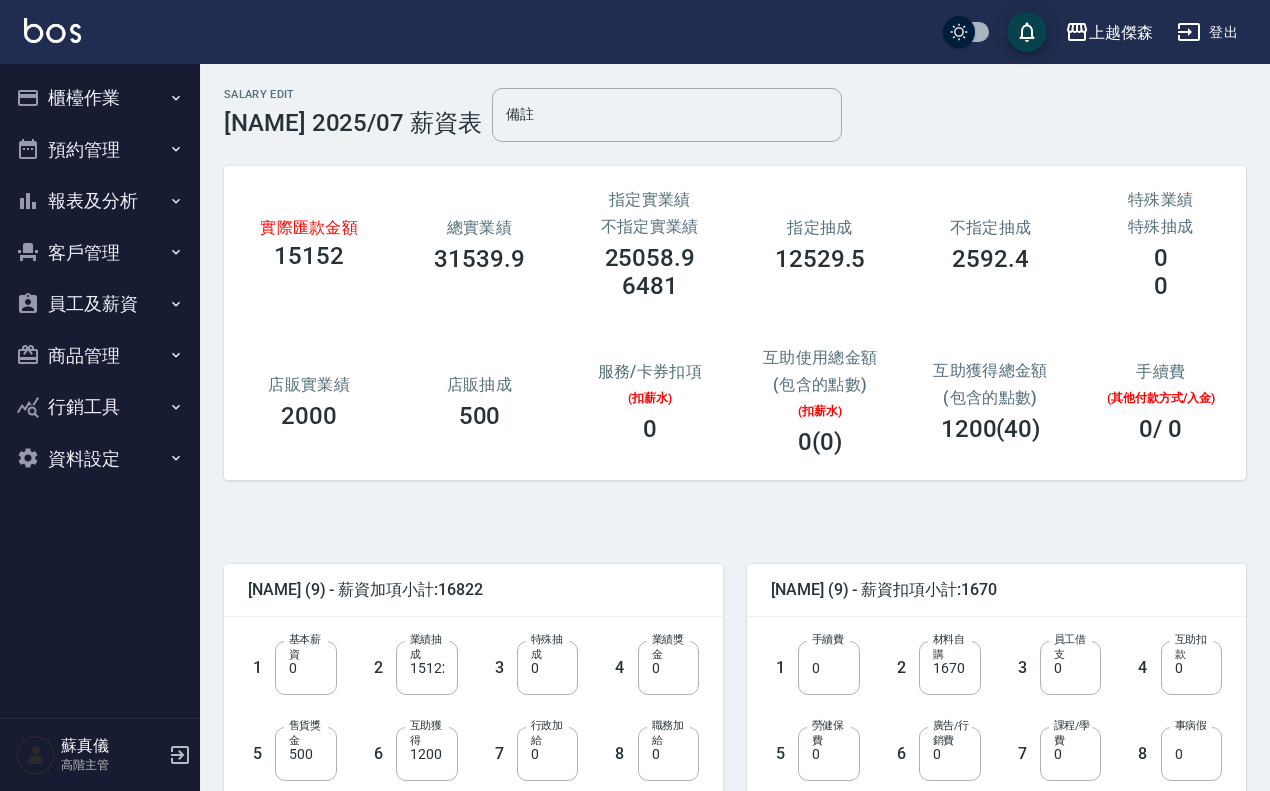 scroll, scrollTop: 250, scrollLeft: 0, axis: vertical 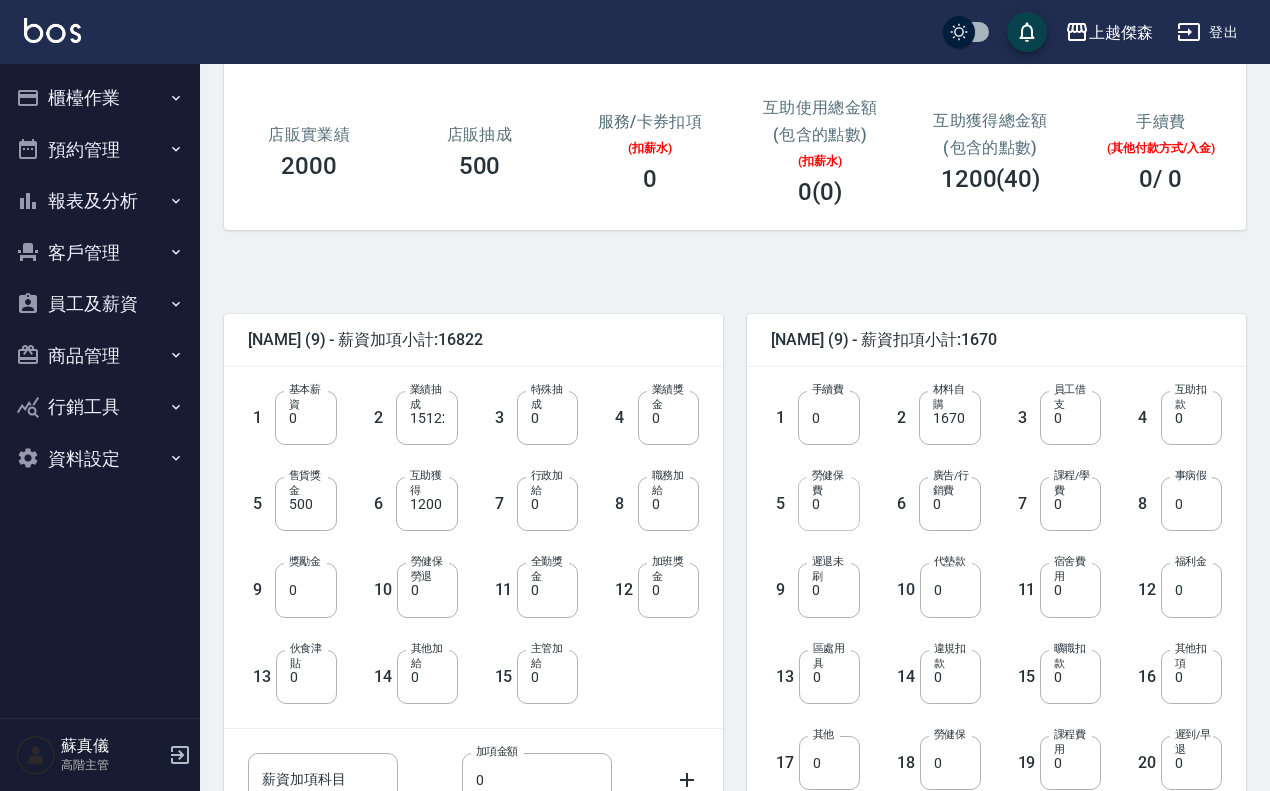 click on "0" at bounding box center [828, 504] 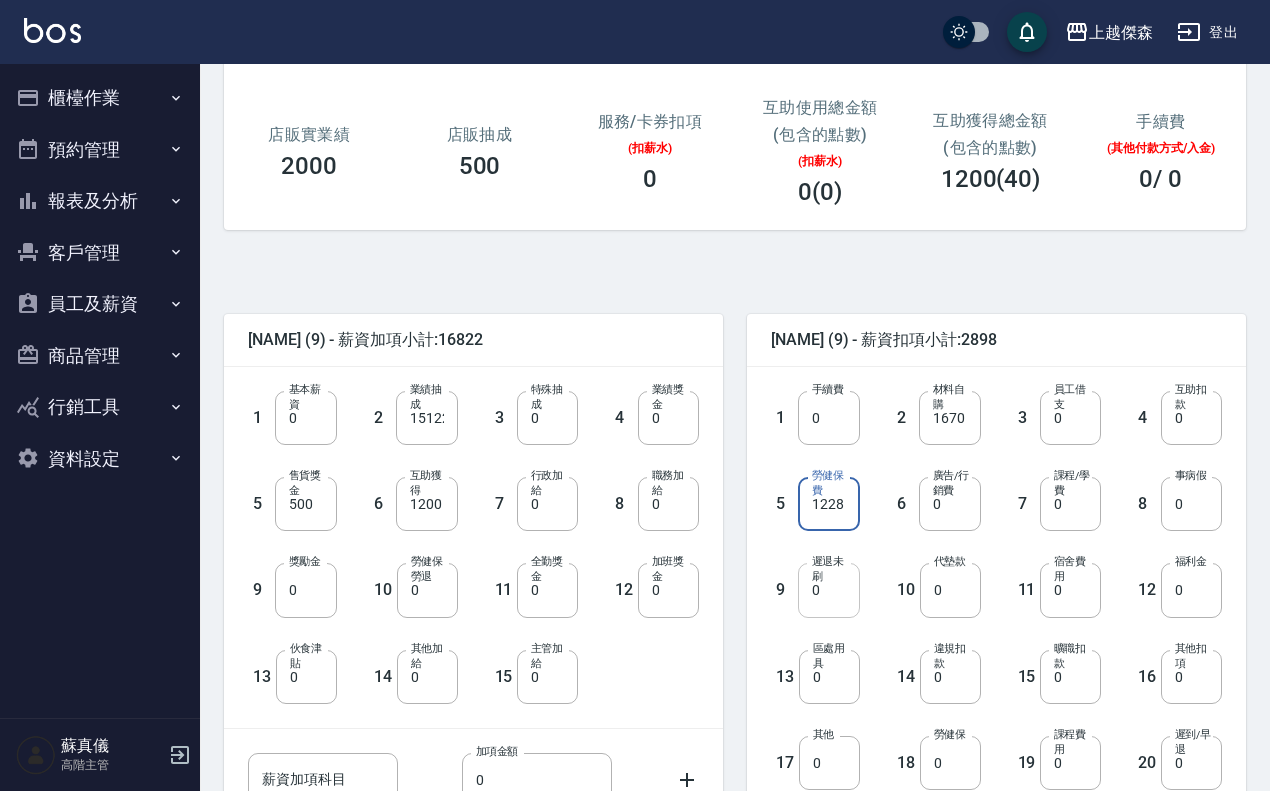 type on "1228" 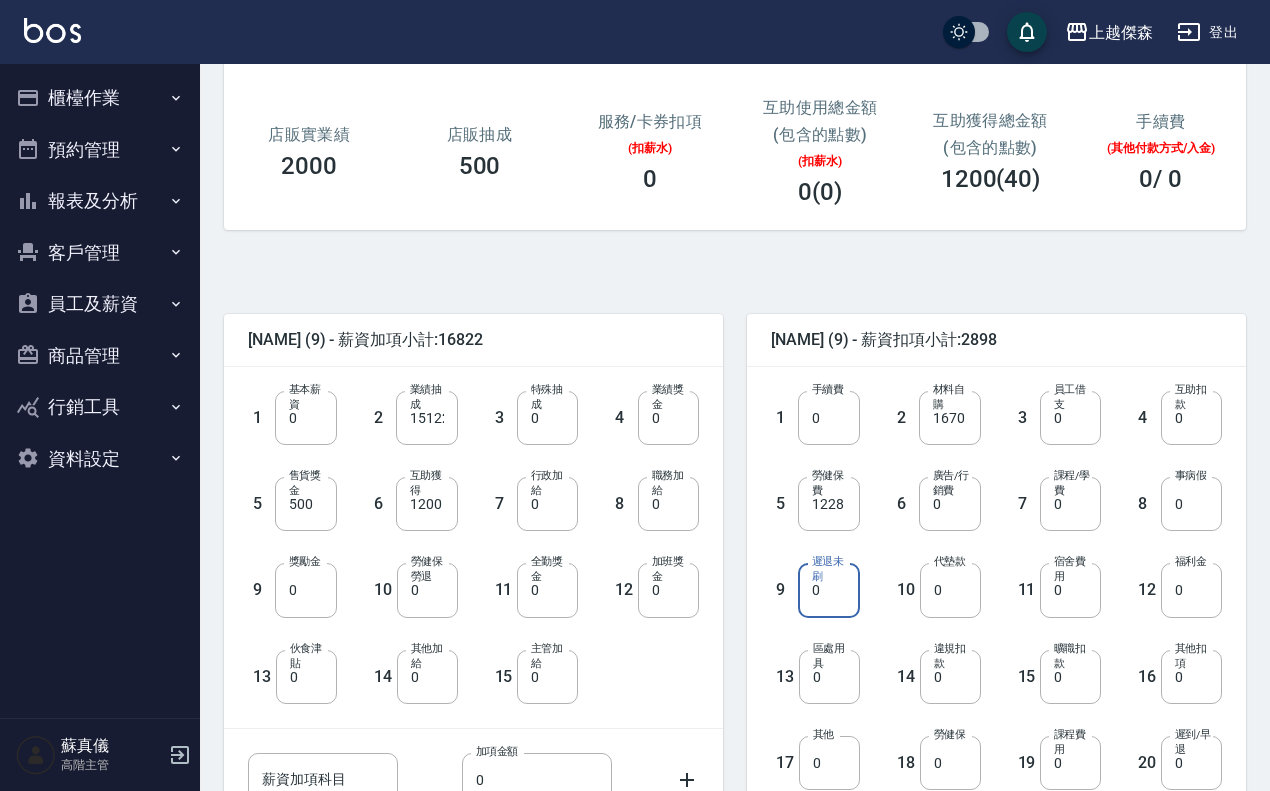 click on "0" at bounding box center [828, 590] 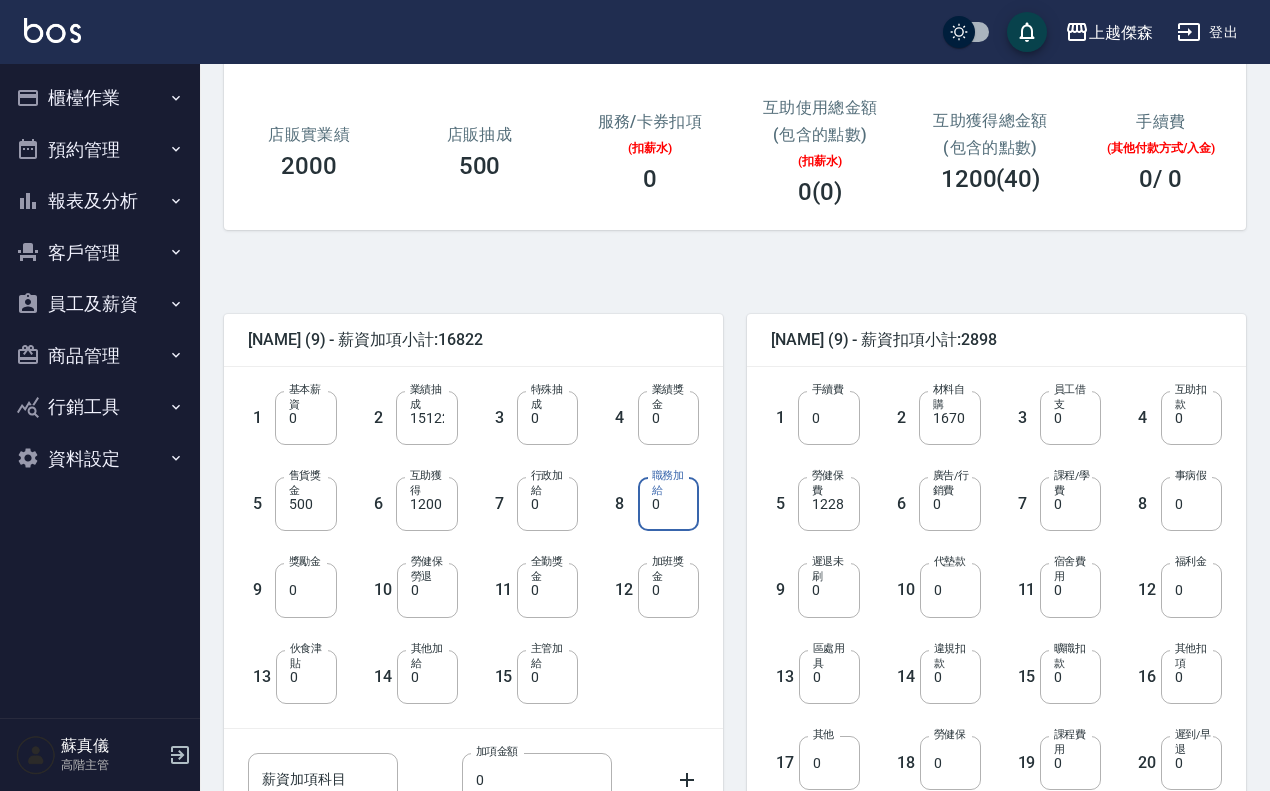 click on "0" at bounding box center (668, 504) 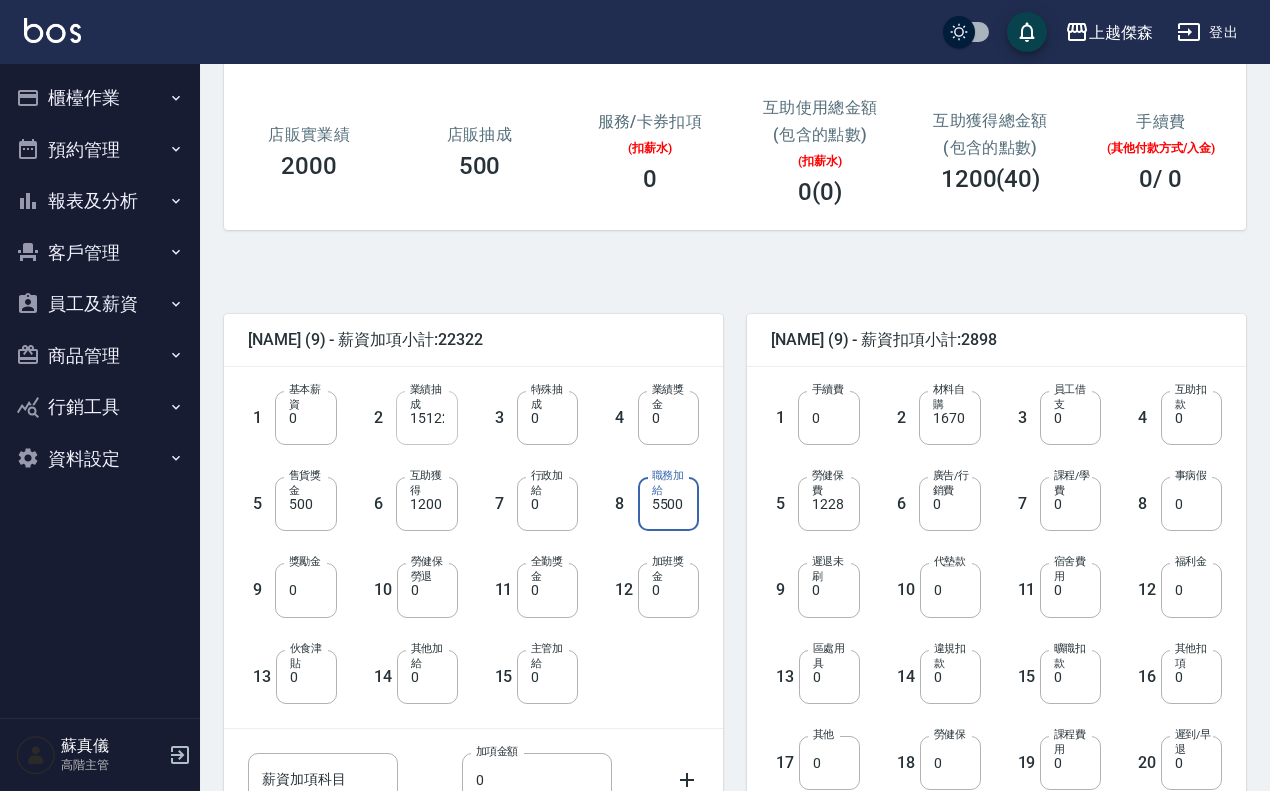 type on "5500" 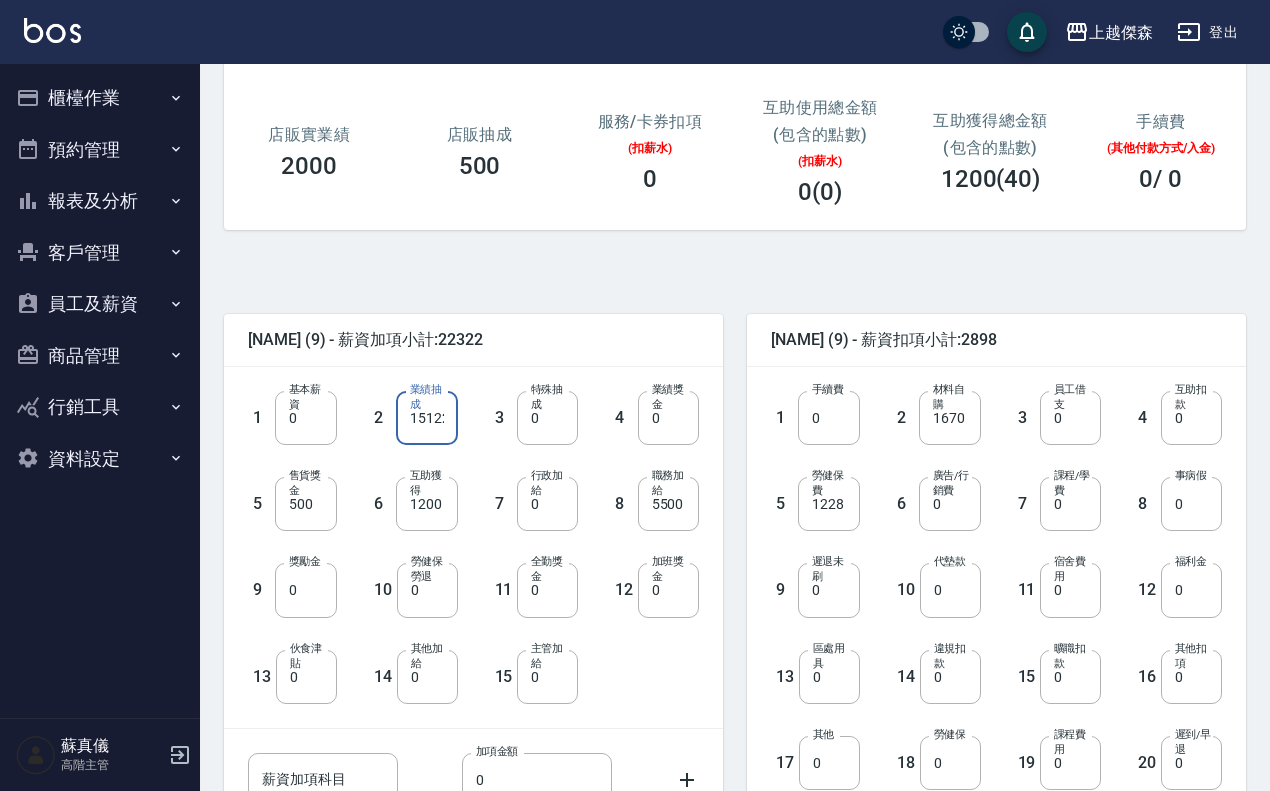 click on "15122" at bounding box center (426, 418) 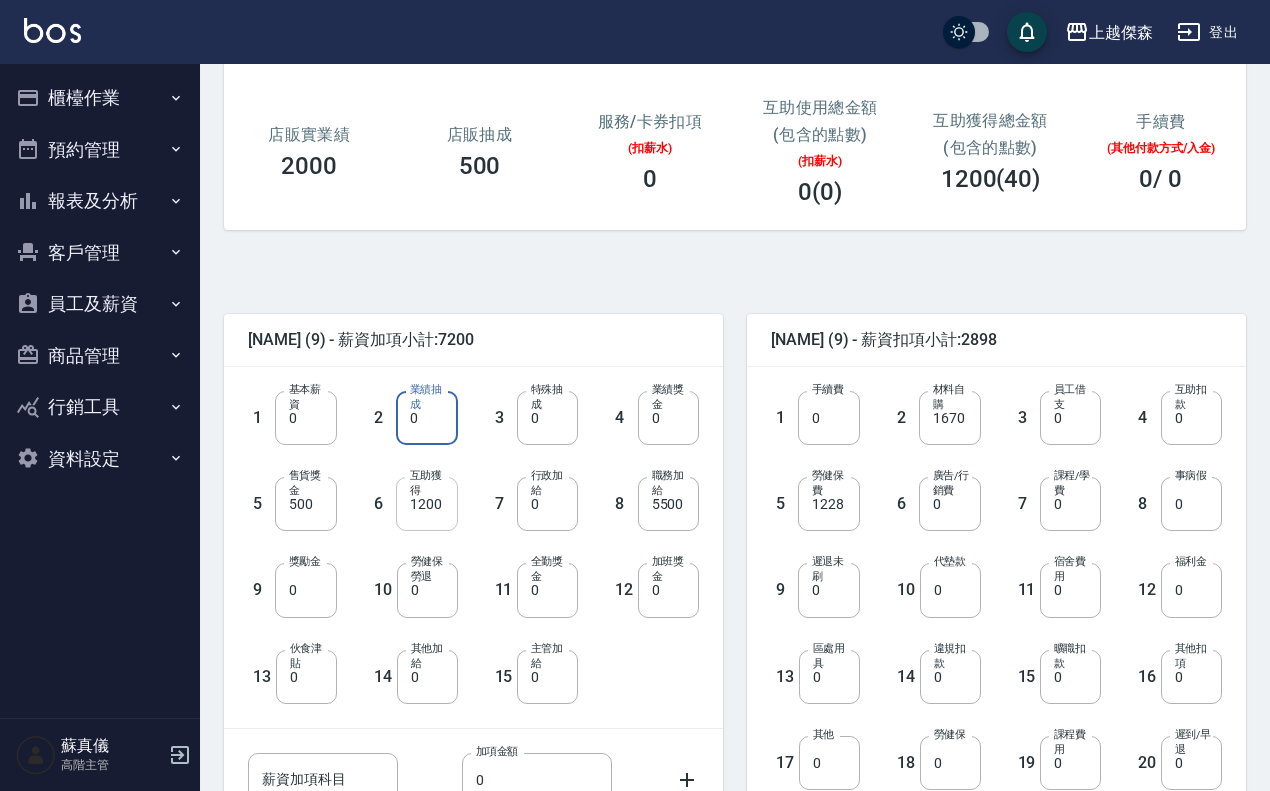 type on "0" 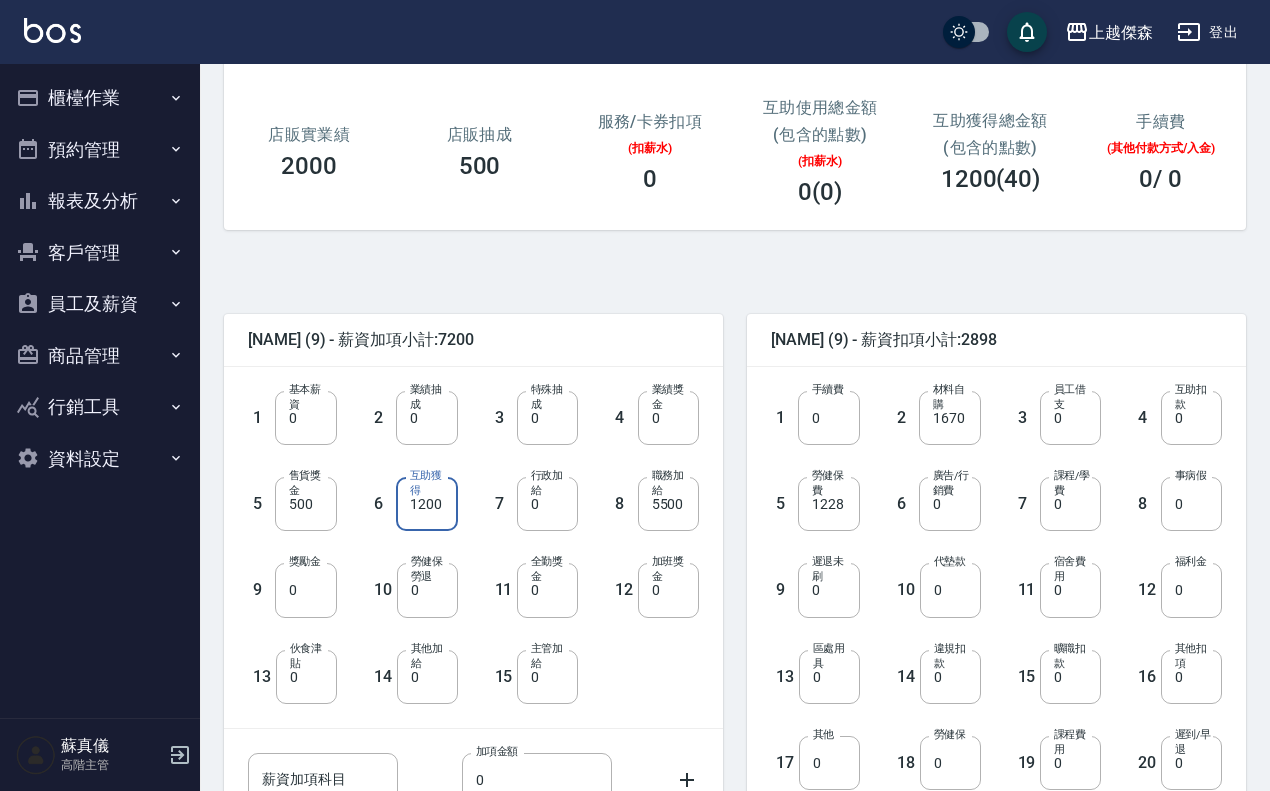 click on "1200" at bounding box center [426, 504] 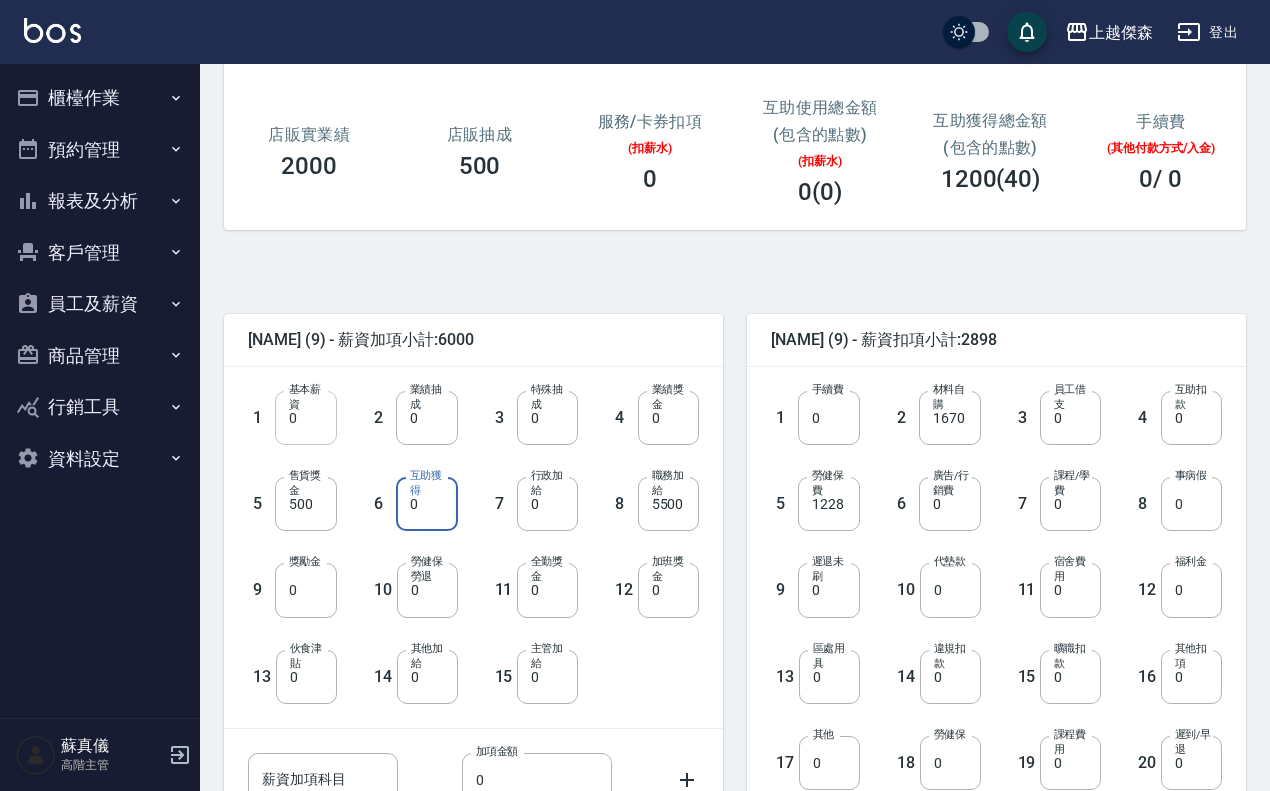type on "0" 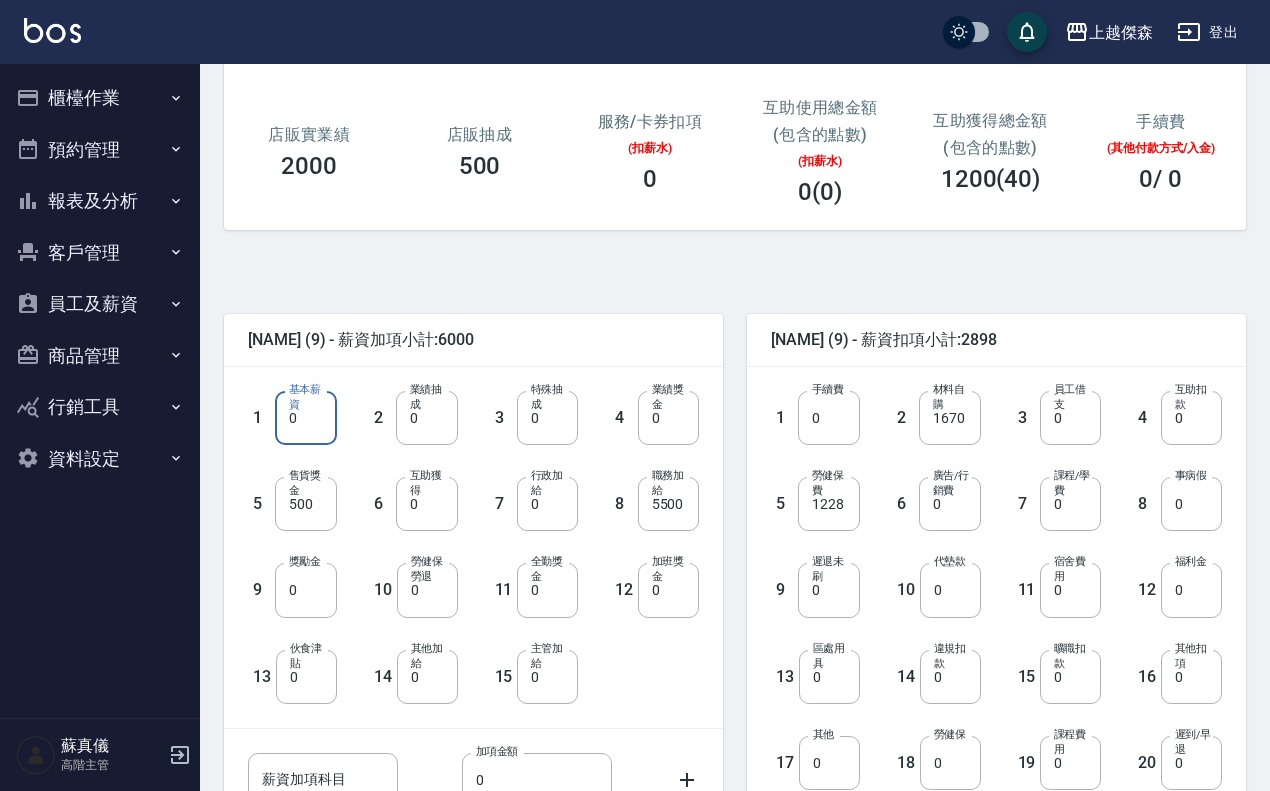 click on "0" at bounding box center [305, 418] 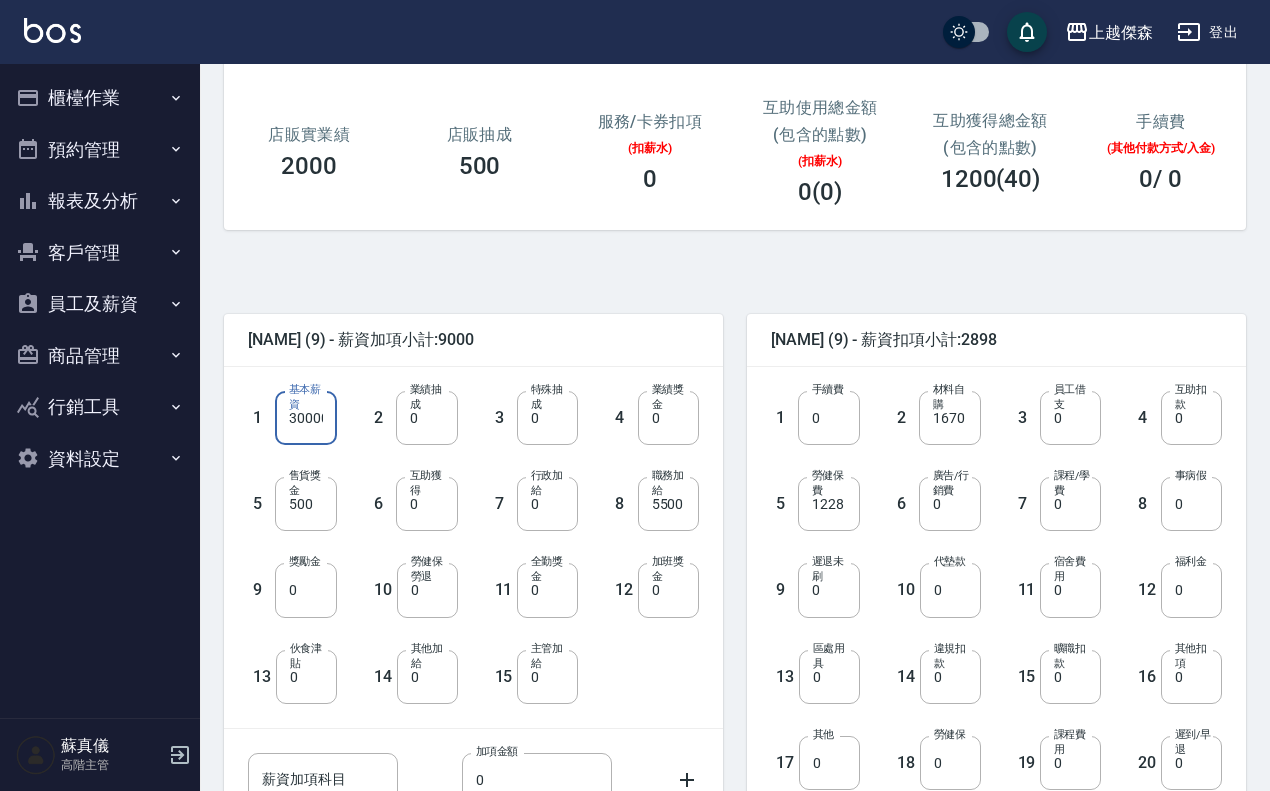 scroll, scrollTop: 0, scrollLeft: 5, axis: horizontal 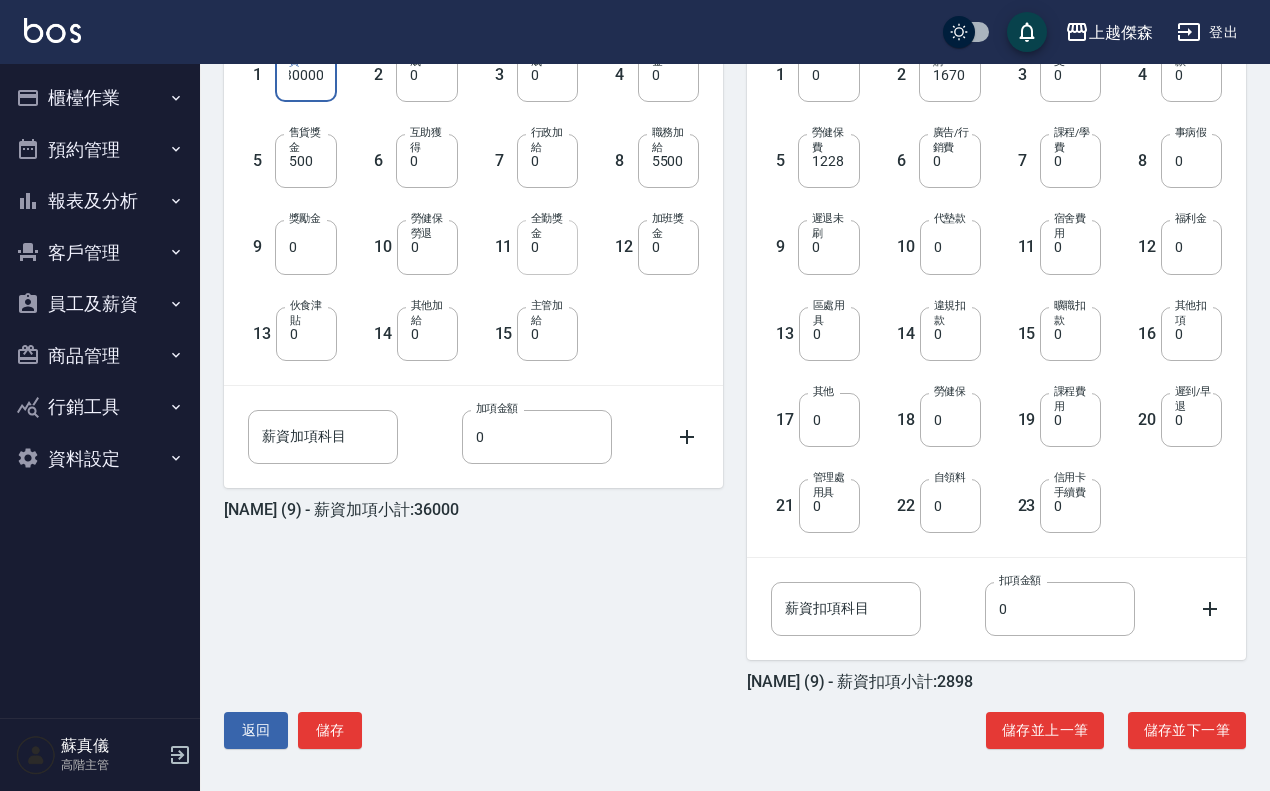 type on "30000" 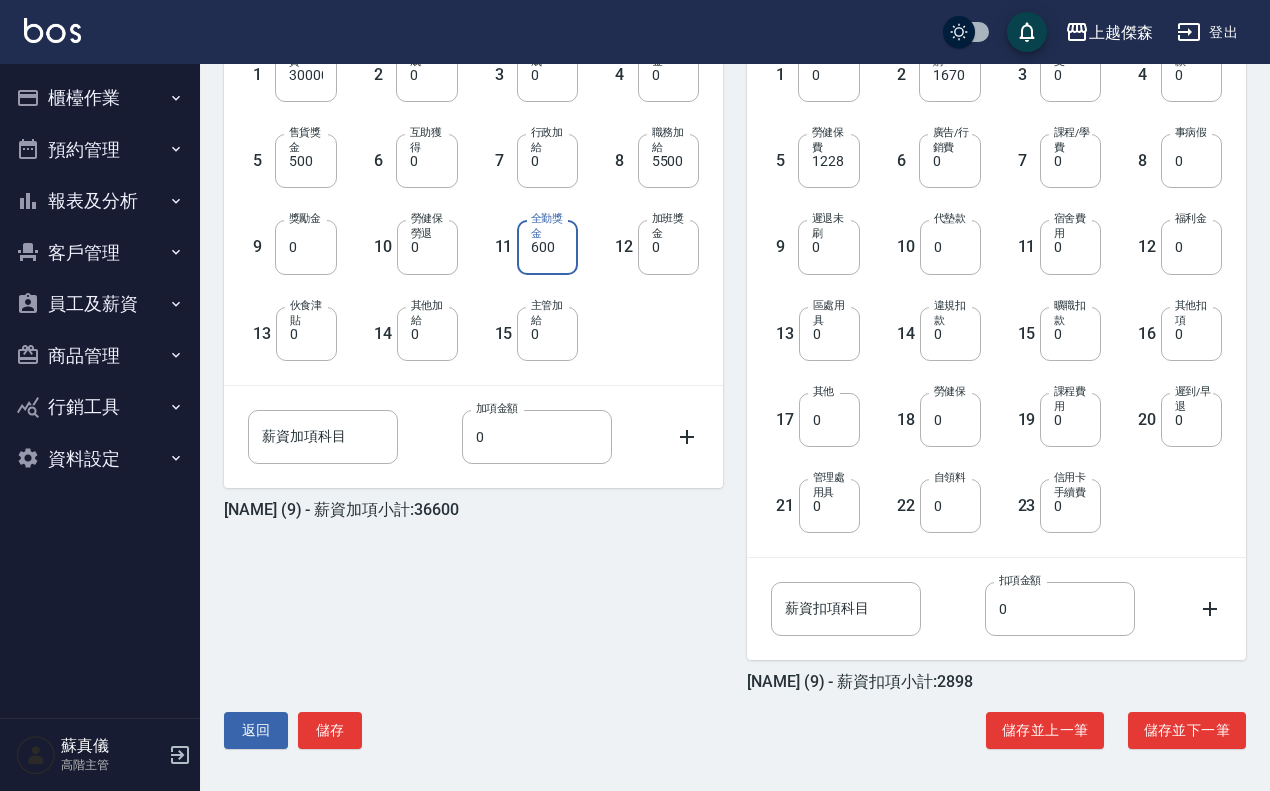 type on "600" 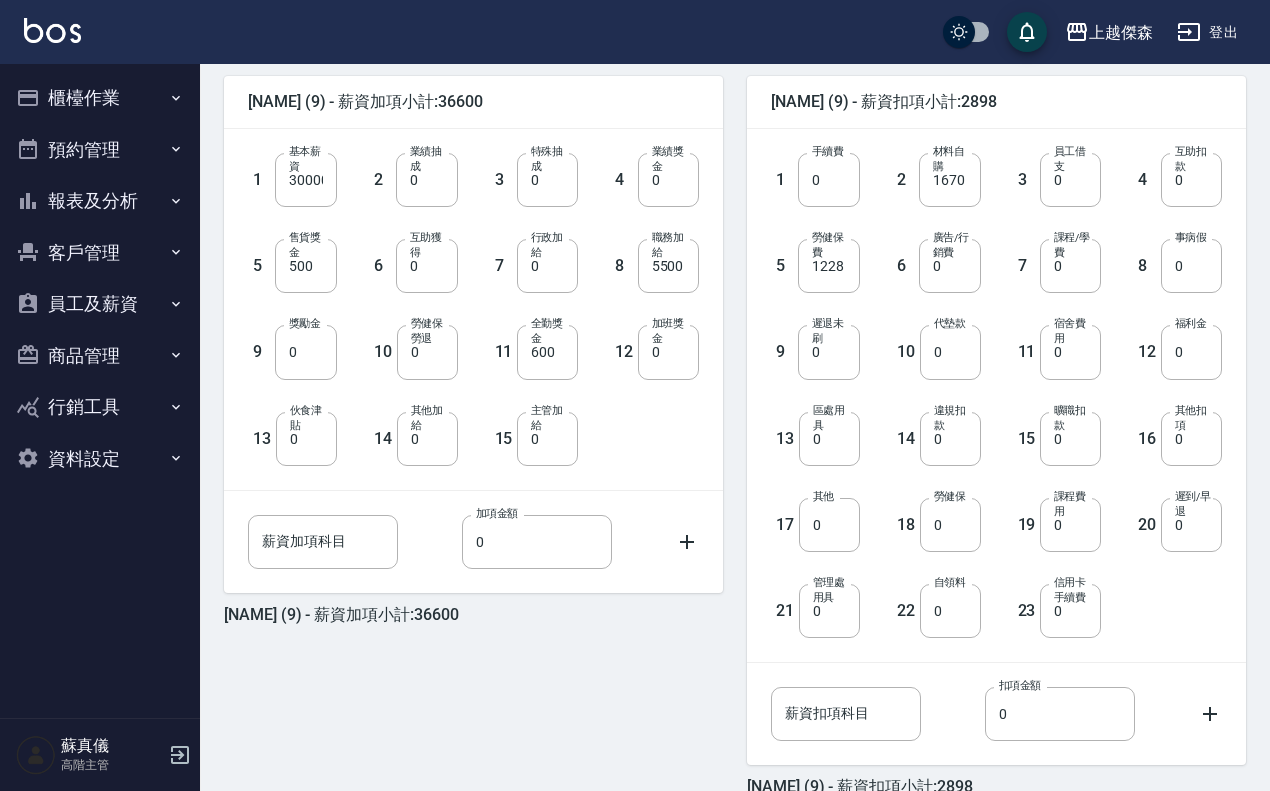 scroll, scrollTop: 593, scrollLeft: 0, axis: vertical 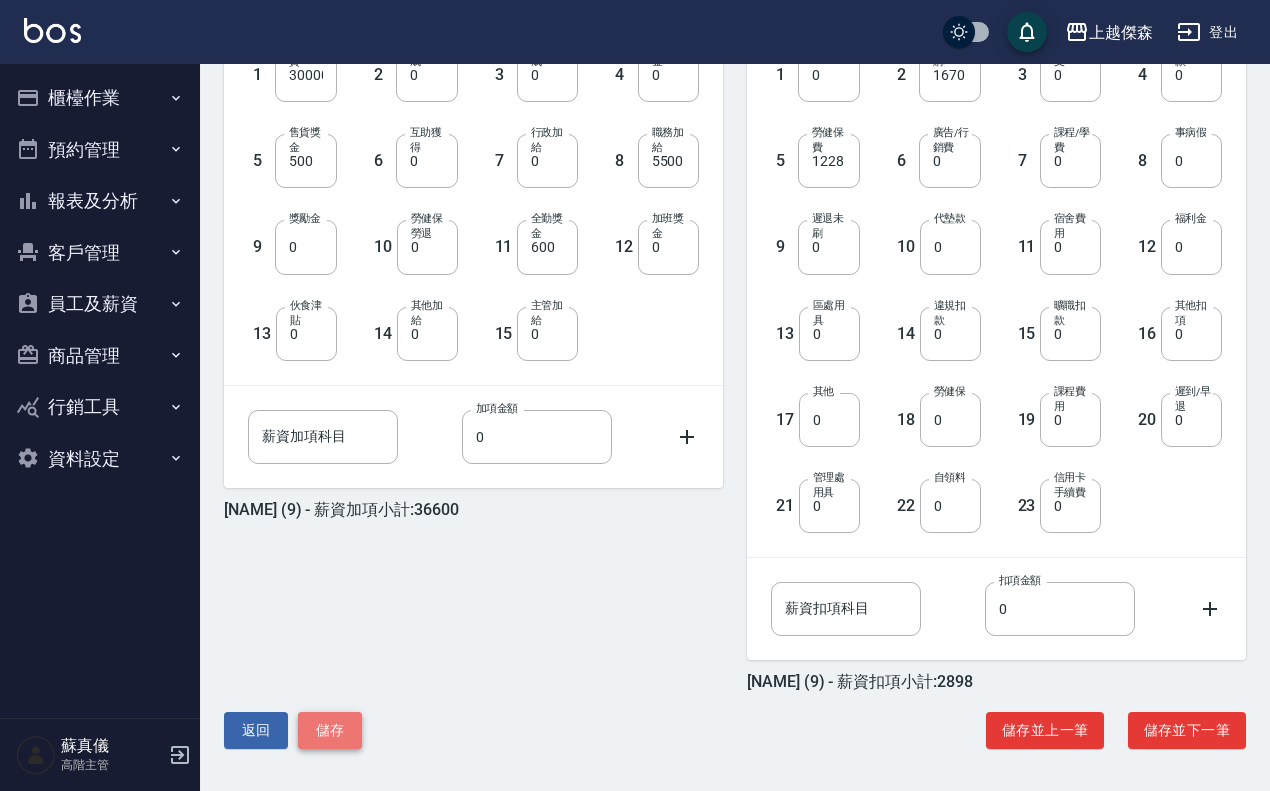 click on "儲存" at bounding box center [330, 730] 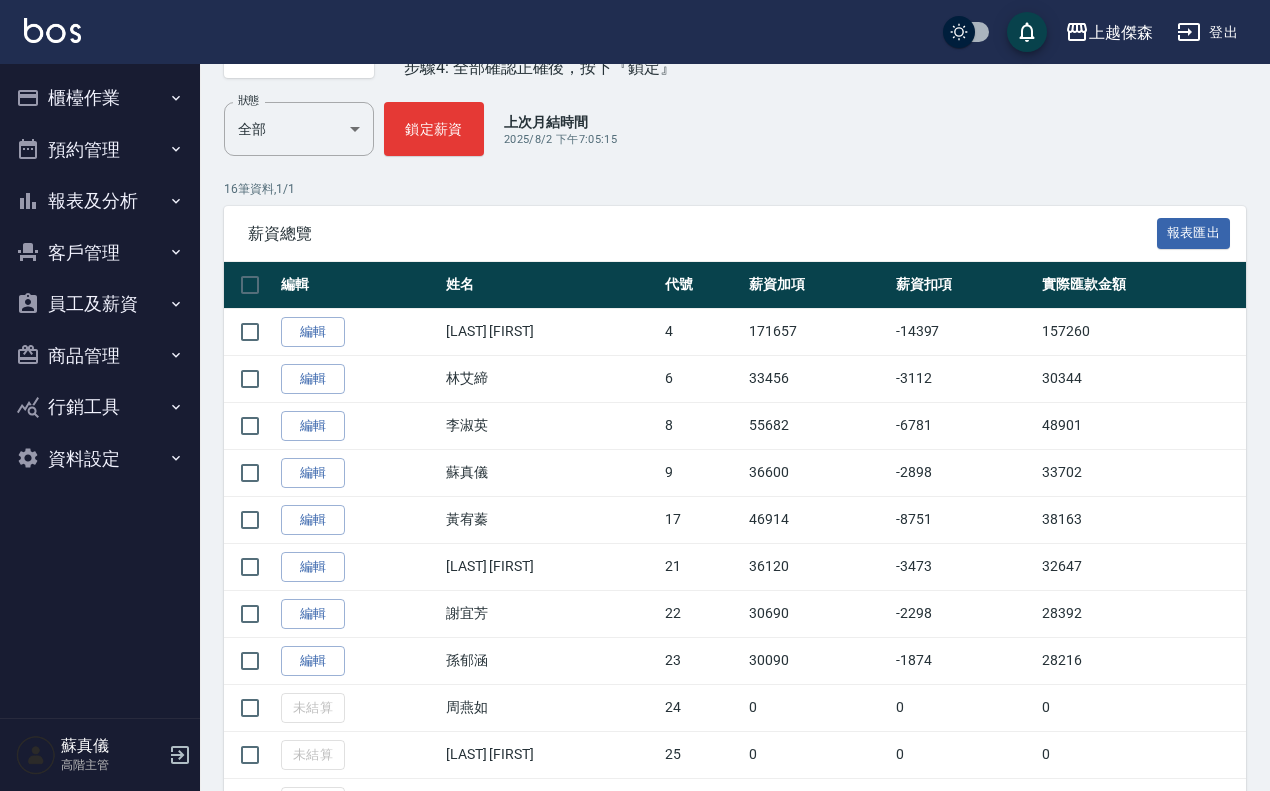 scroll, scrollTop: 250, scrollLeft: 0, axis: vertical 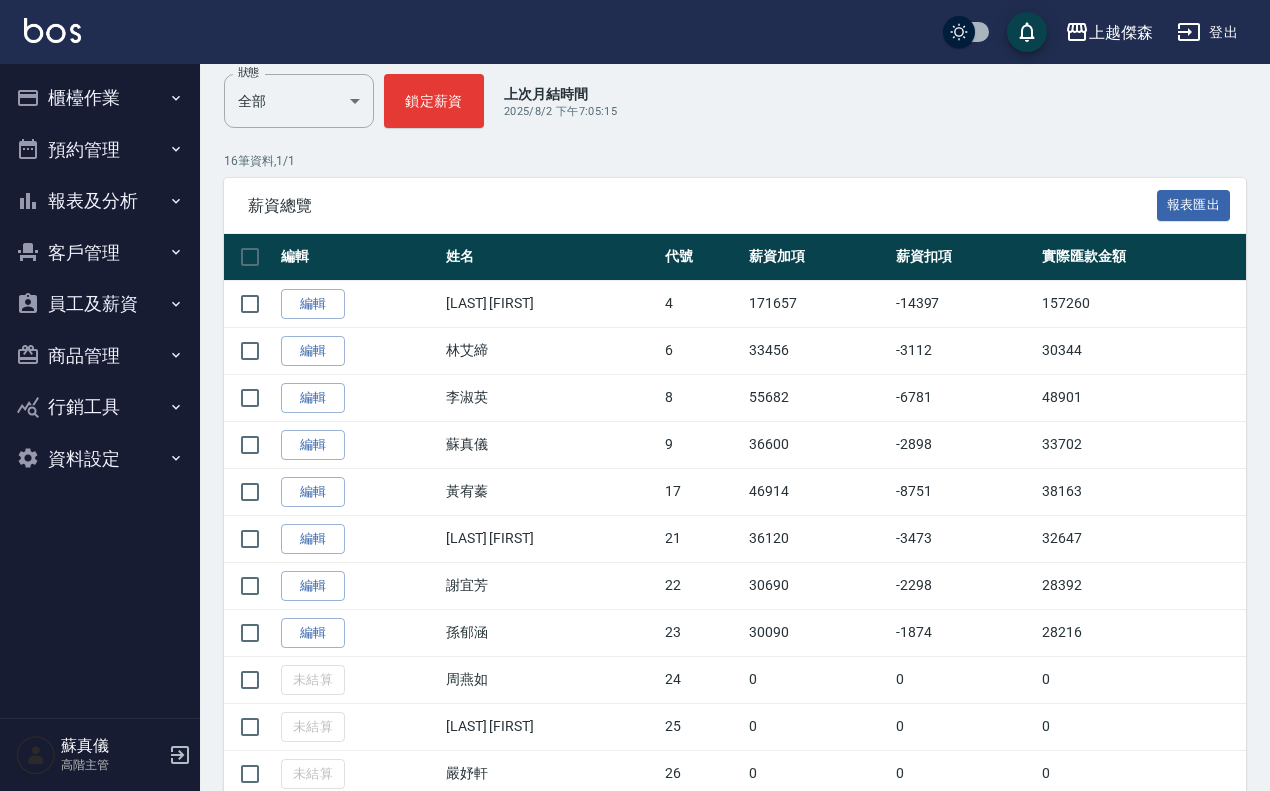 click at bounding box center [52, 30] 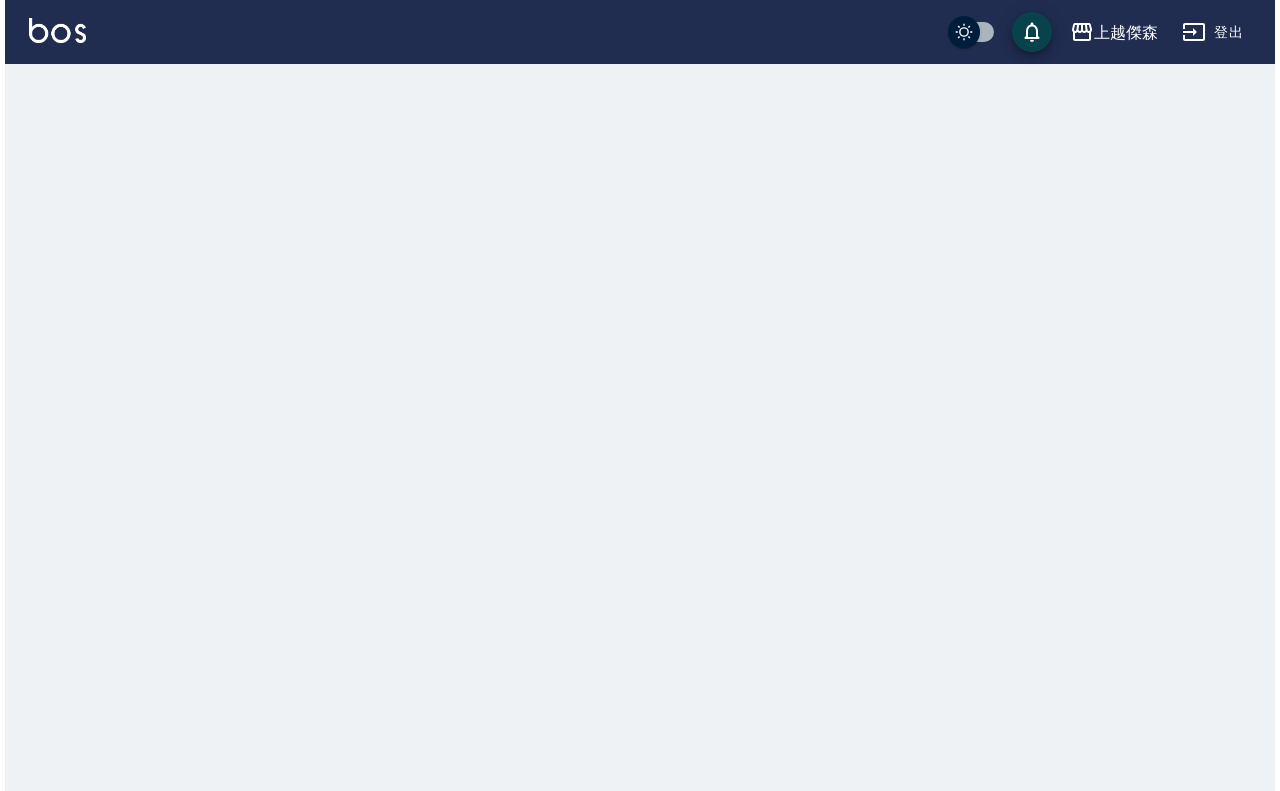 scroll, scrollTop: 0, scrollLeft: 0, axis: both 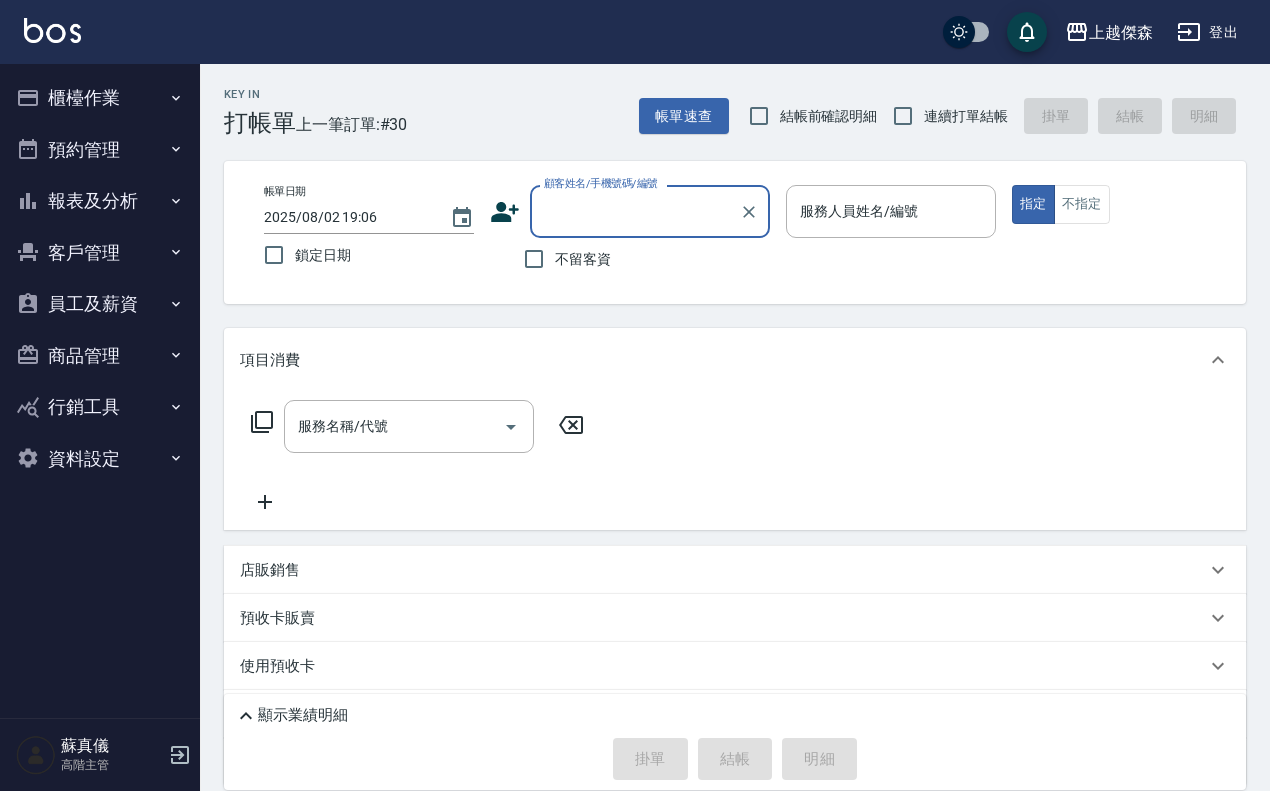 click on "櫃檯作業" at bounding box center (100, 98) 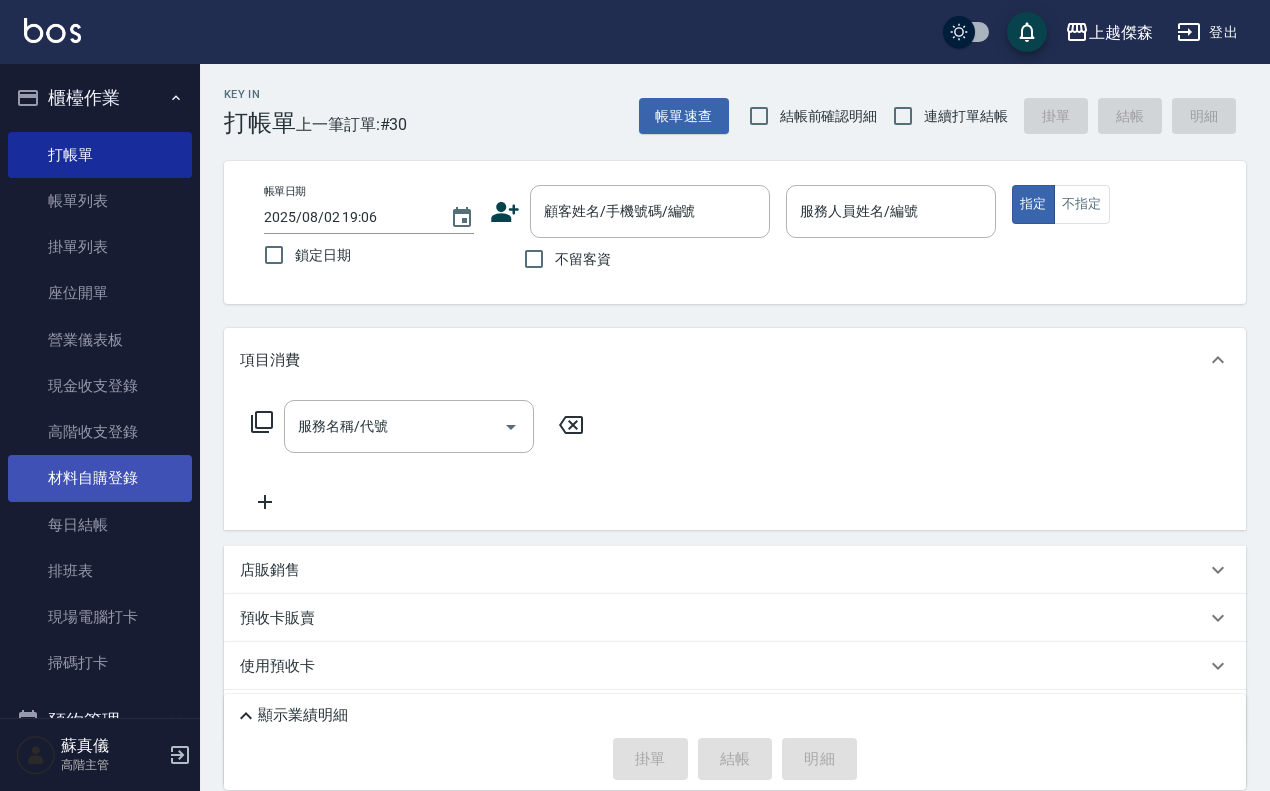 click on "材料自購登錄" at bounding box center (100, 478) 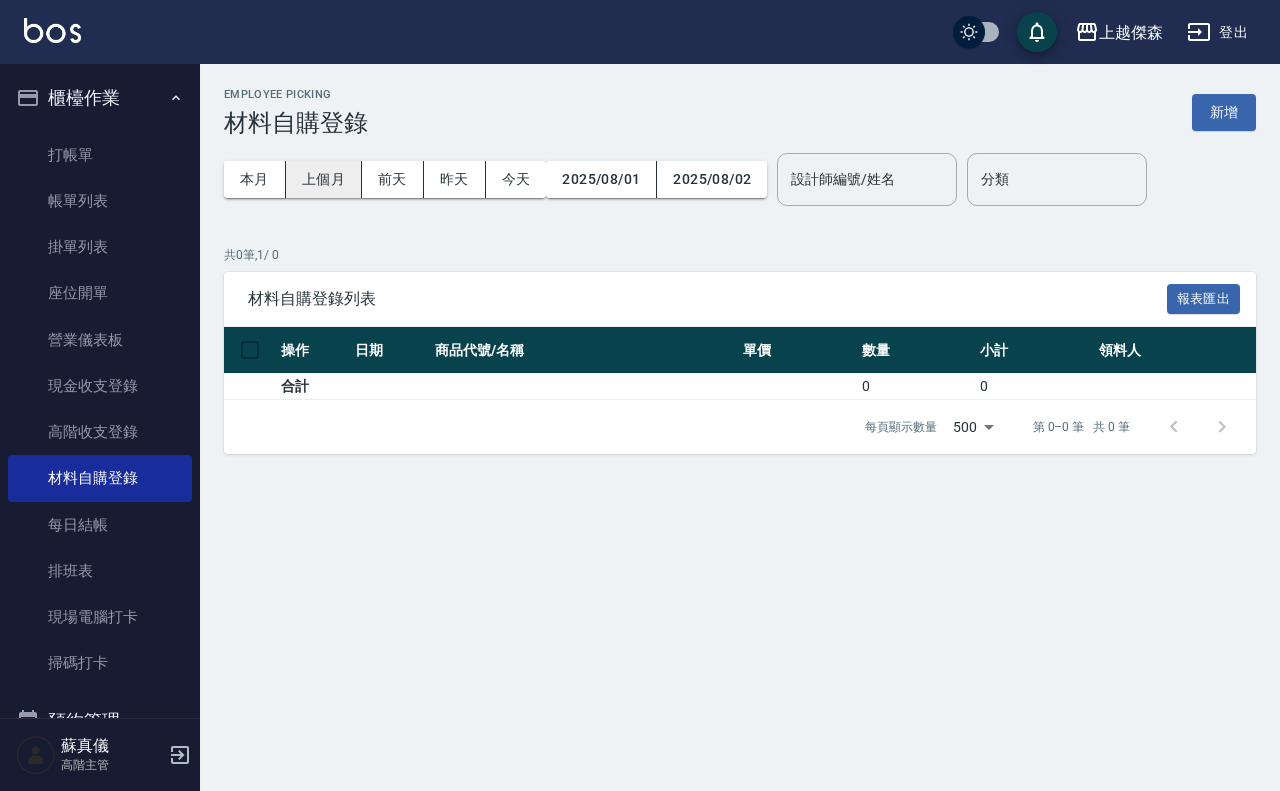 click on "上個月" at bounding box center [324, 179] 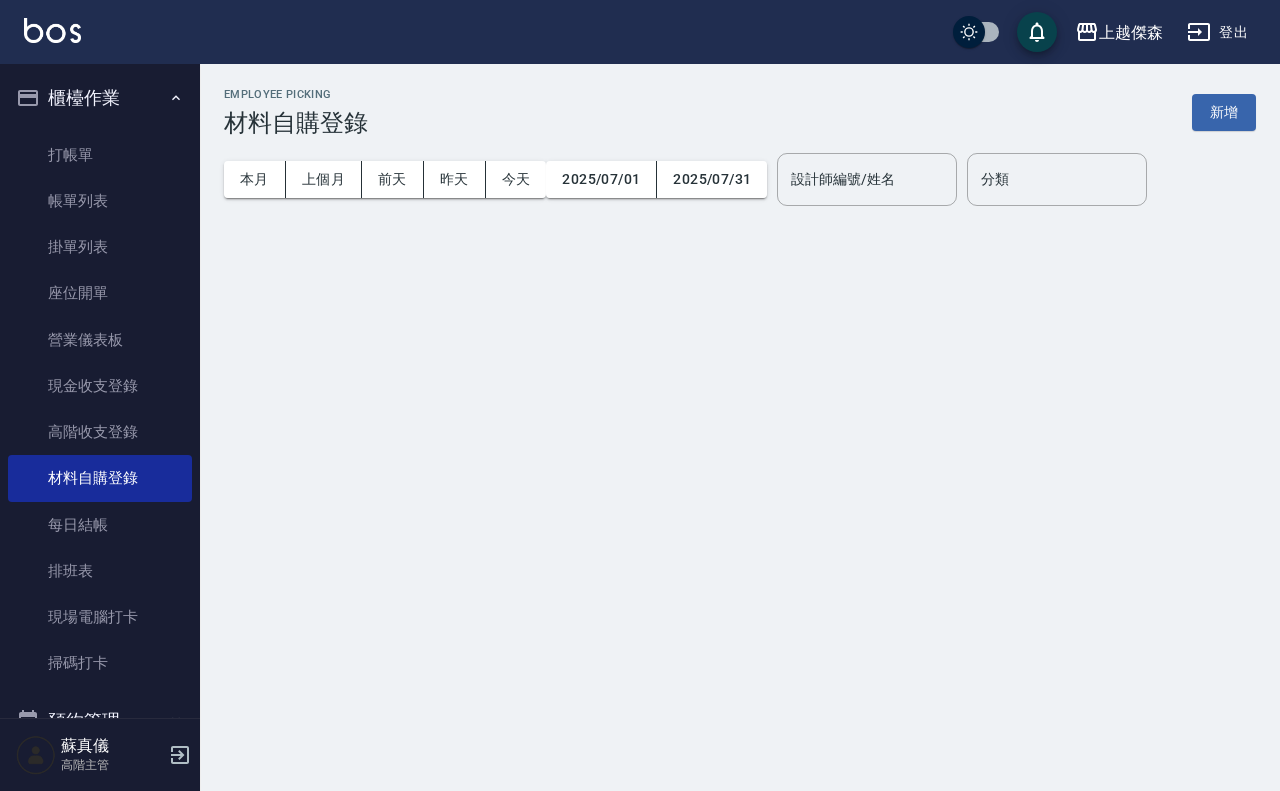 click on "設計師編號/姓名" at bounding box center (867, 179) 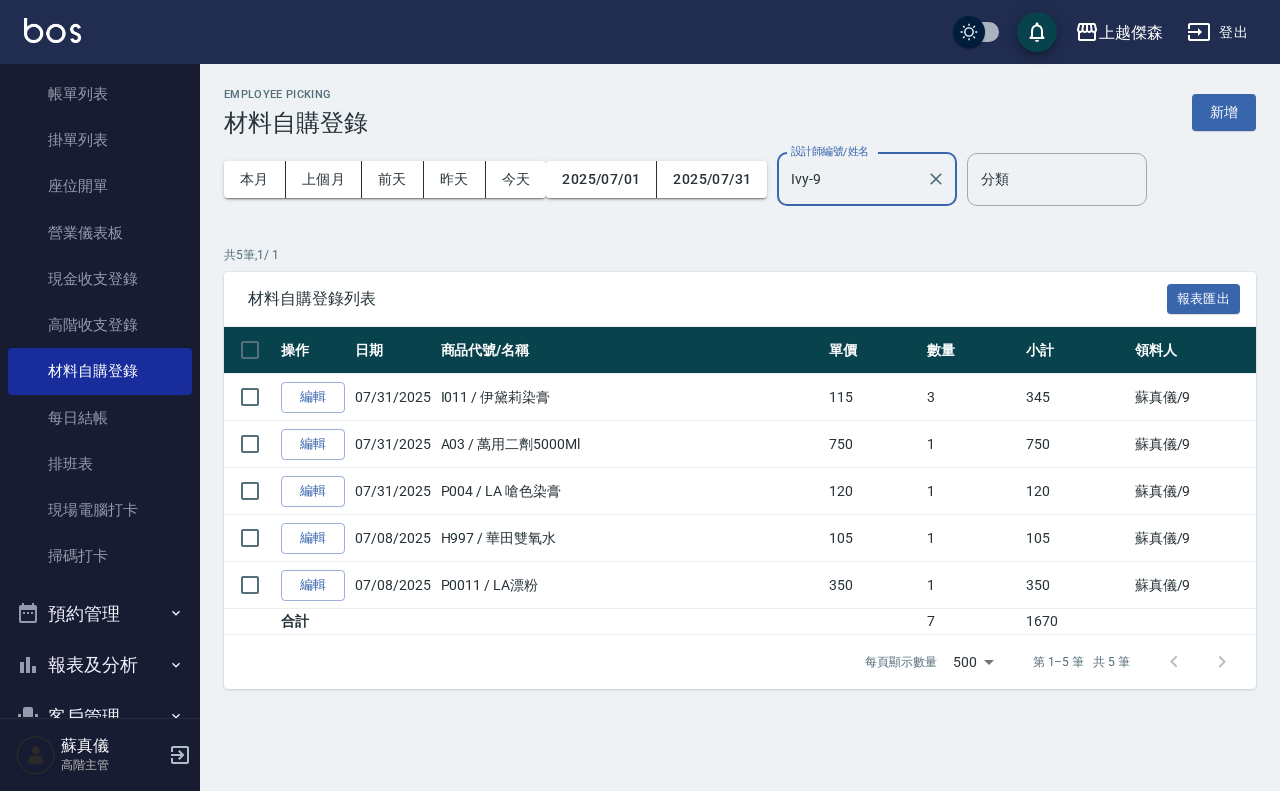 scroll, scrollTop: 361, scrollLeft: 0, axis: vertical 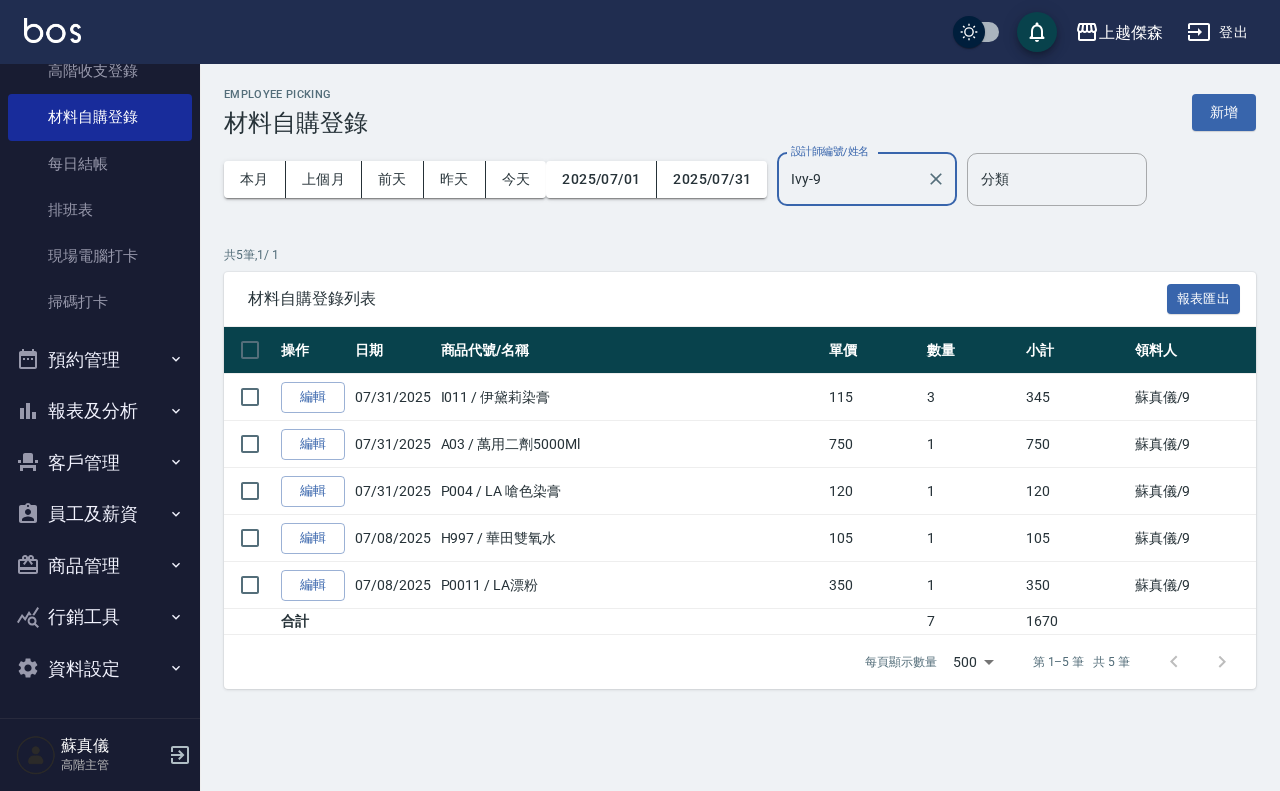 type on "Ivy-9" 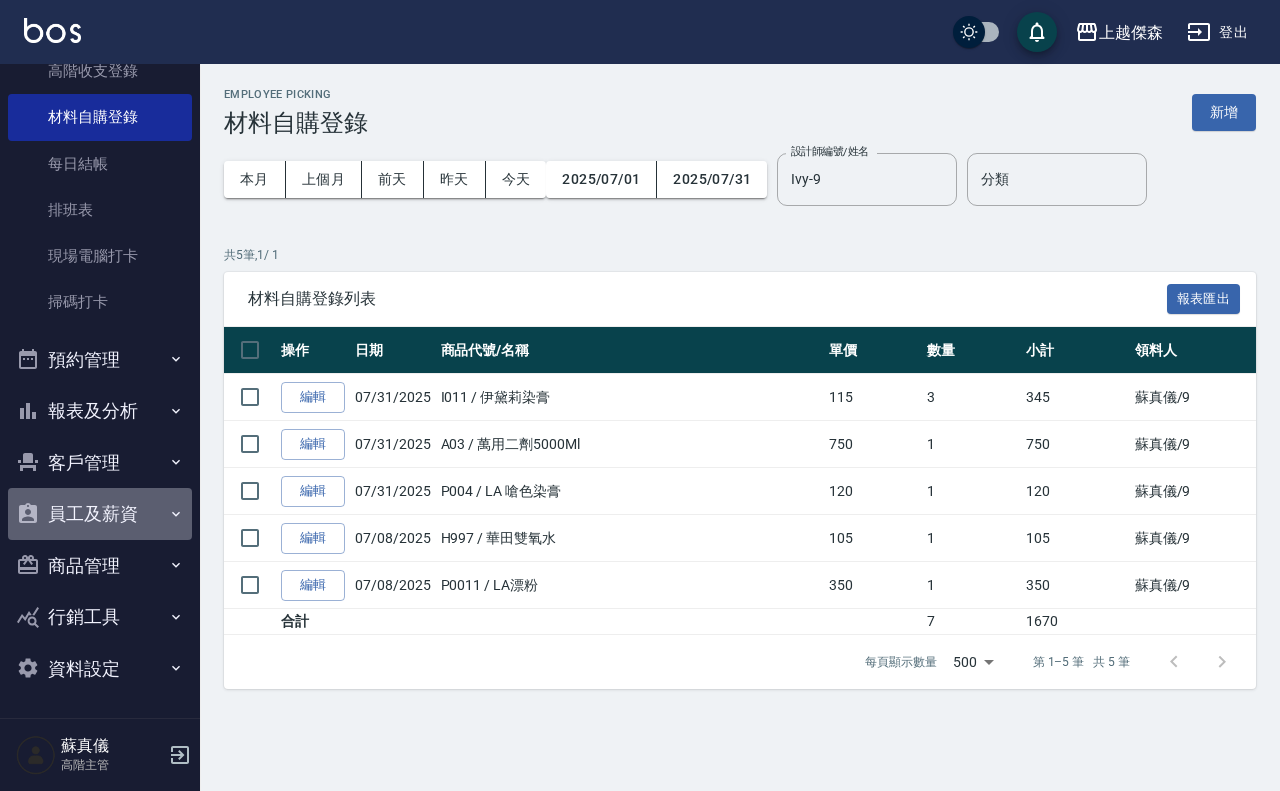 click on "員工及薪資" at bounding box center [100, 514] 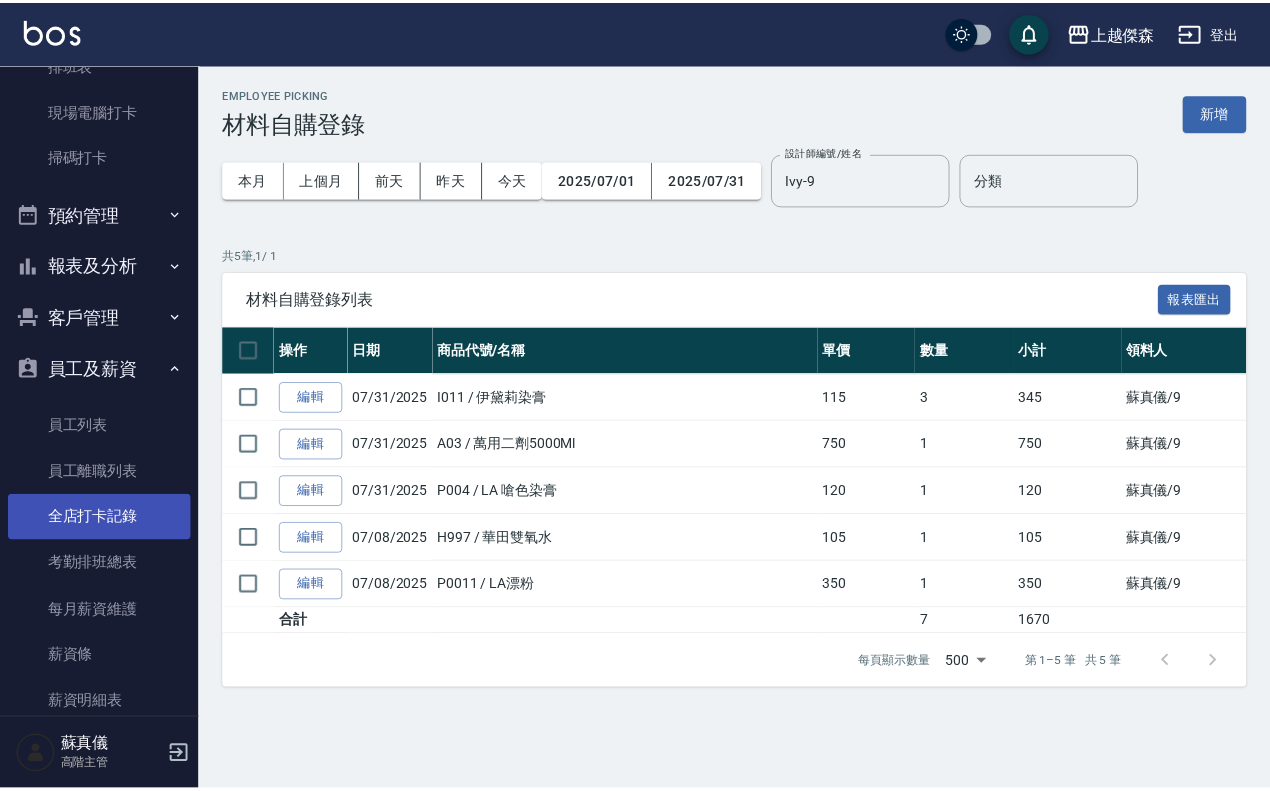 scroll, scrollTop: 611, scrollLeft: 0, axis: vertical 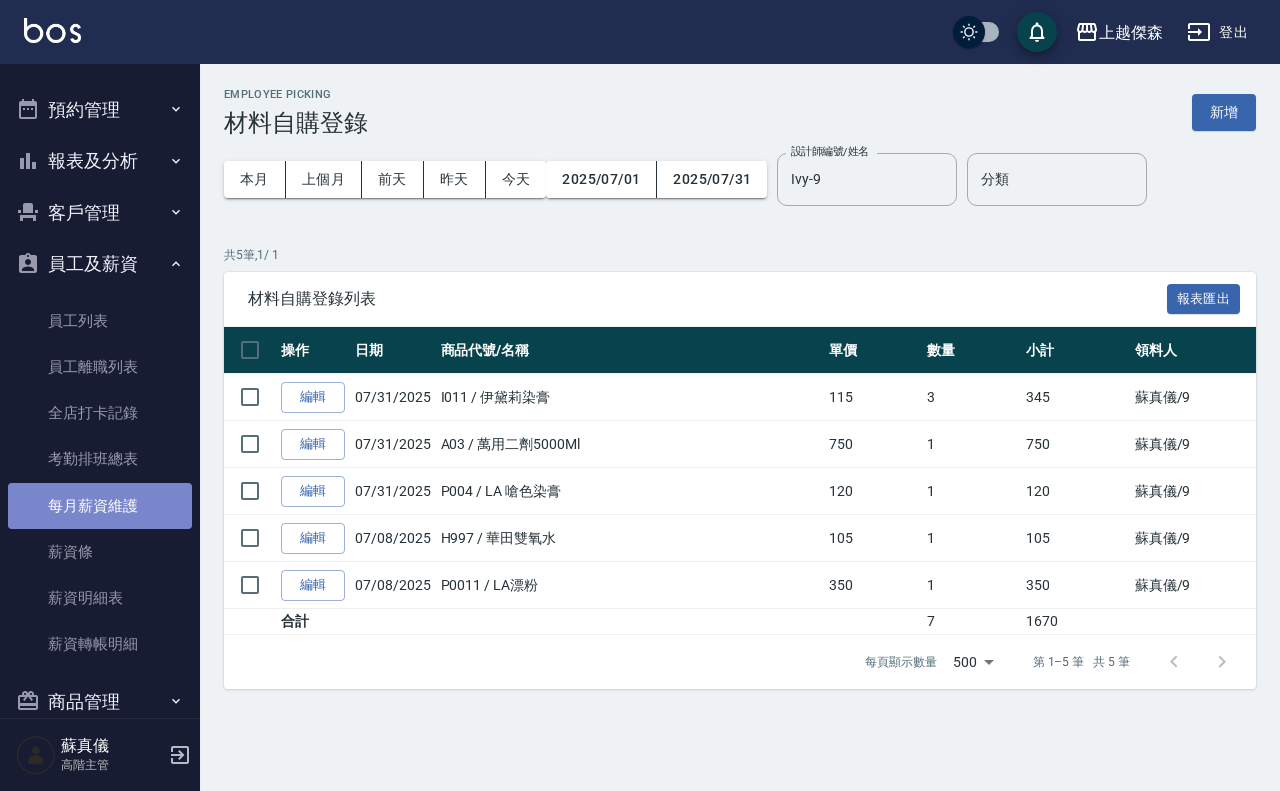 click on "每月薪資維護" at bounding box center (100, 506) 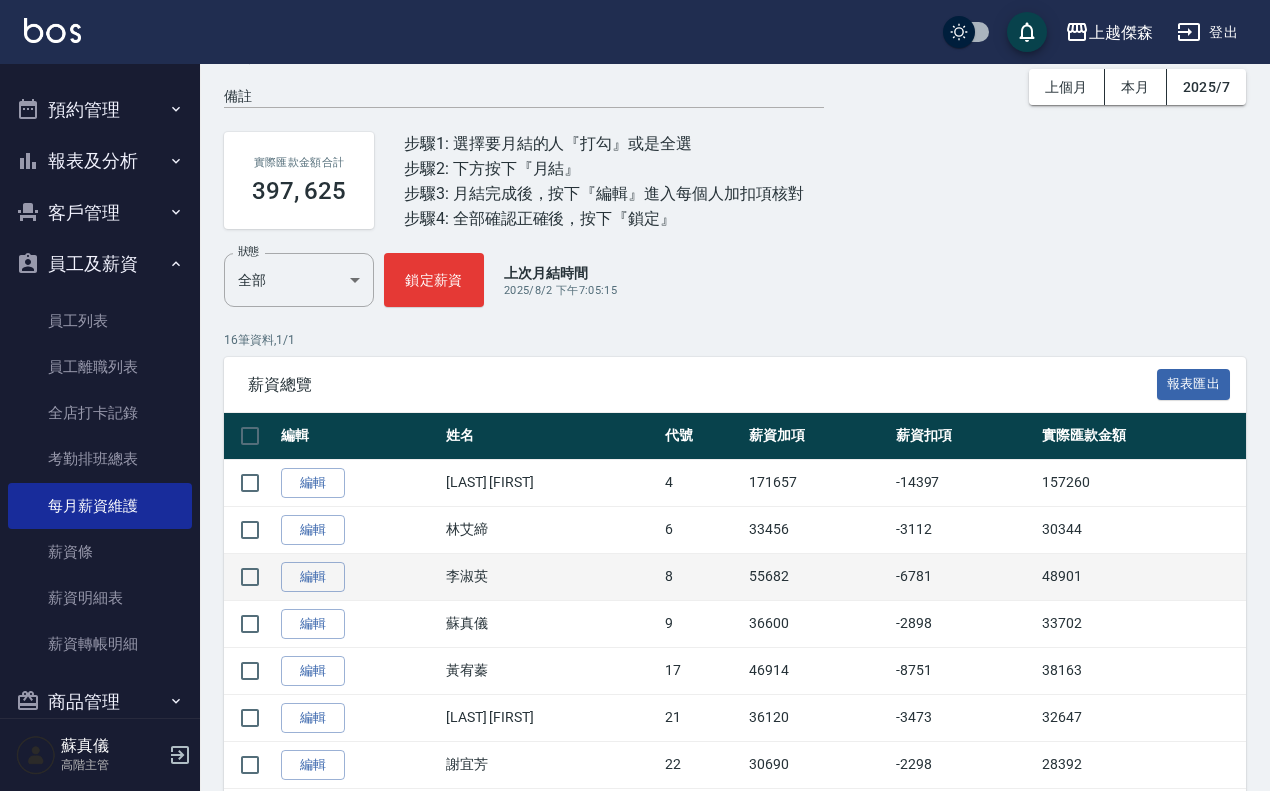 scroll, scrollTop: 125, scrollLeft: 0, axis: vertical 